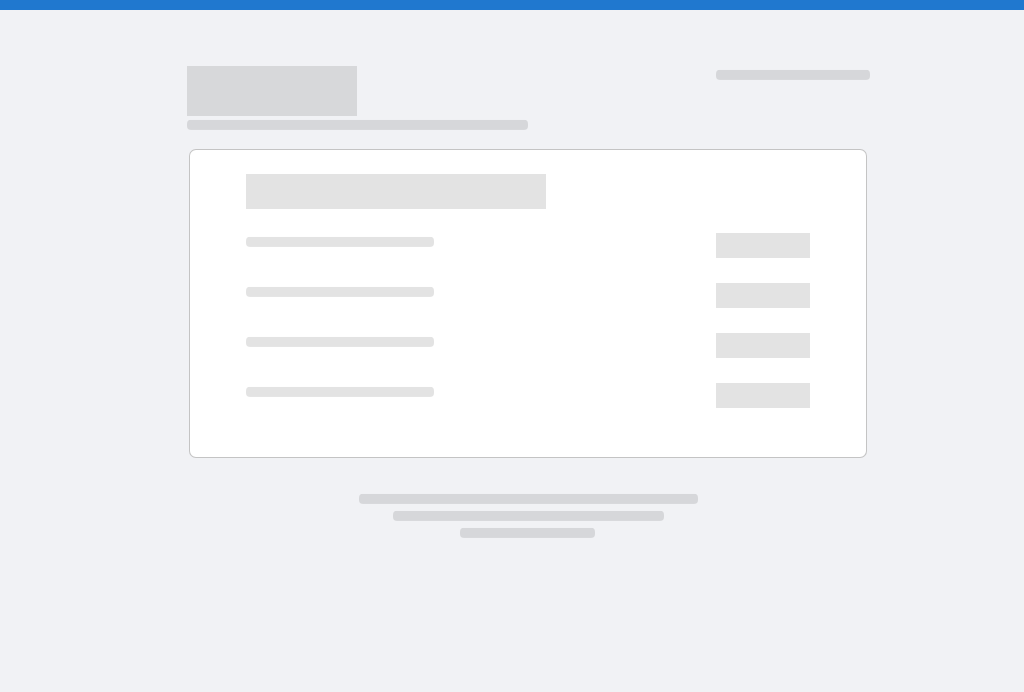 scroll, scrollTop: 0, scrollLeft: 0, axis: both 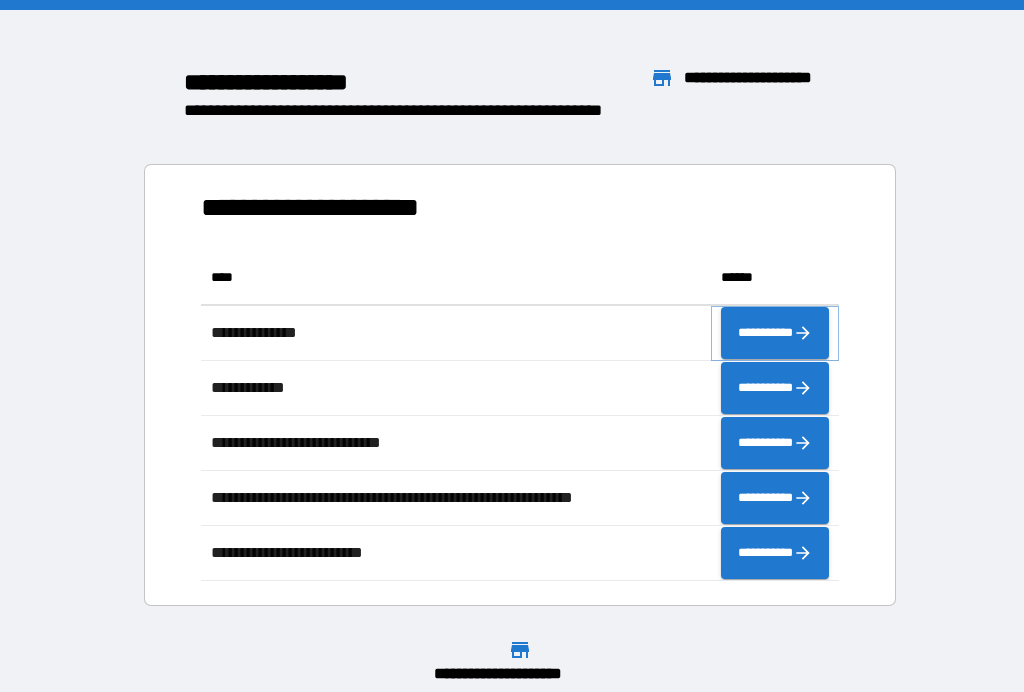 click on "**********" at bounding box center [775, 333] 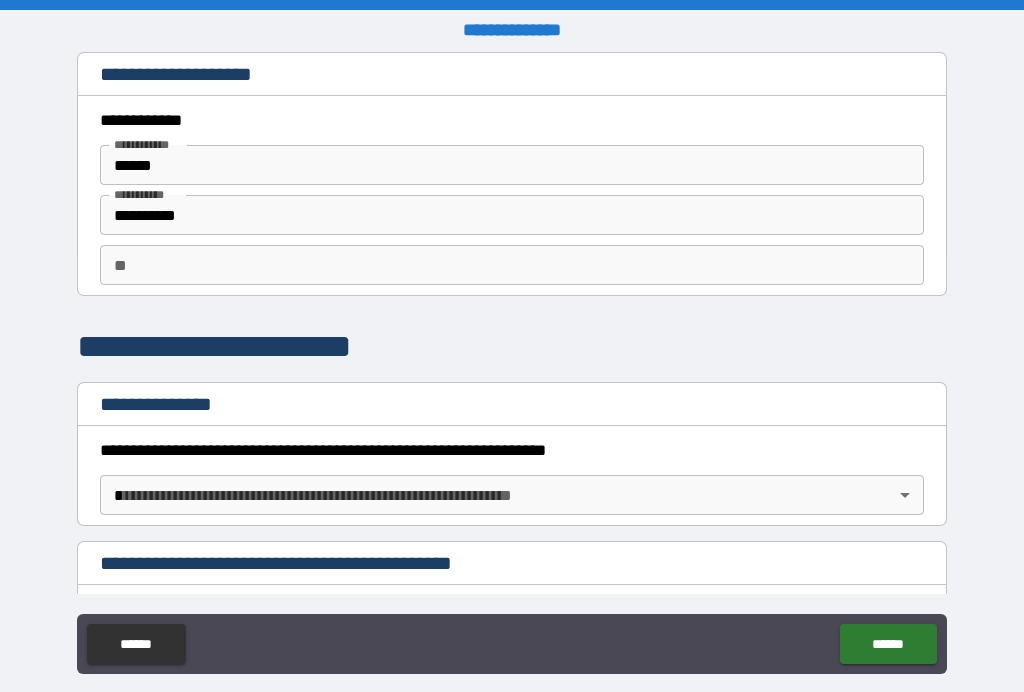 click on "**" at bounding box center (512, 265) 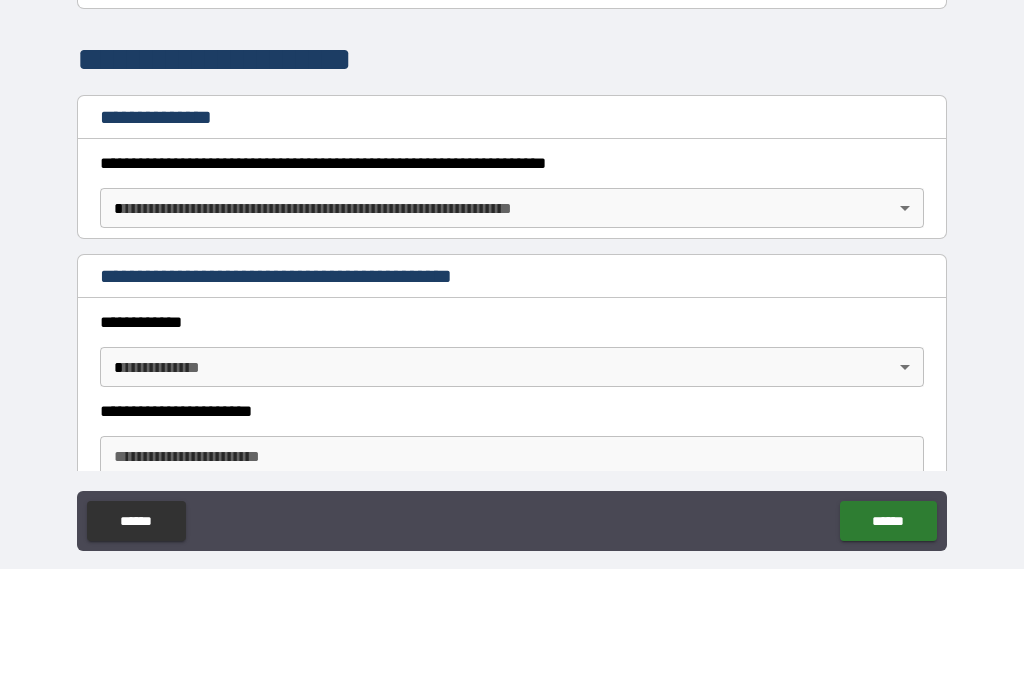 scroll, scrollTop: 179, scrollLeft: 0, axis: vertical 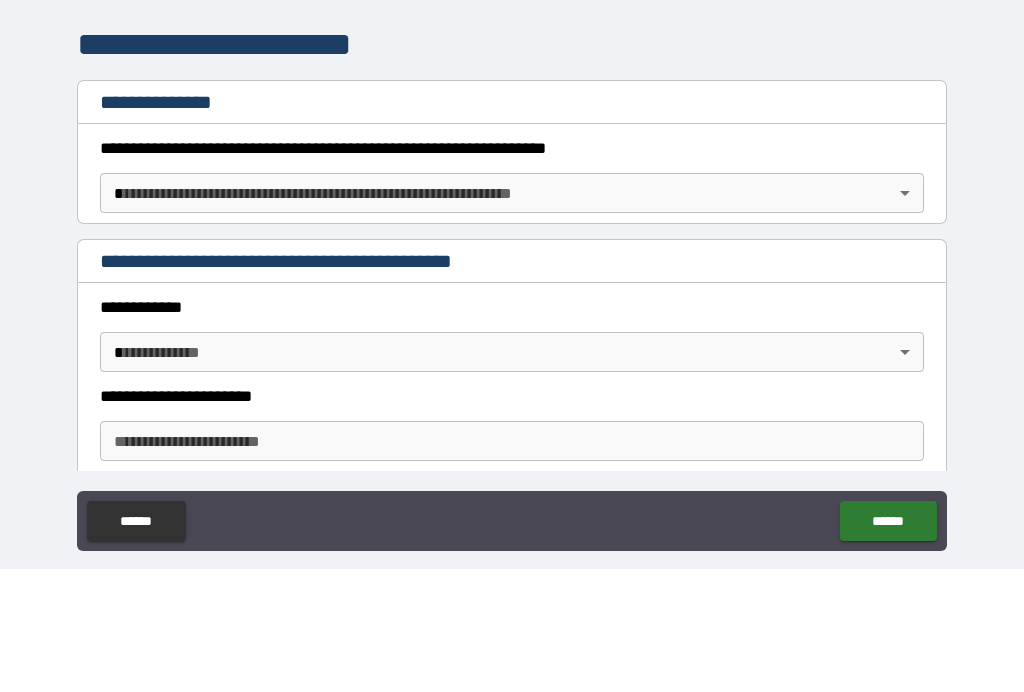 type on "*****" 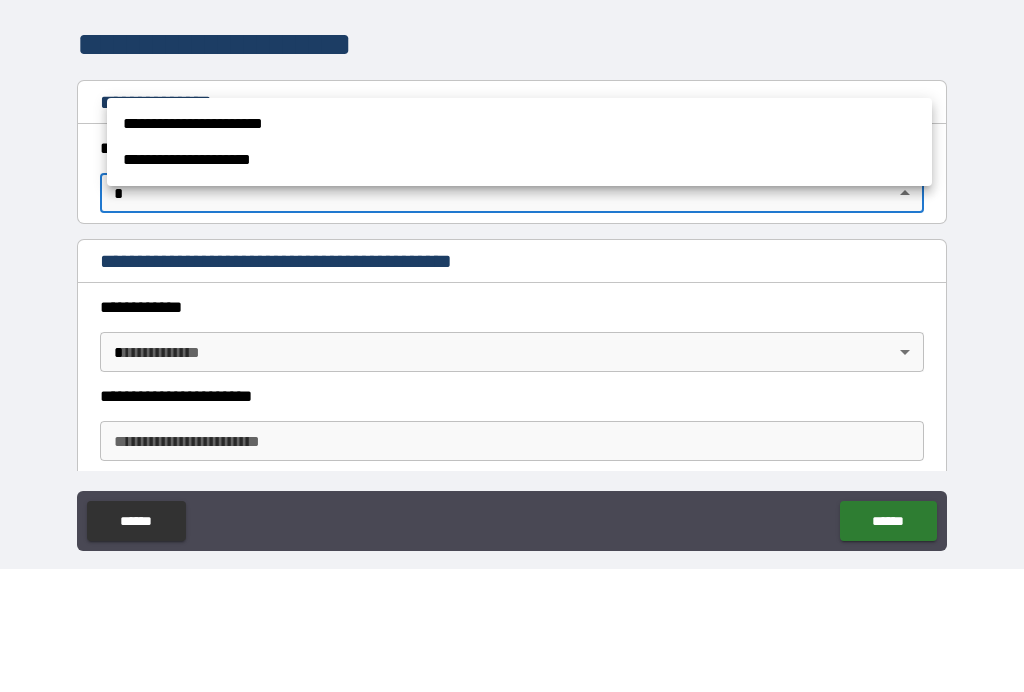 scroll, scrollTop: 34, scrollLeft: 0, axis: vertical 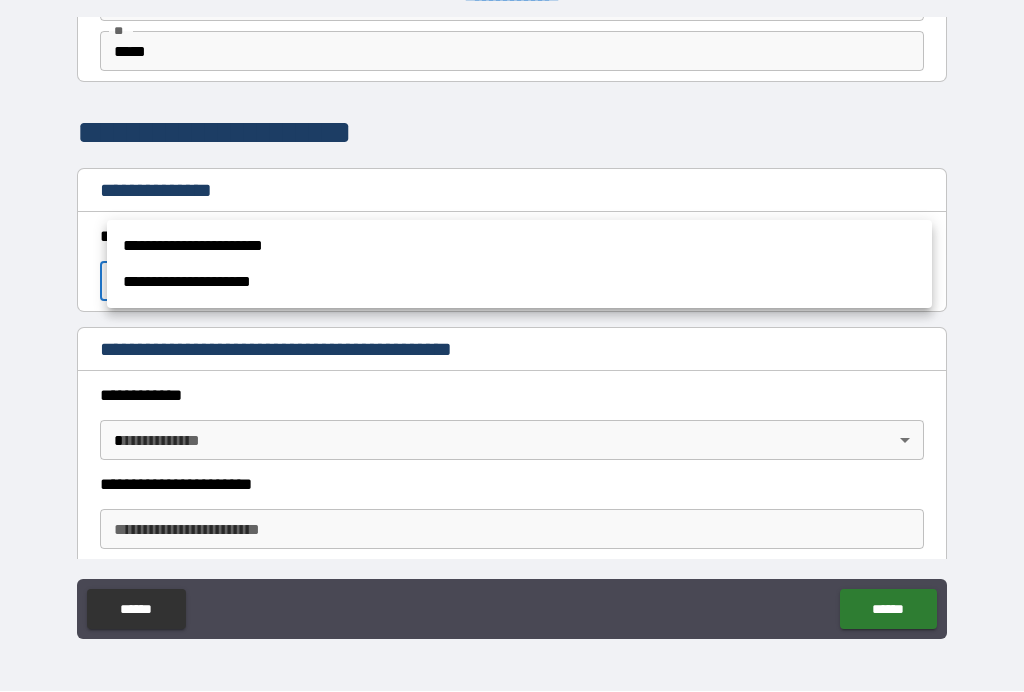 click on "**********" at bounding box center [519, 247] 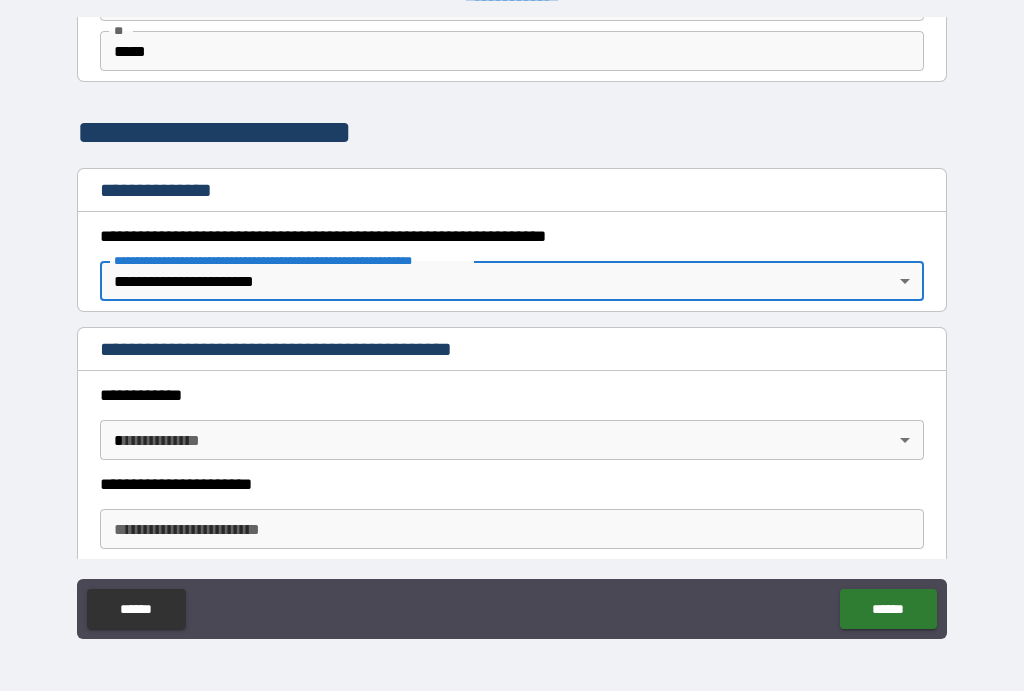 click on "**********" at bounding box center [512, 329] 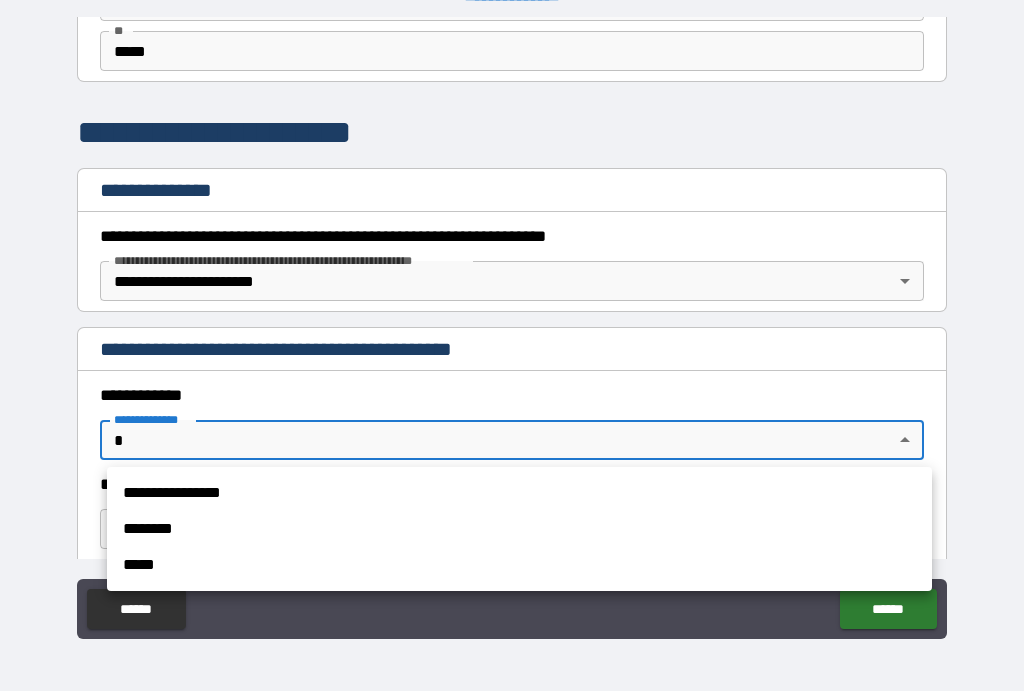 click on "**********" at bounding box center [519, 494] 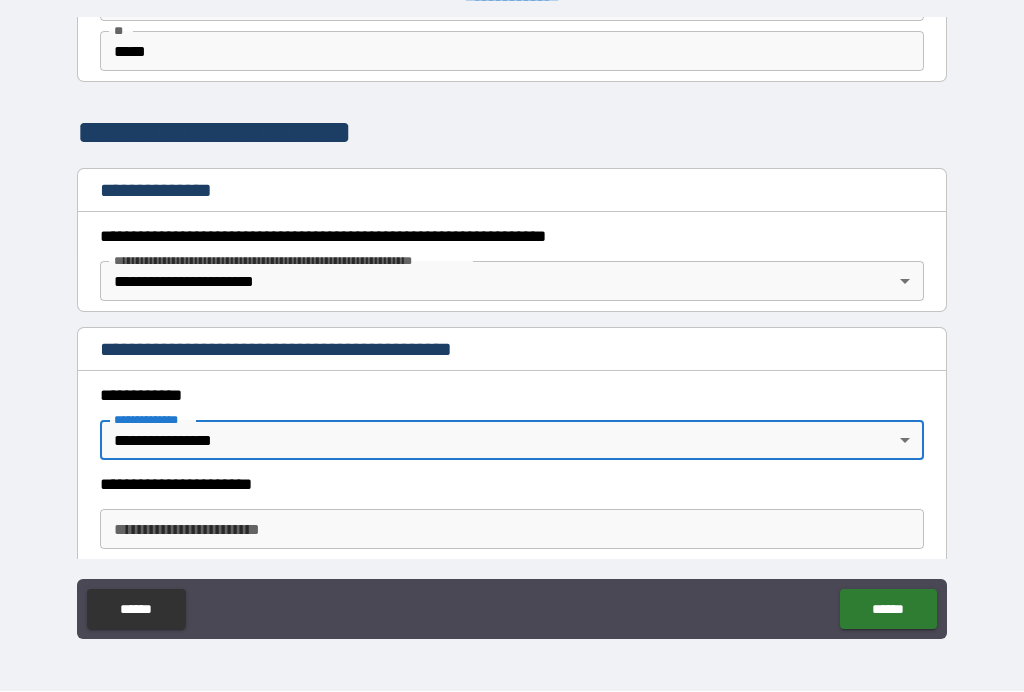 type on "*" 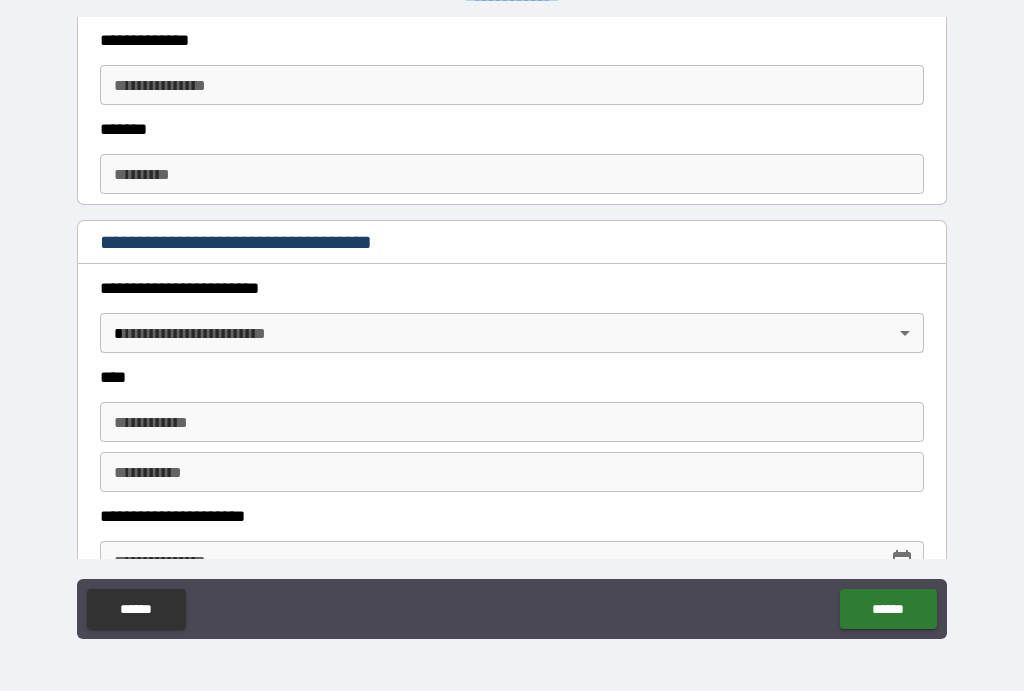 scroll, scrollTop: 712, scrollLeft: 0, axis: vertical 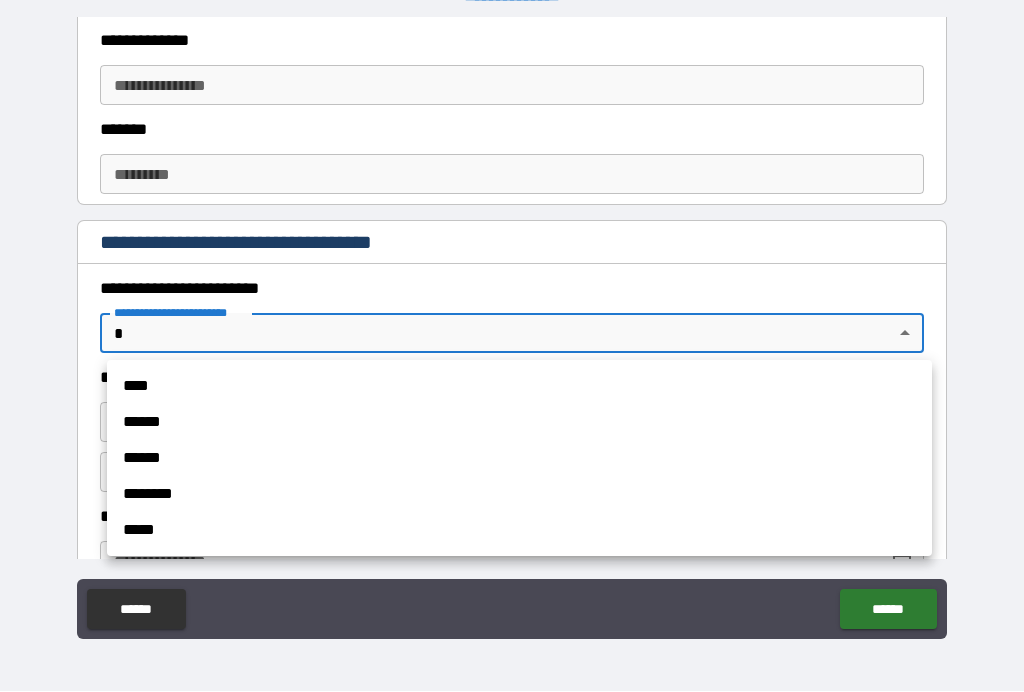 click on "******" at bounding box center [519, 423] 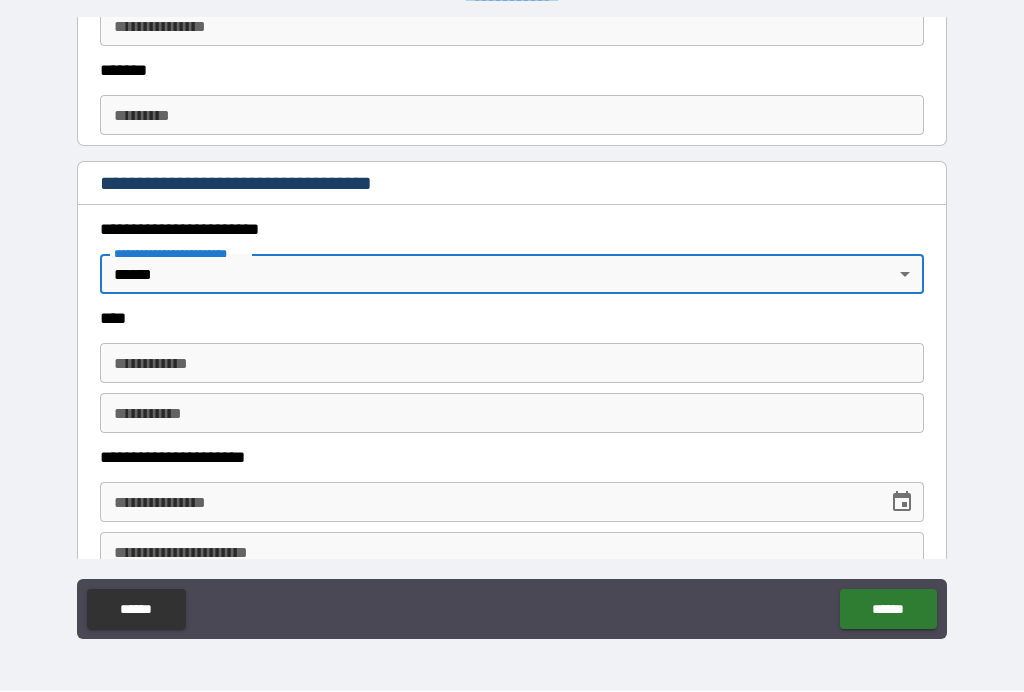 scroll, scrollTop: 821, scrollLeft: 0, axis: vertical 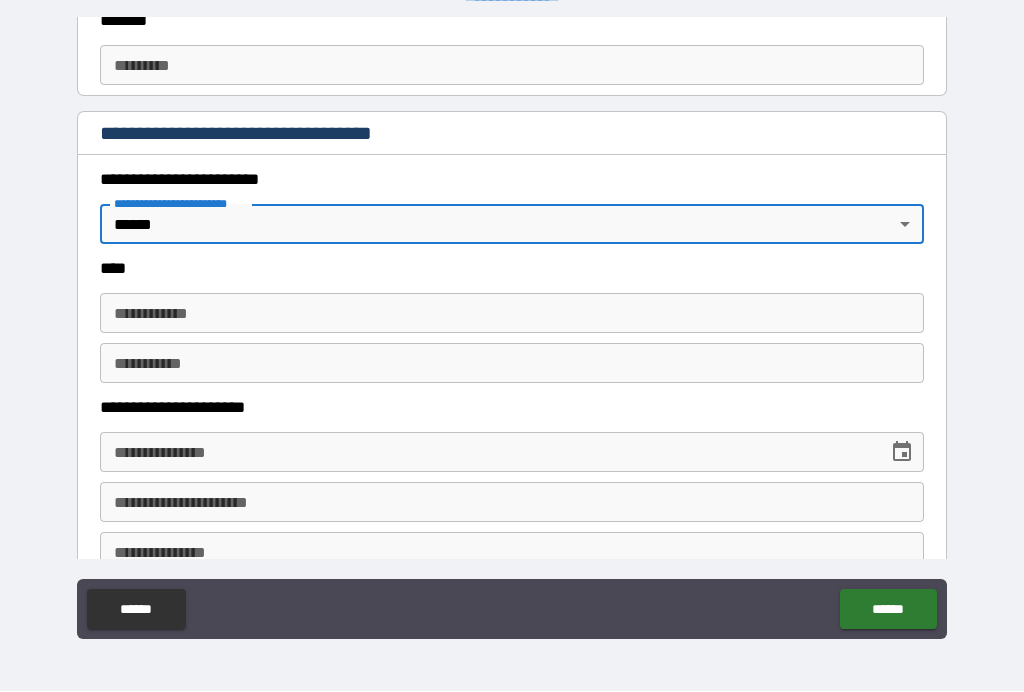 click on "**********" at bounding box center (512, 314) 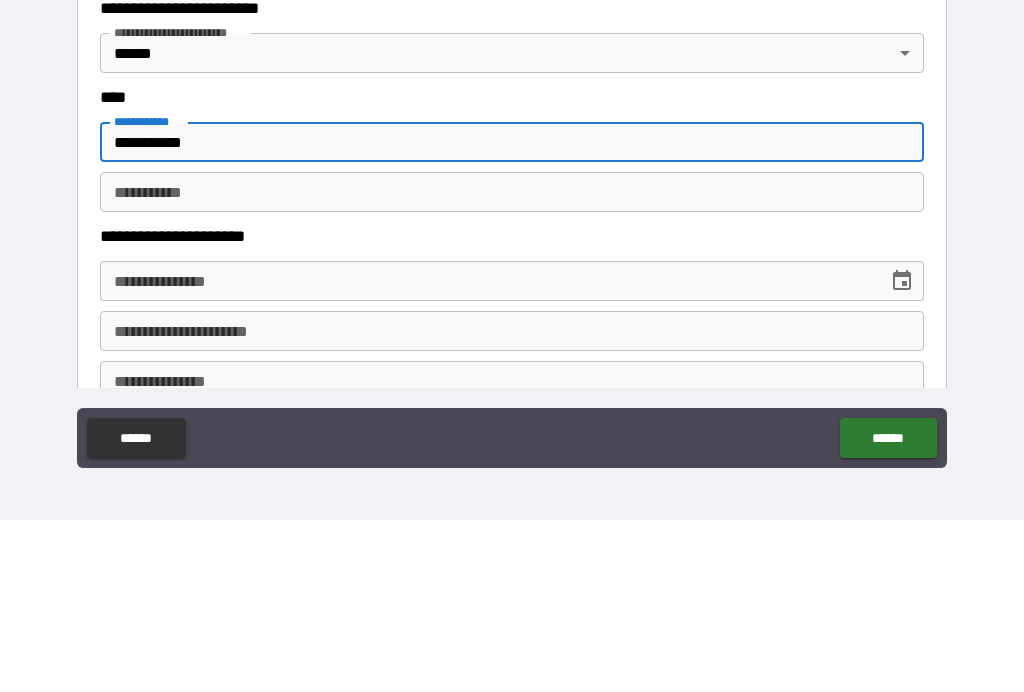 type on "**********" 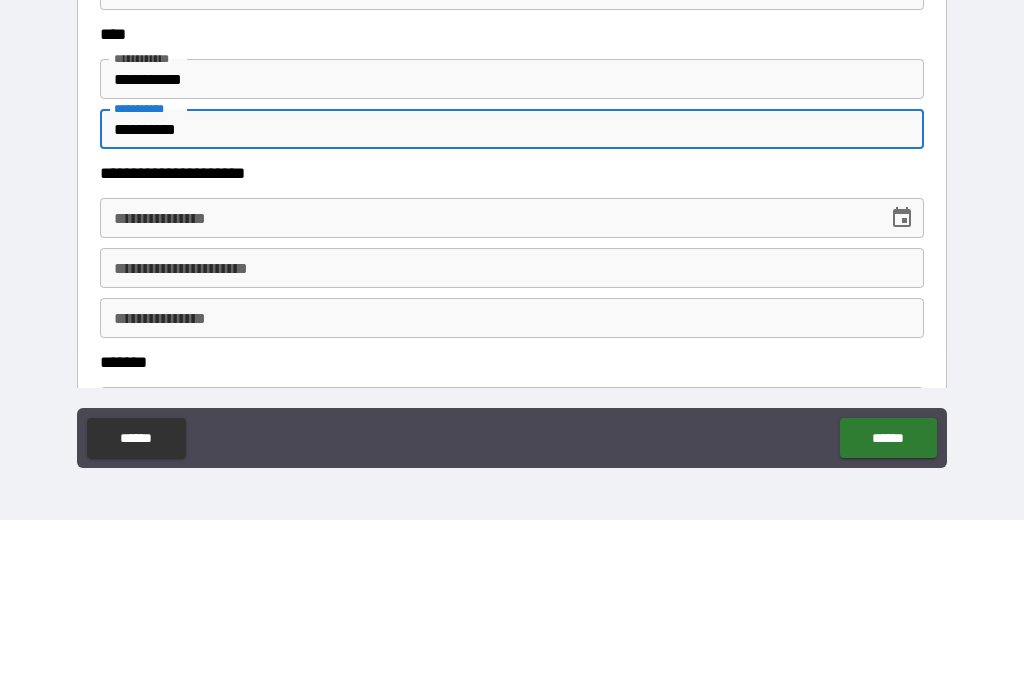 scroll, scrollTop: 884, scrollLeft: 0, axis: vertical 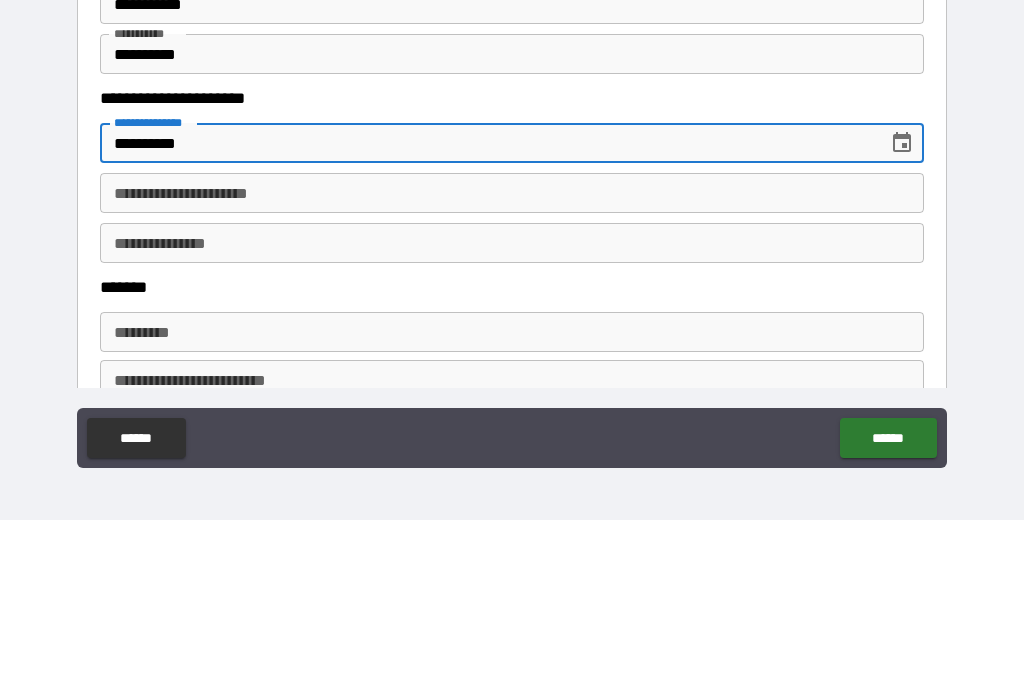 type on "**********" 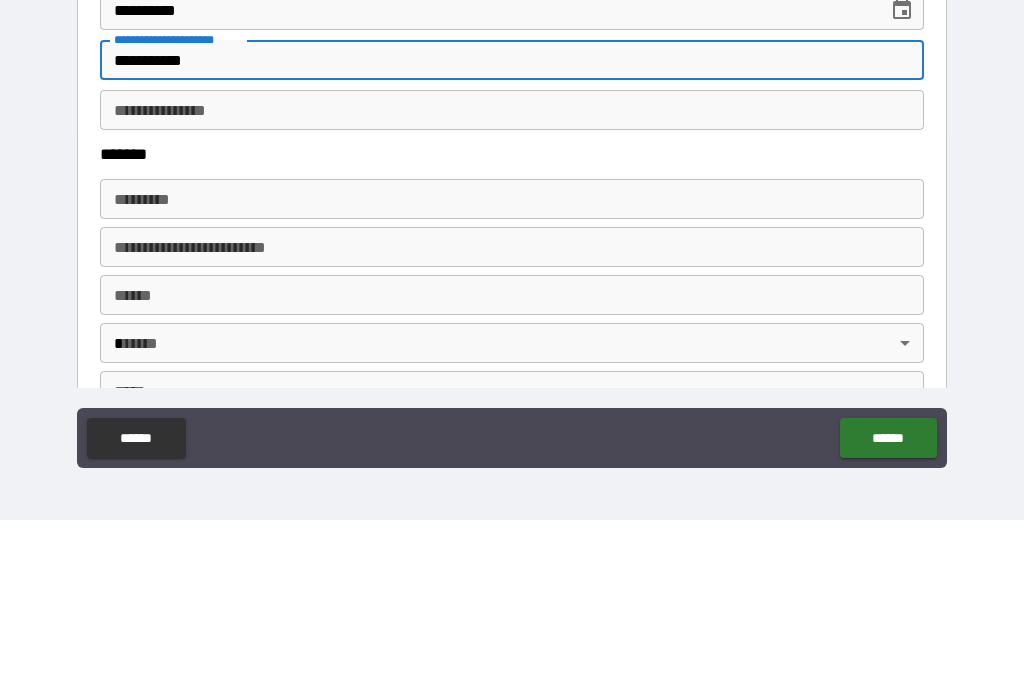 scroll, scrollTop: 1093, scrollLeft: 0, axis: vertical 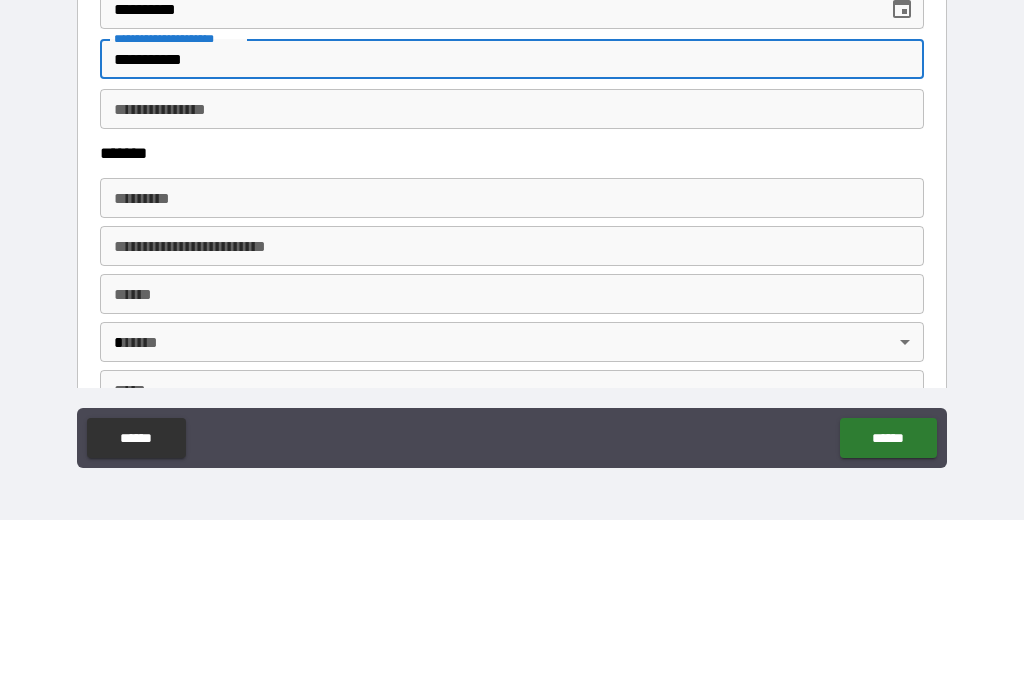 type on "**********" 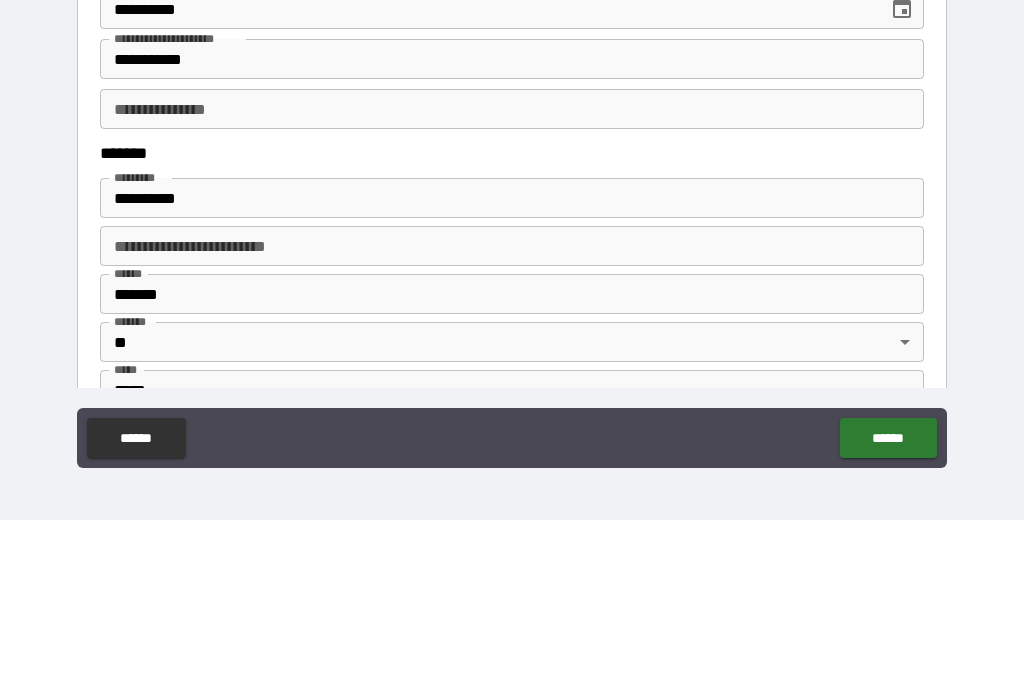 type on "**********" 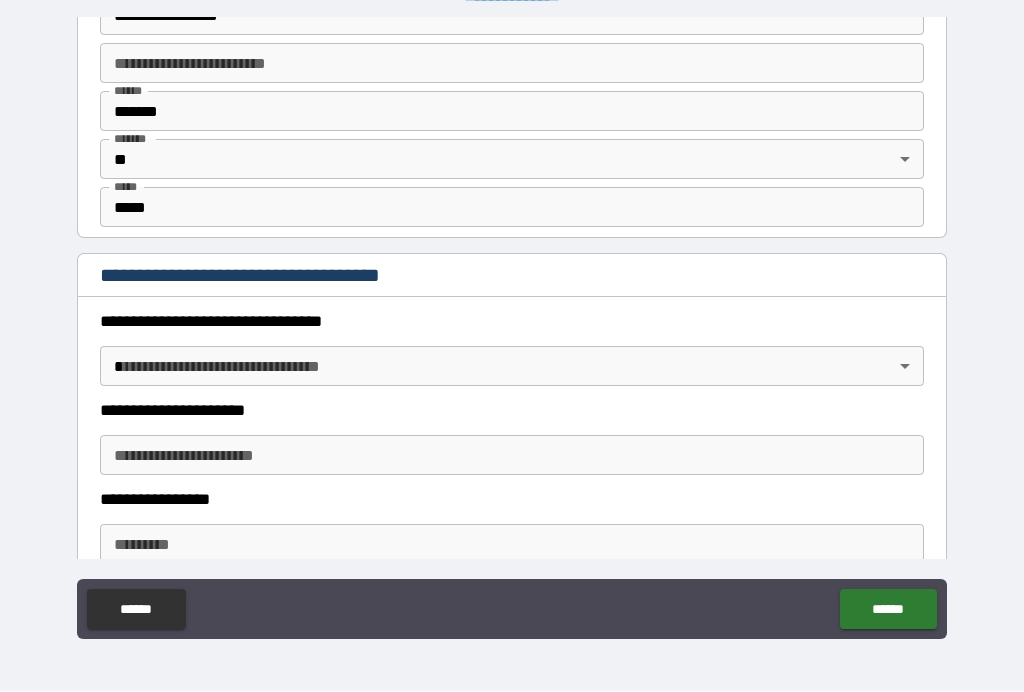 scroll, scrollTop: 1448, scrollLeft: 0, axis: vertical 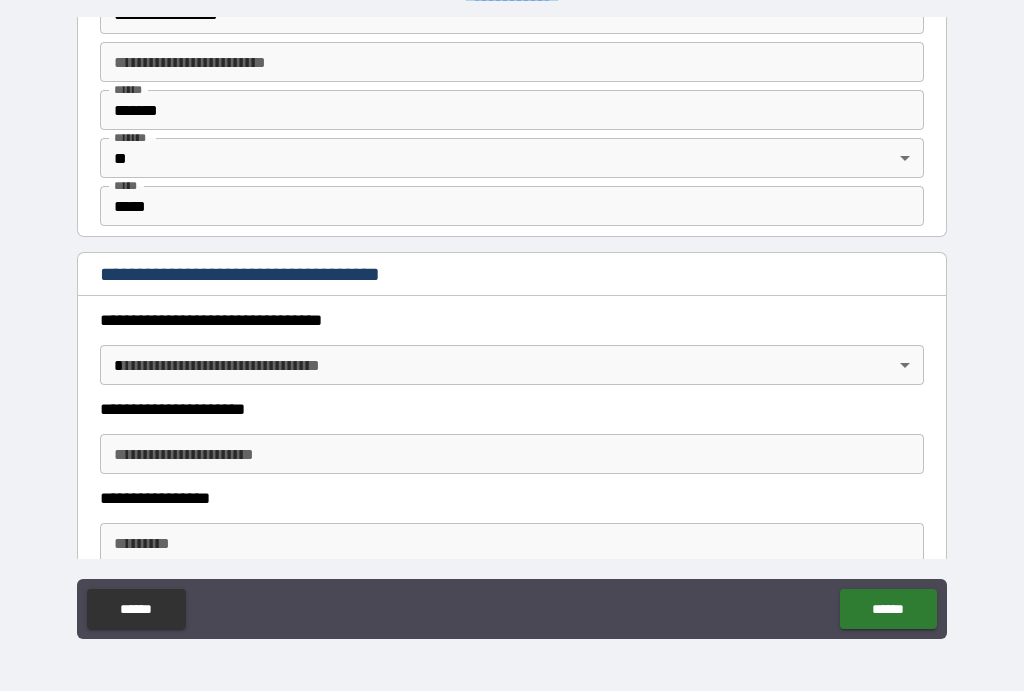 click on "**********" at bounding box center (512, 329) 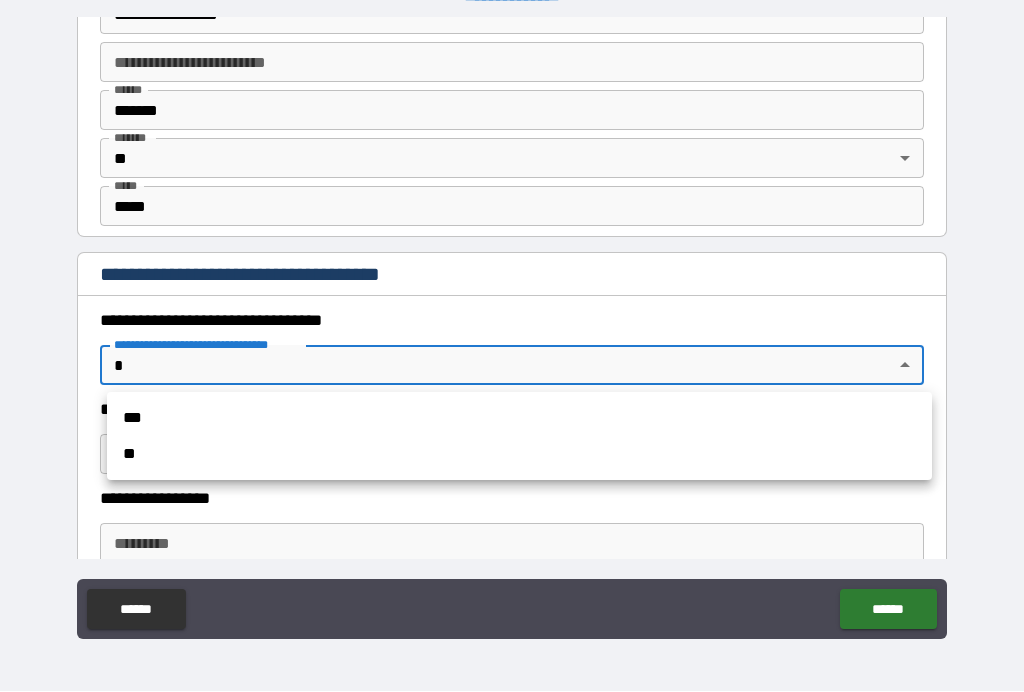click on "***" at bounding box center (519, 419) 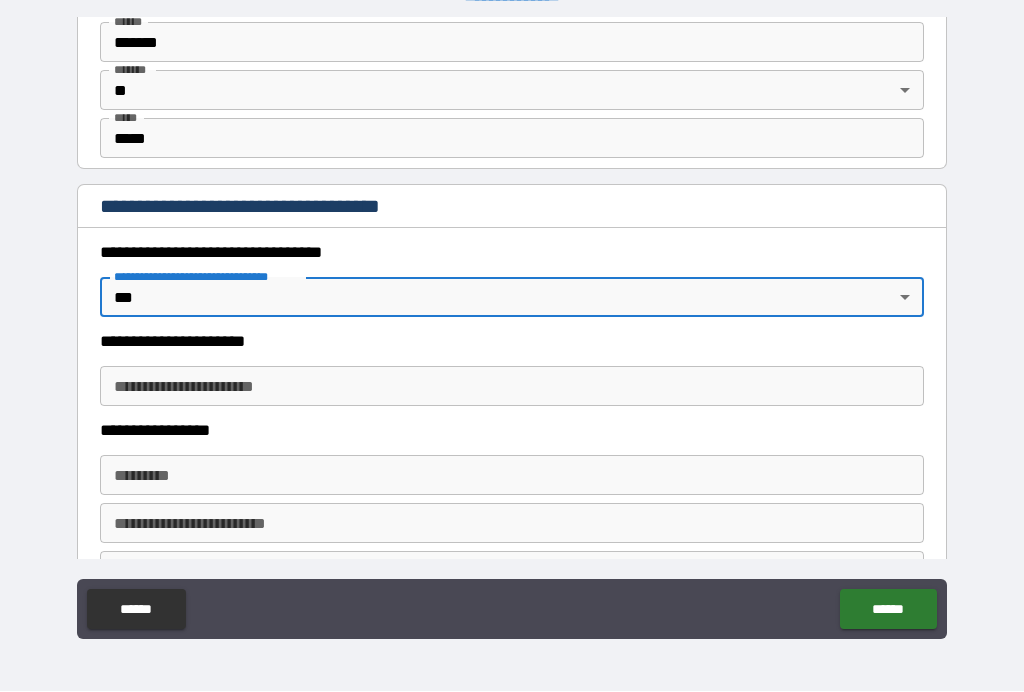 scroll, scrollTop: 1521, scrollLeft: 0, axis: vertical 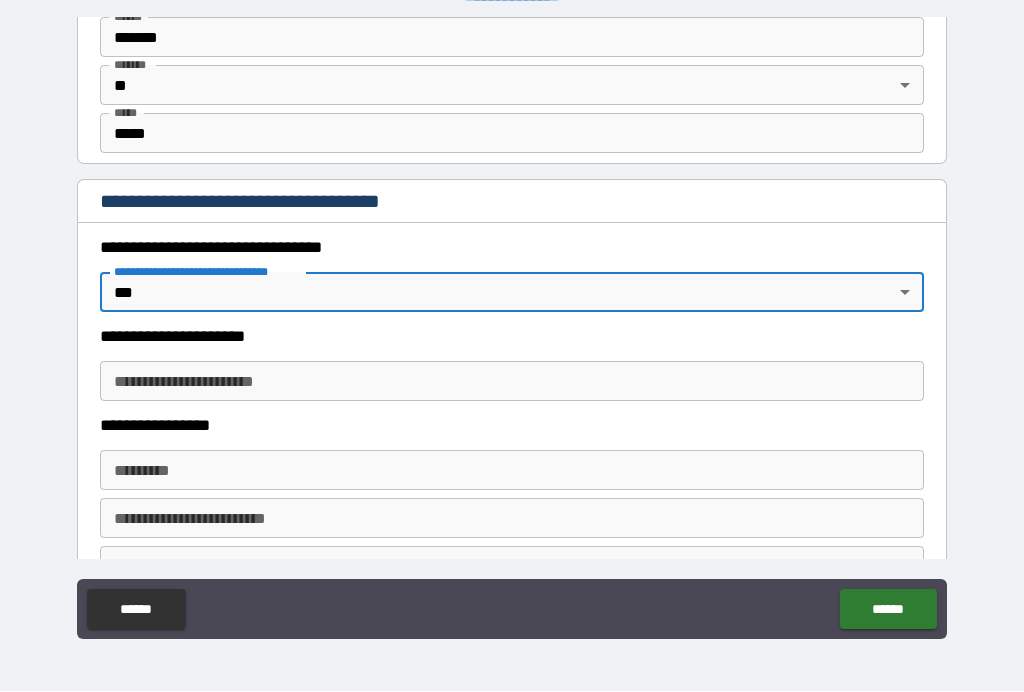 click on "**********" at bounding box center (512, 382) 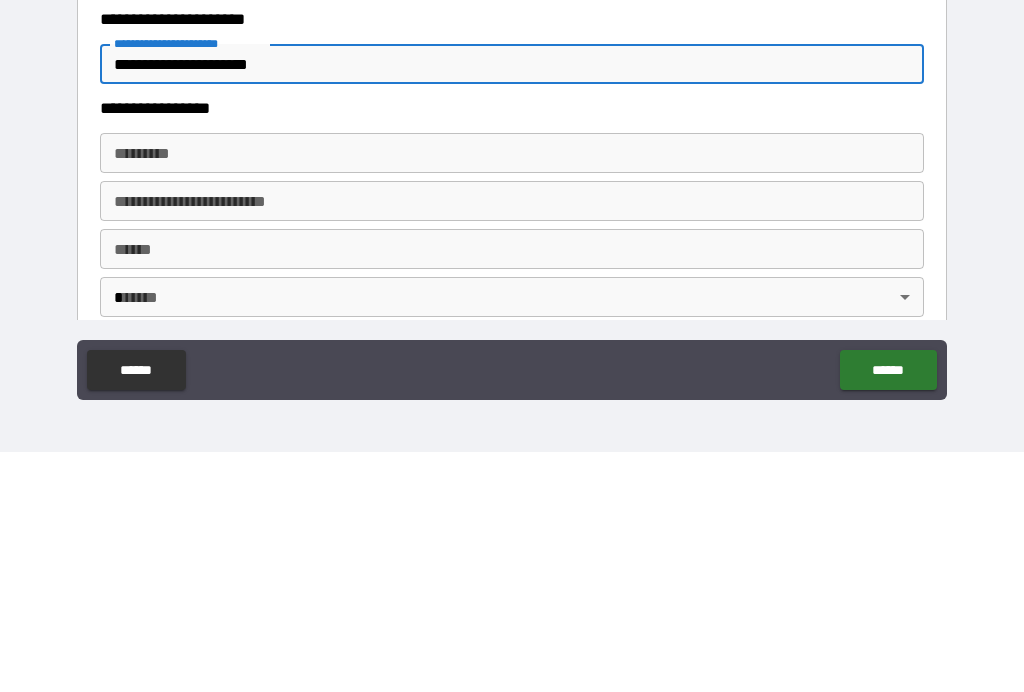 scroll, scrollTop: 1604, scrollLeft: 0, axis: vertical 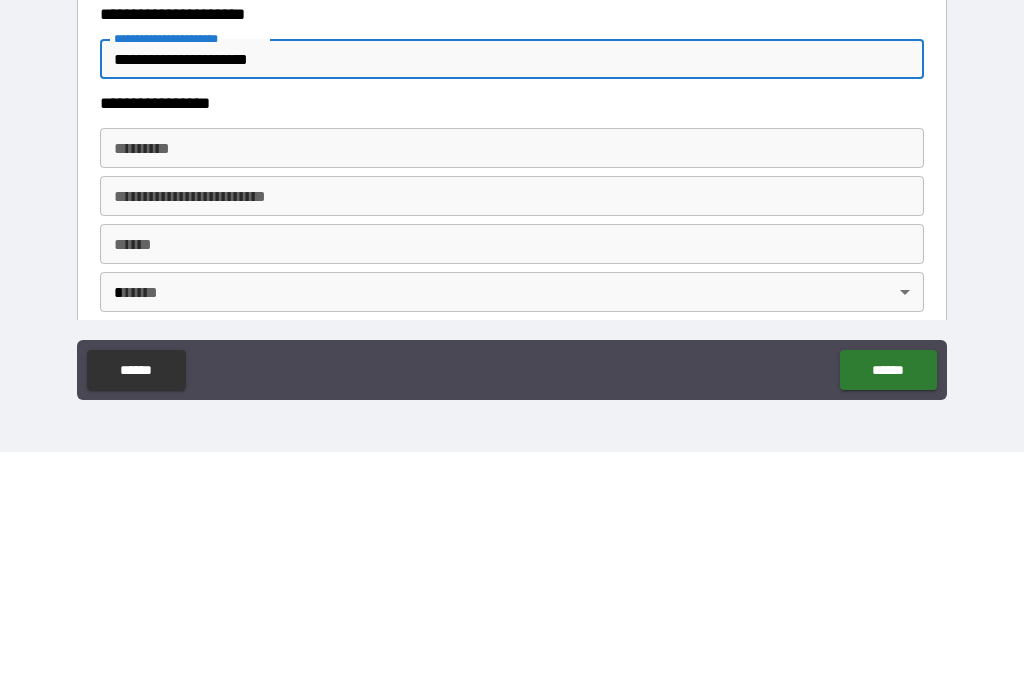 type on "**********" 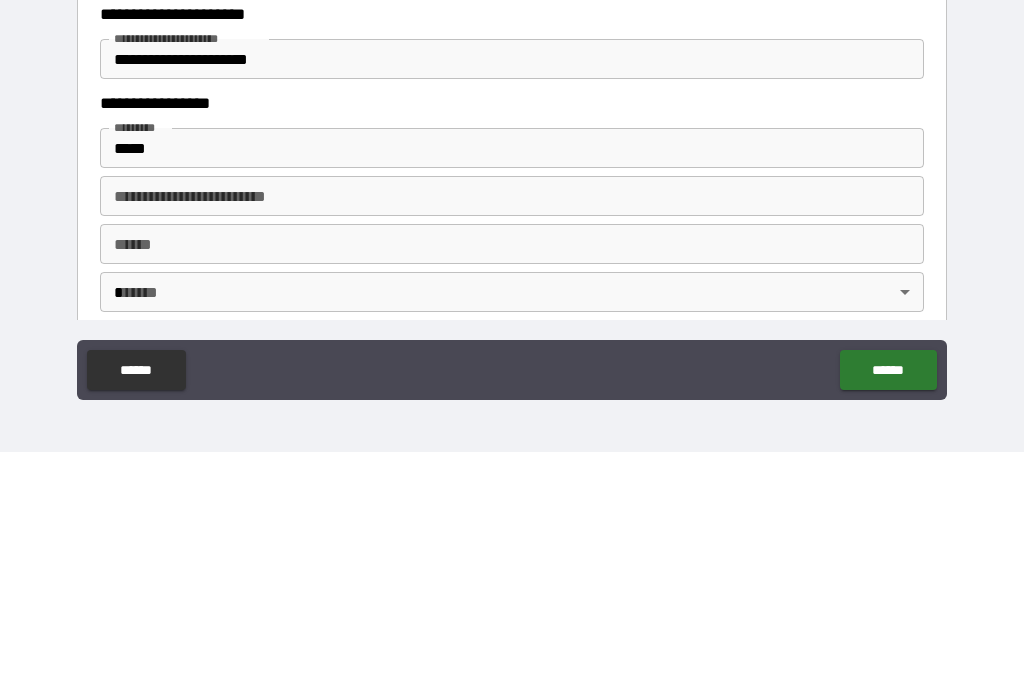 type on "**********" 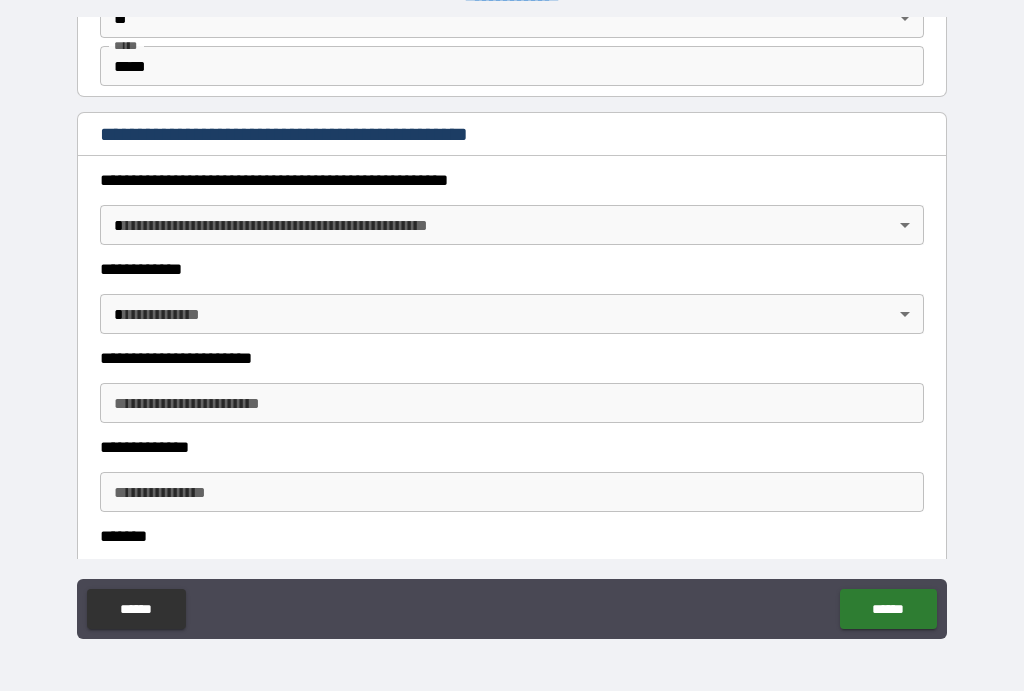 scroll, scrollTop: 2102, scrollLeft: 0, axis: vertical 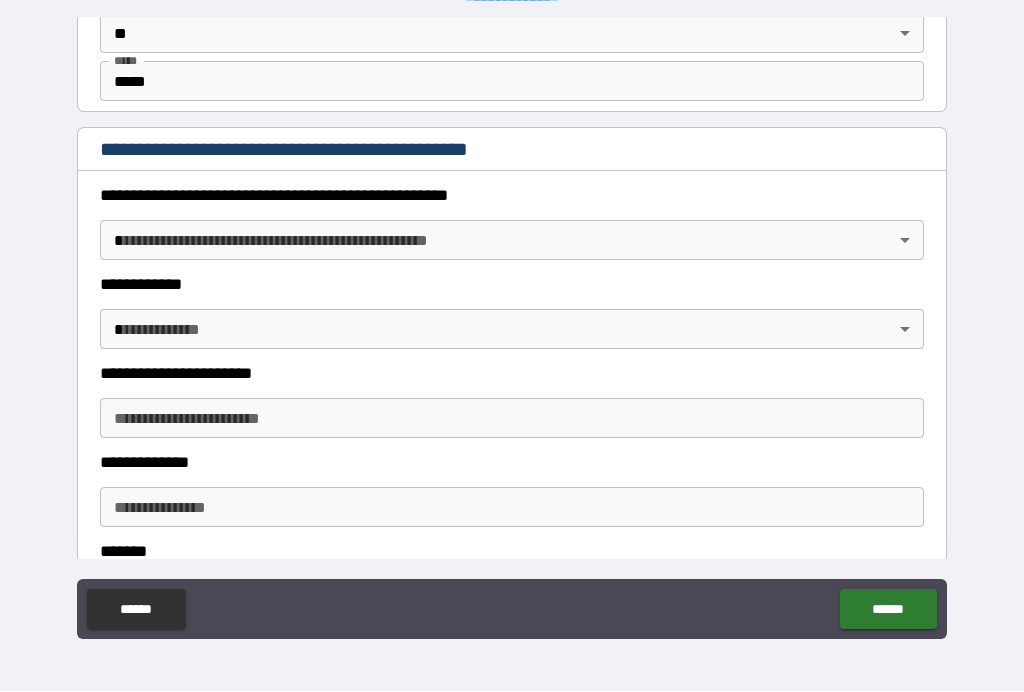 click on "**********" at bounding box center (512, 329) 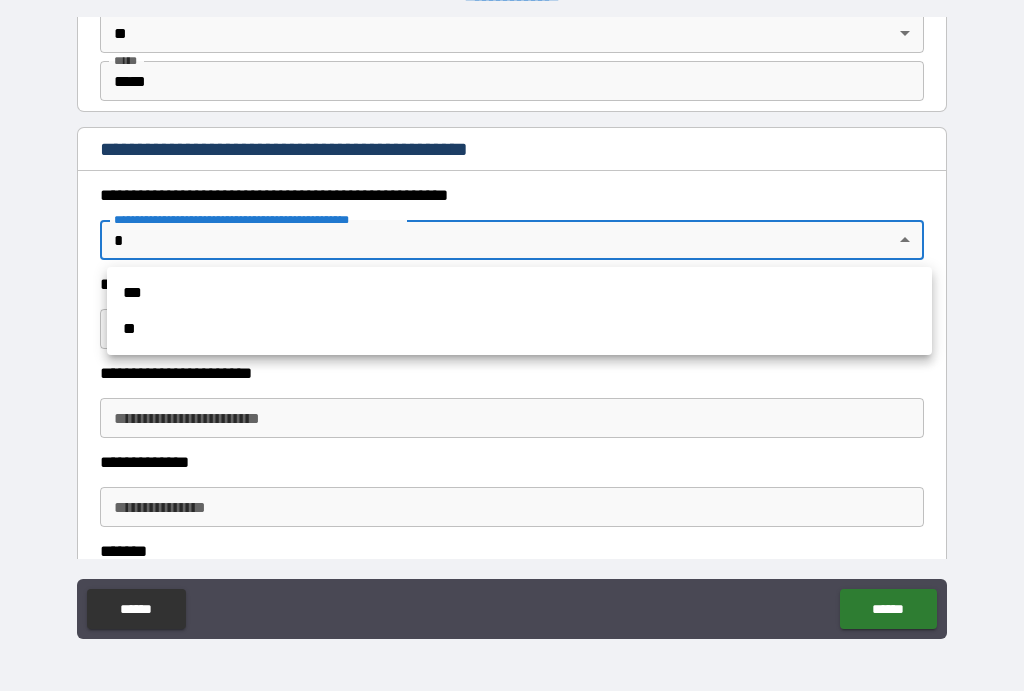 click on "**" at bounding box center [519, 330] 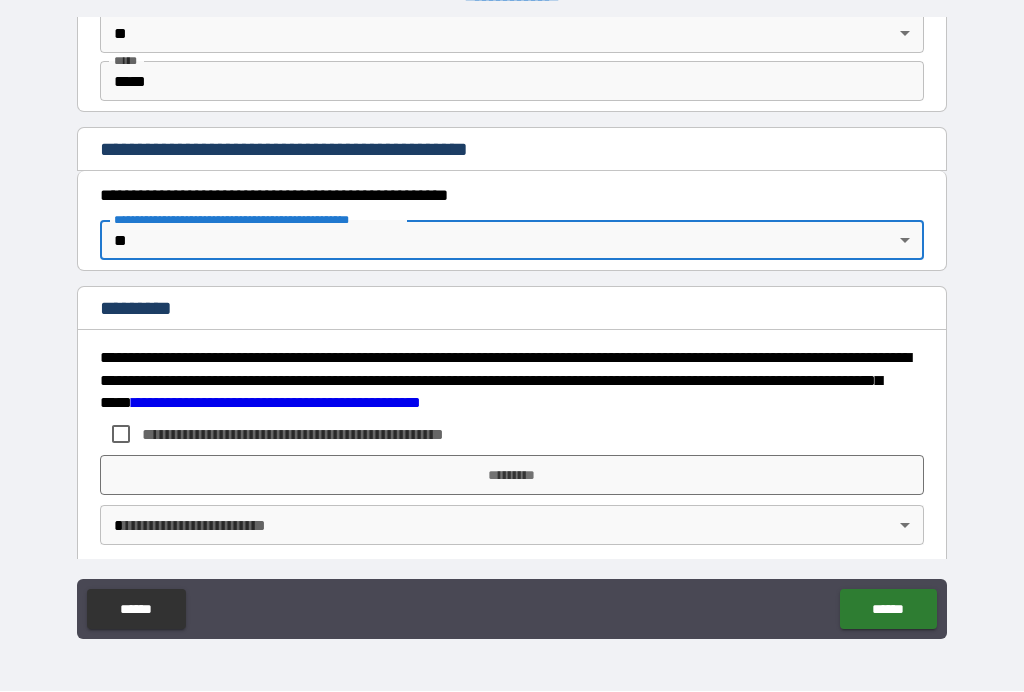 type on "*" 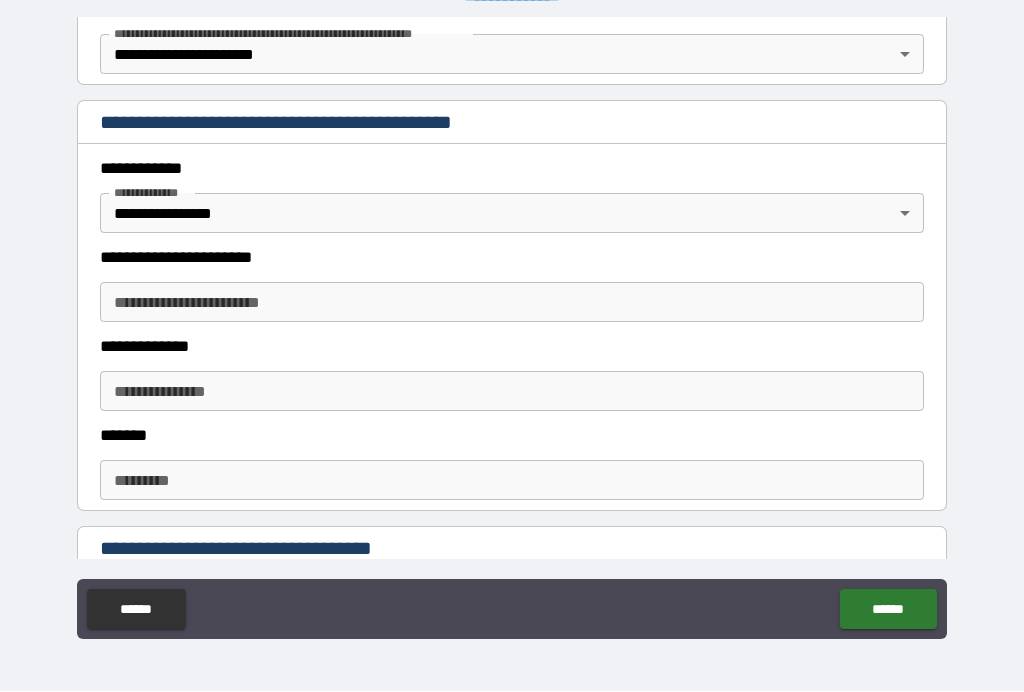 scroll, scrollTop: 406, scrollLeft: 0, axis: vertical 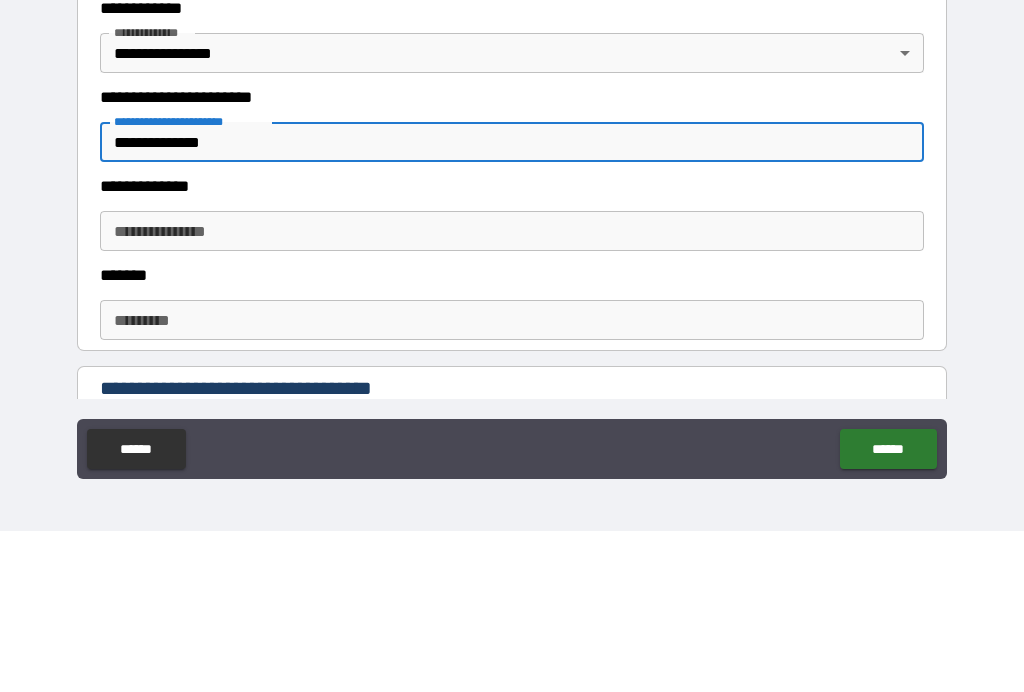 type on "**********" 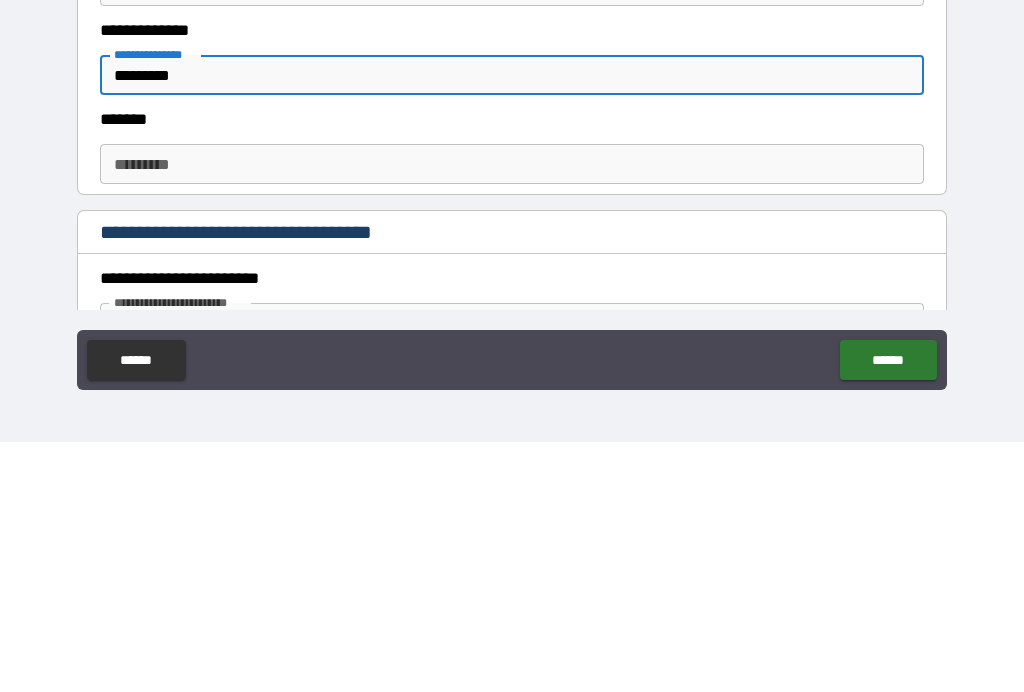 scroll, scrollTop: 490, scrollLeft: 0, axis: vertical 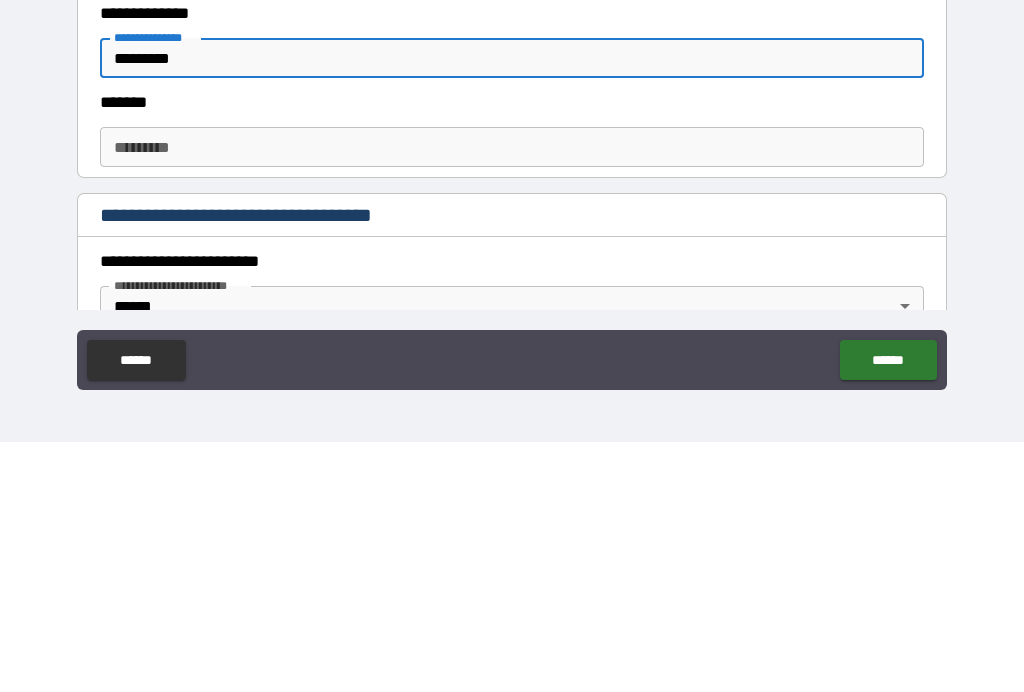 type on "*********" 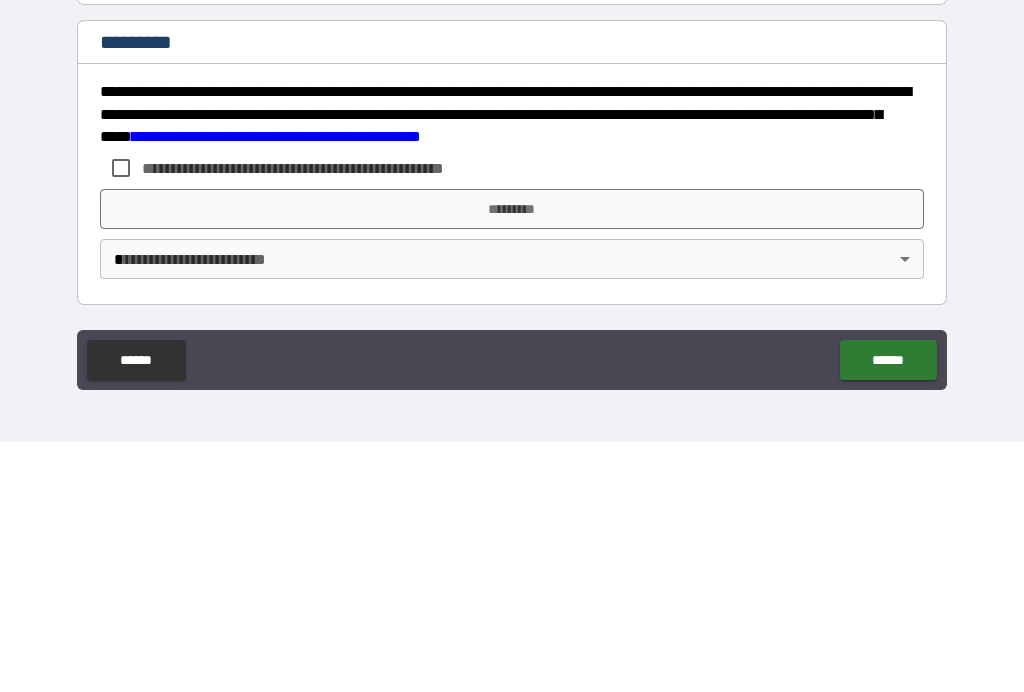 scroll, scrollTop: 2119, scrollLeft: 0, axis: vertical 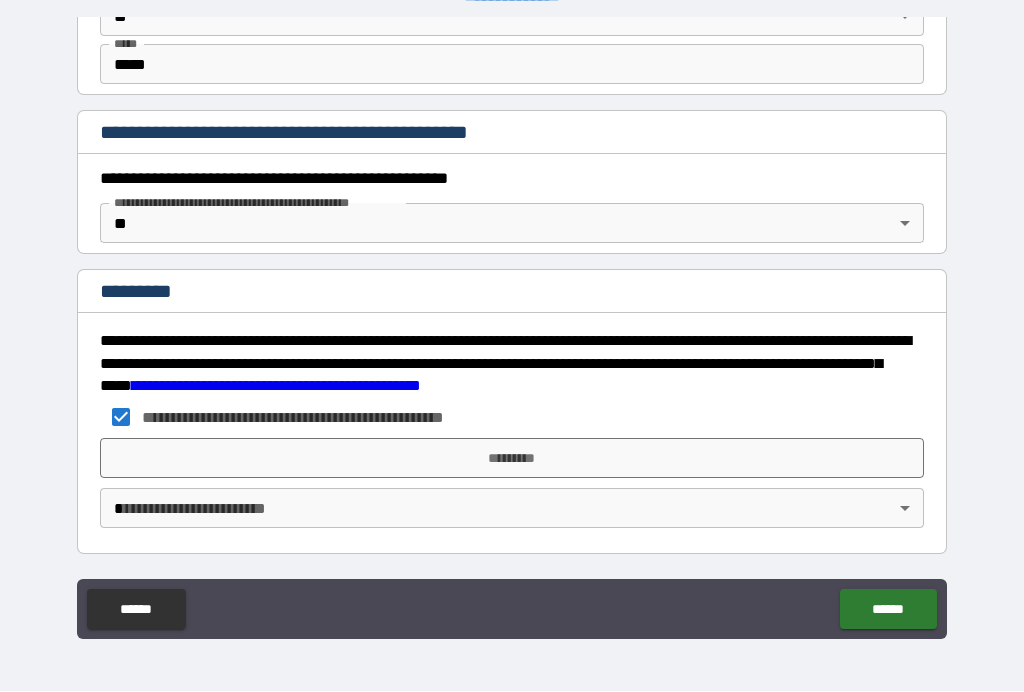 click on "*********" at bounding box center [512, 459] 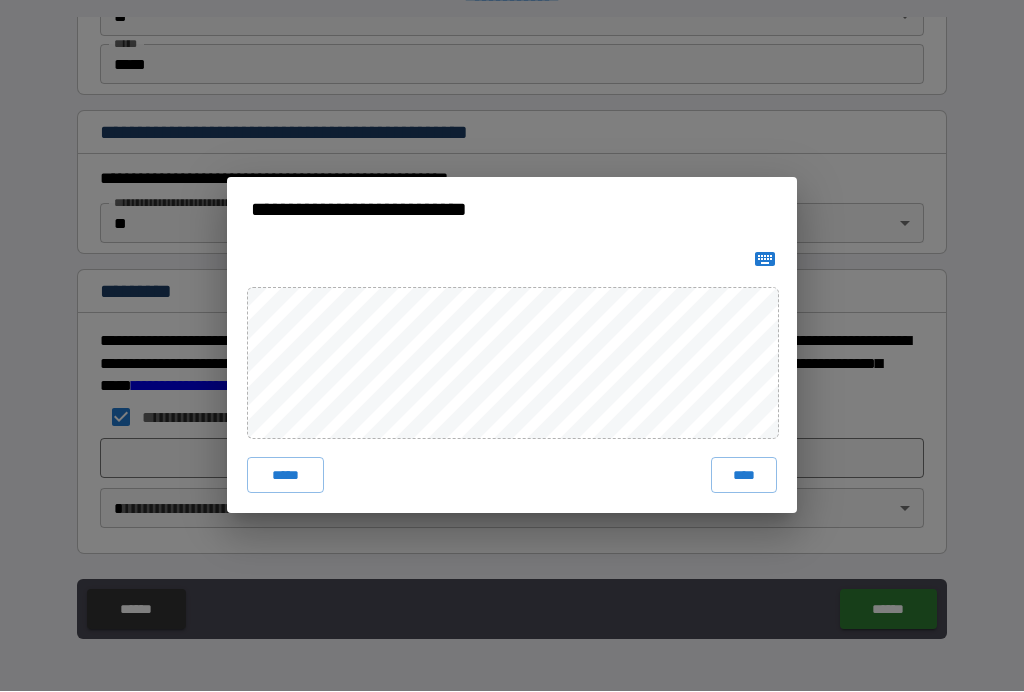 click on "****" at bounding box center [744, 476] 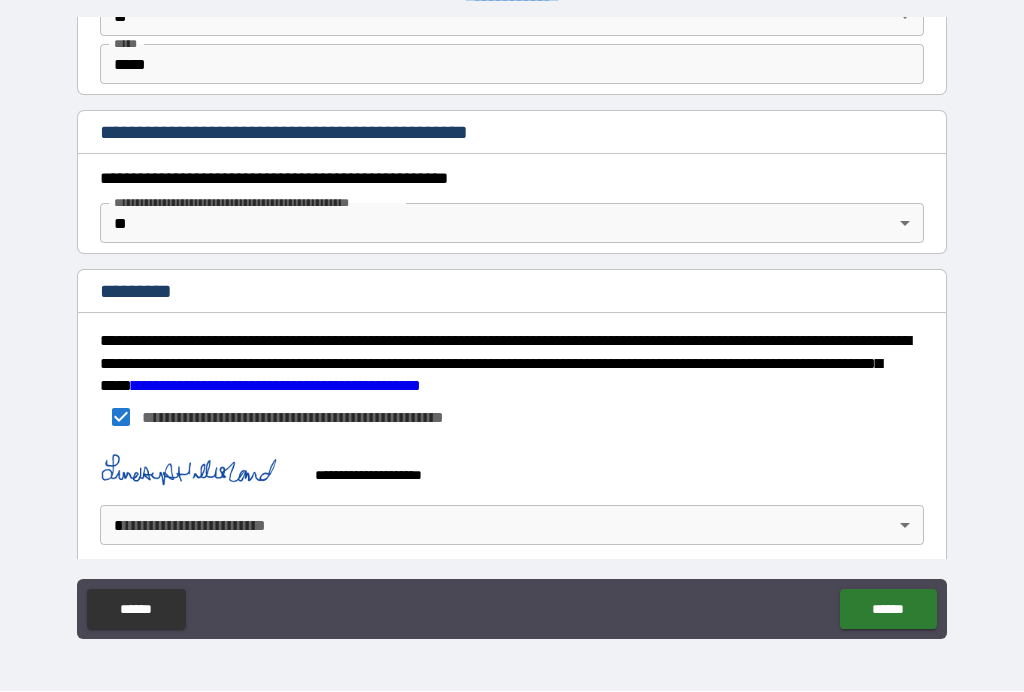click on "**********" at bounding box center (512, 329) 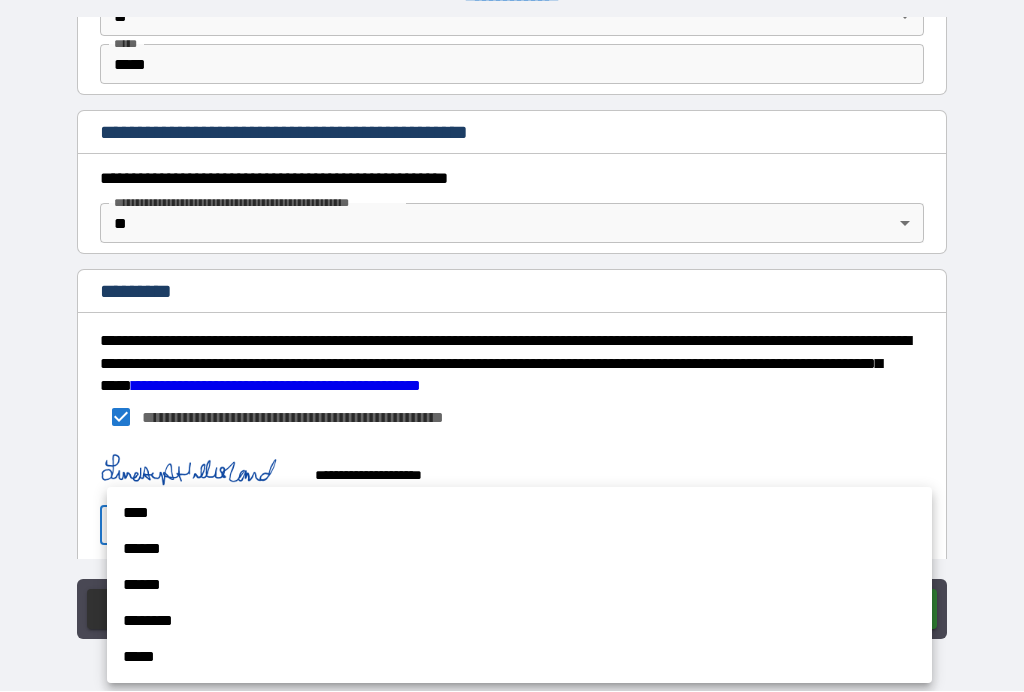 click on "******" at bounding box center (519, 550) 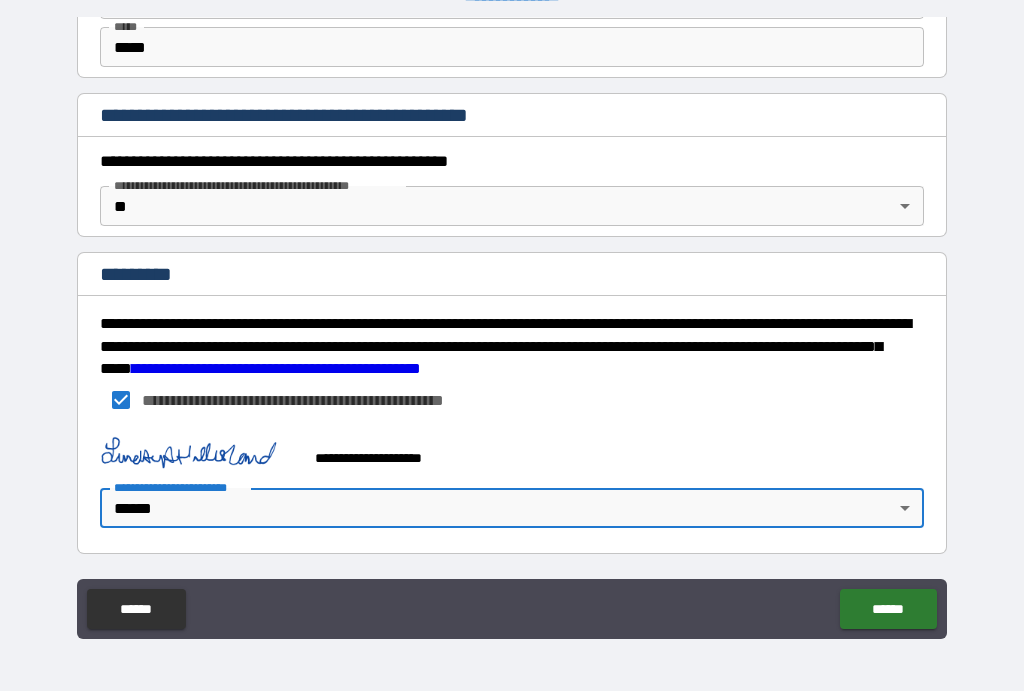 scroll, scrollTop: 2136, scrollLeft: 0, axis: vertical 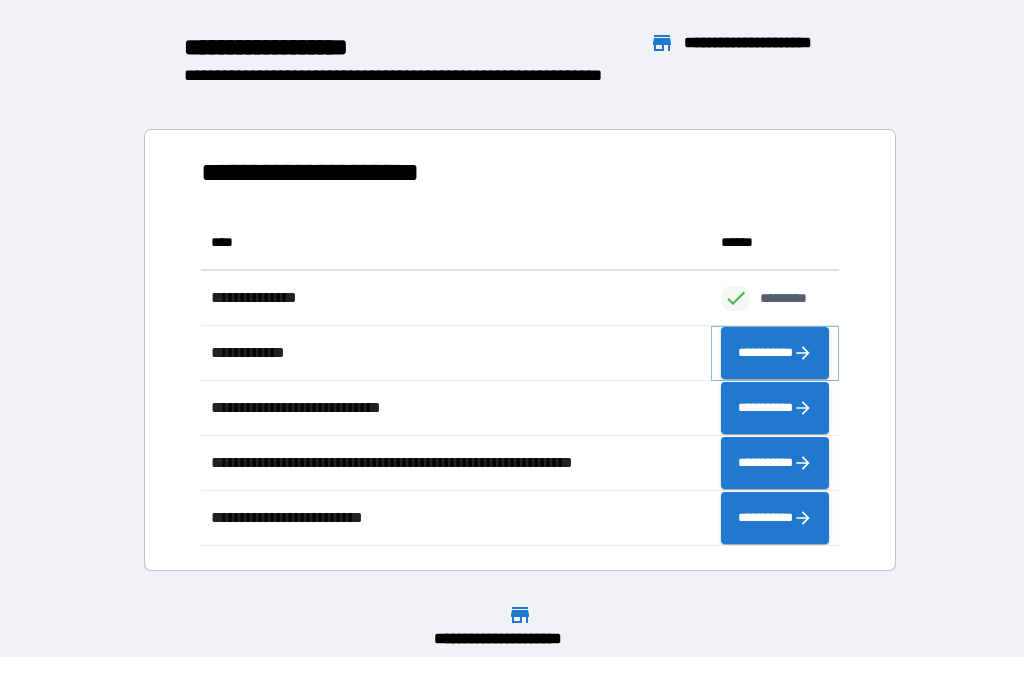 click on "**********" at bounding box center (775, 354) 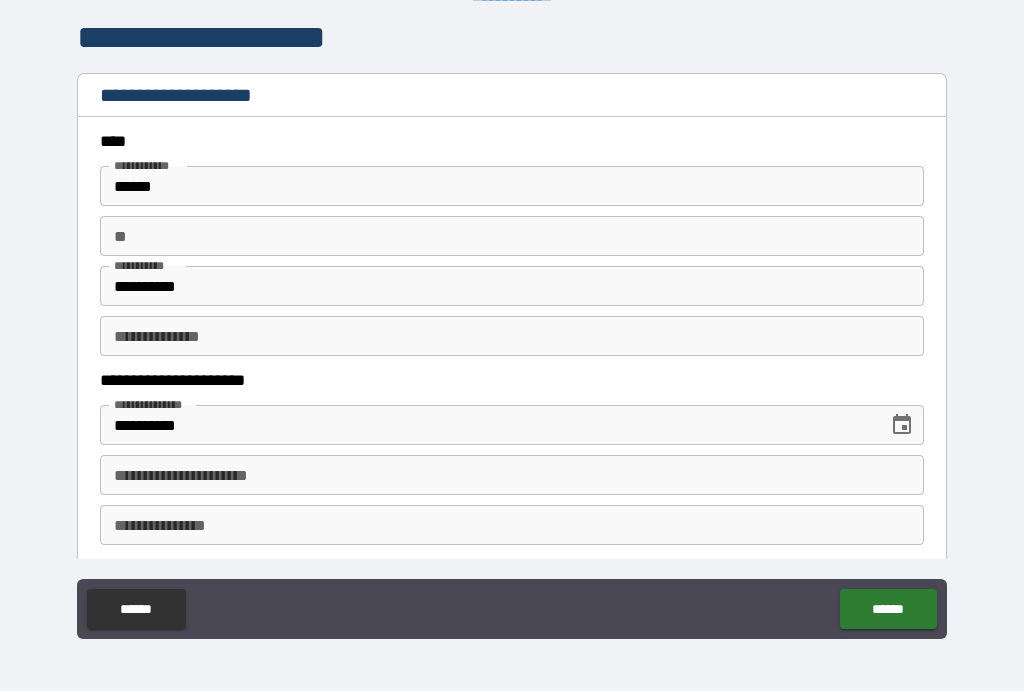click on "** **" at bounding box center [512, 237] 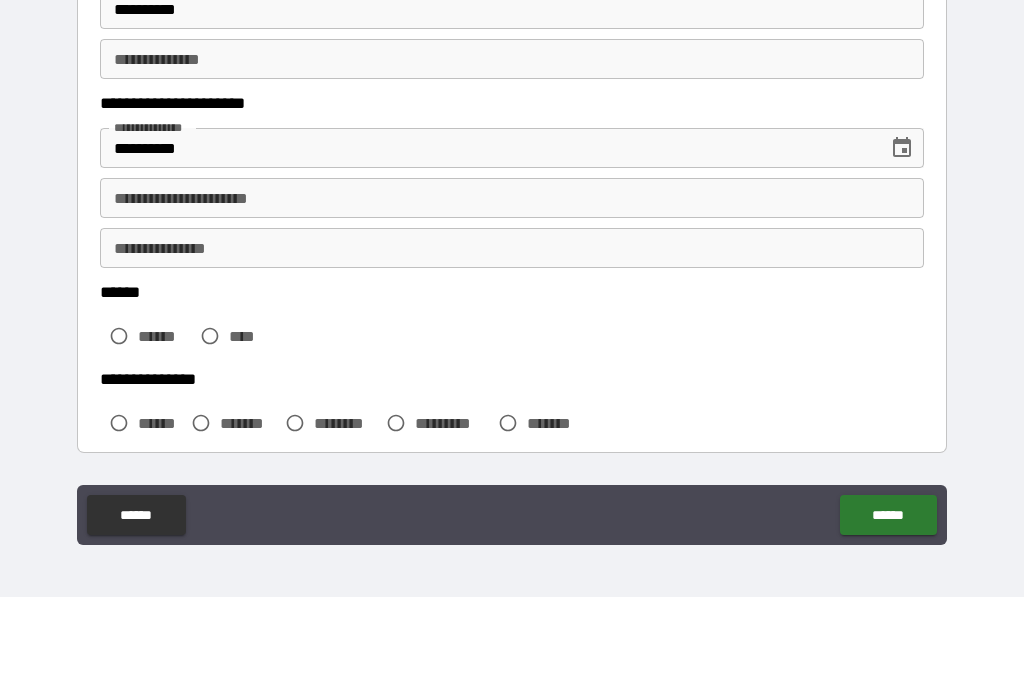 scroll, scrollTop: 187, scrollLeft: 0, axis: vertical 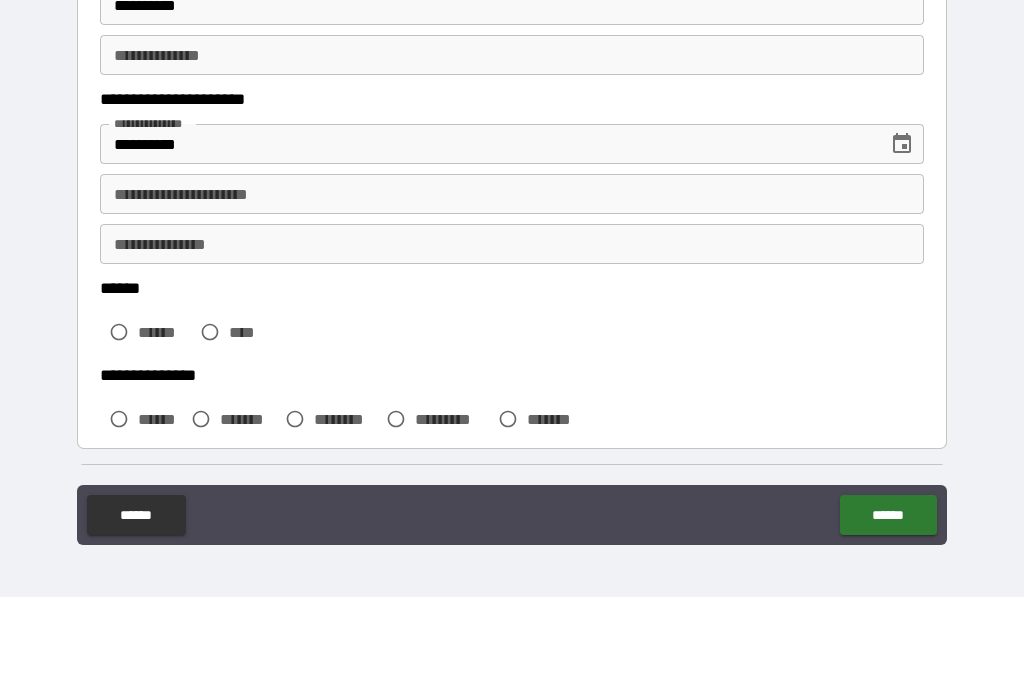 type on "*****" 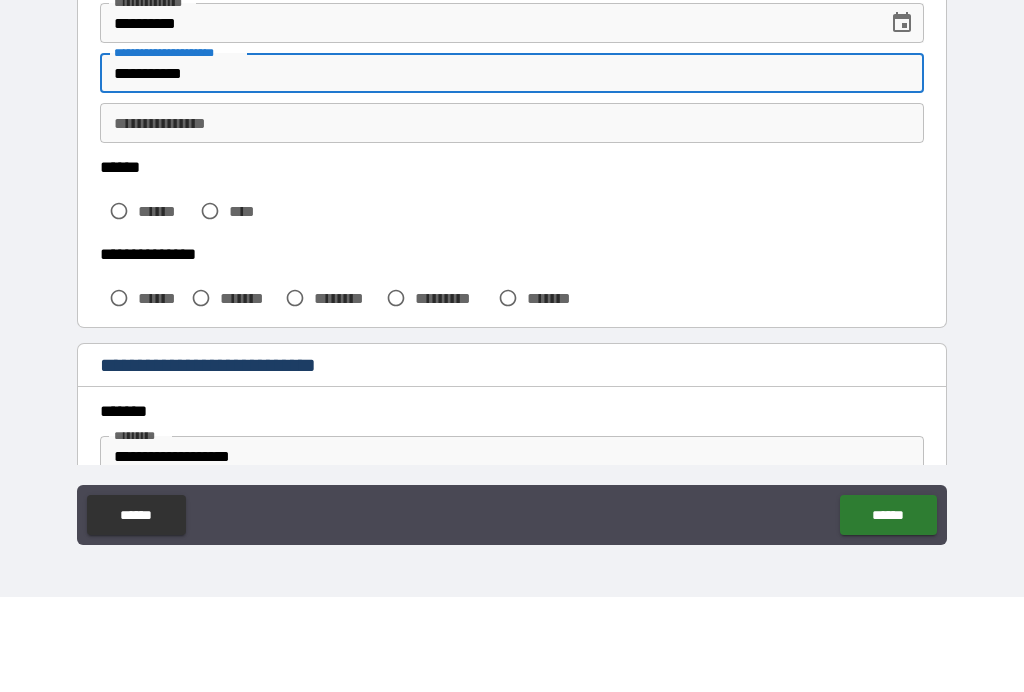 scroll, scrollTop: 319, scrollLeft: 0, axis: vertical 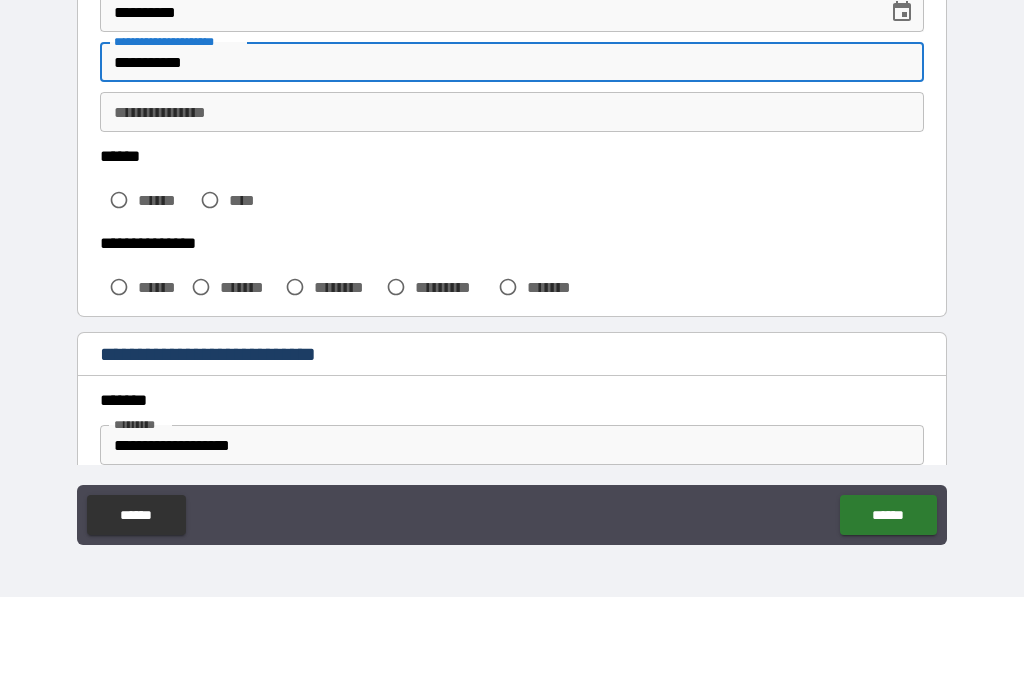 type on "**********" 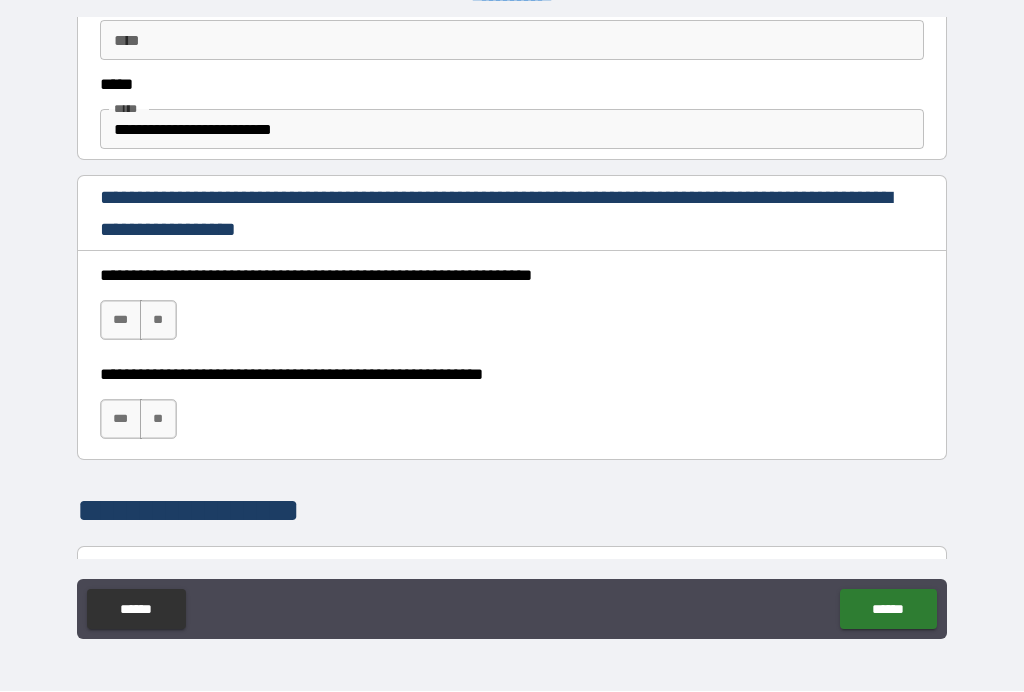 scroll, scrollTop: 1200, scrollLeft: 0, axis: vertical 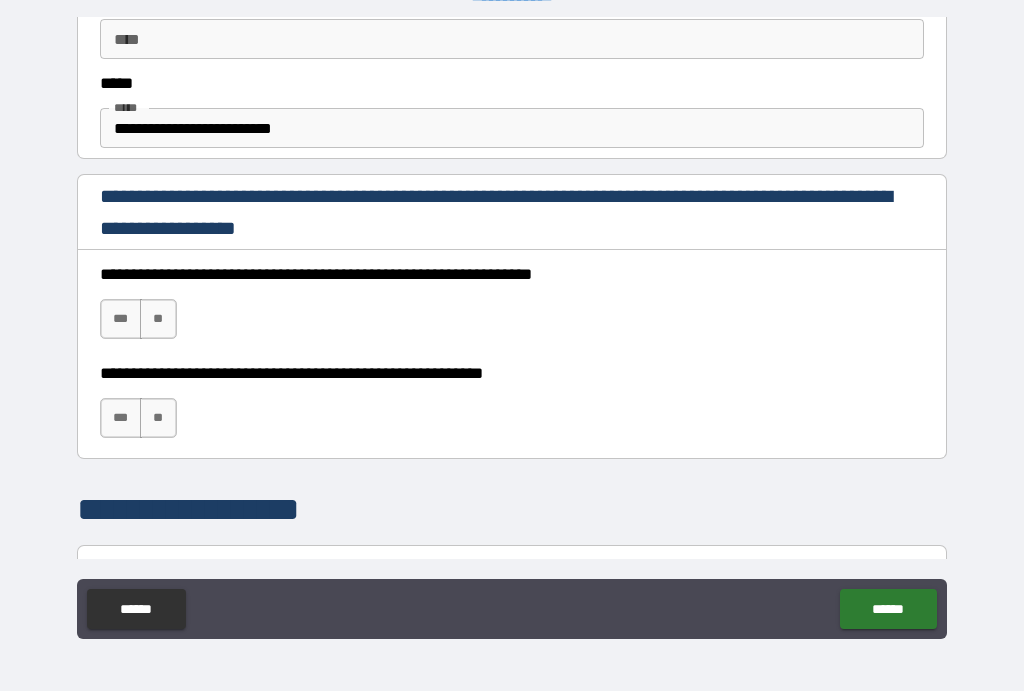 click on "***" at bounding box center [121, 320] 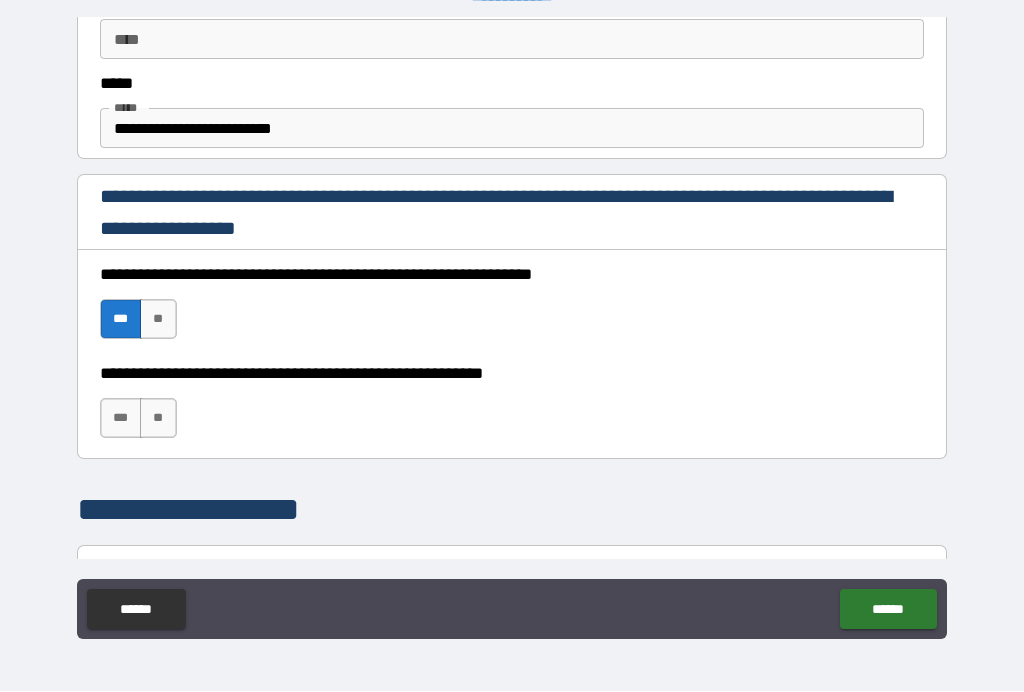 click on "***" at bounding box center [121, 419] 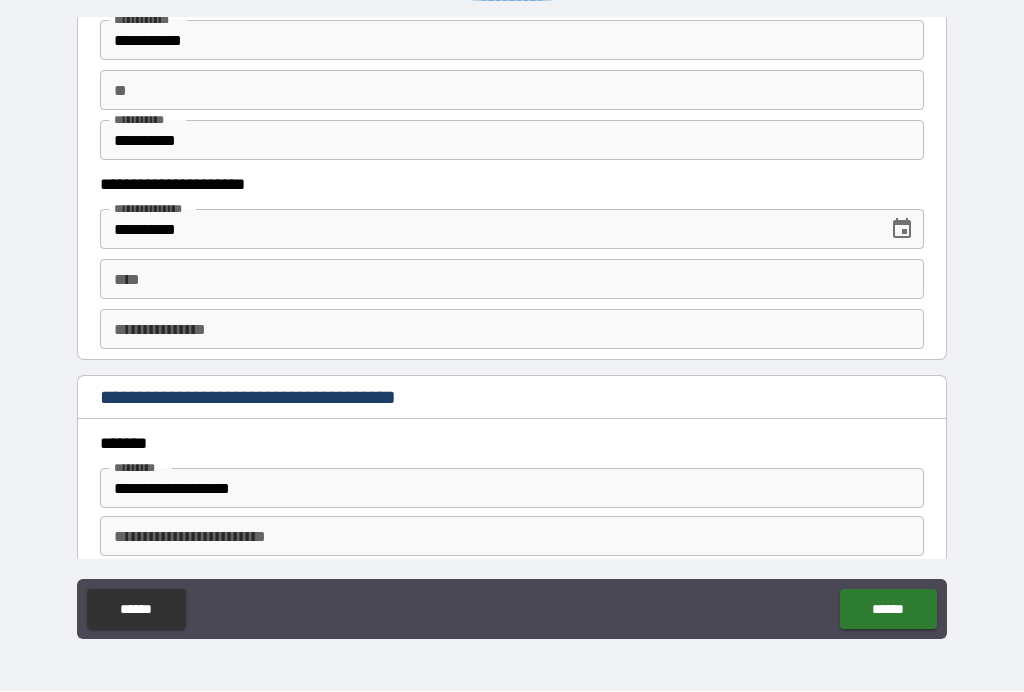 scroll, scrollTop: 2008, scrollLeft: 0, axis: vertical 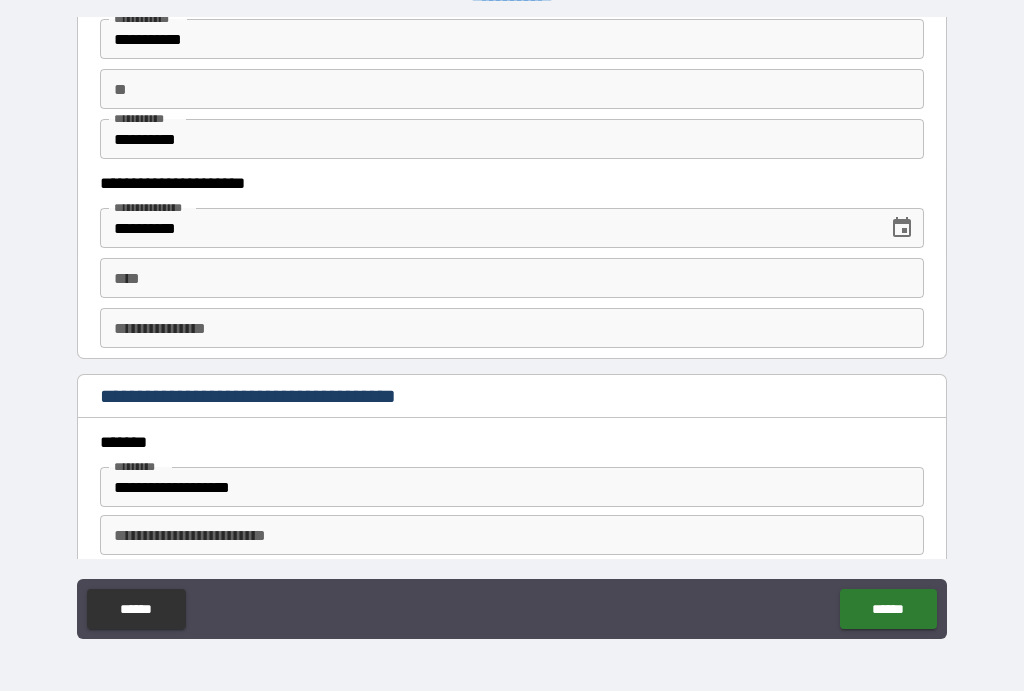 click on "****" at bounding box center [512, 279] 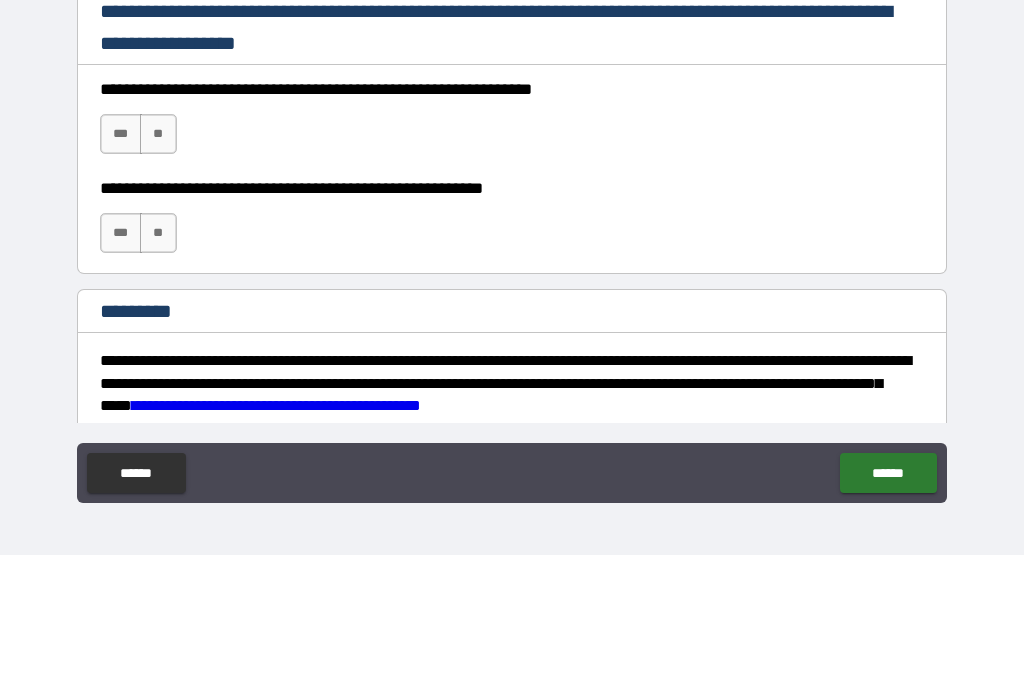 scroll, scrollTop: 2887, scrollLeft: 0, axis: vertical 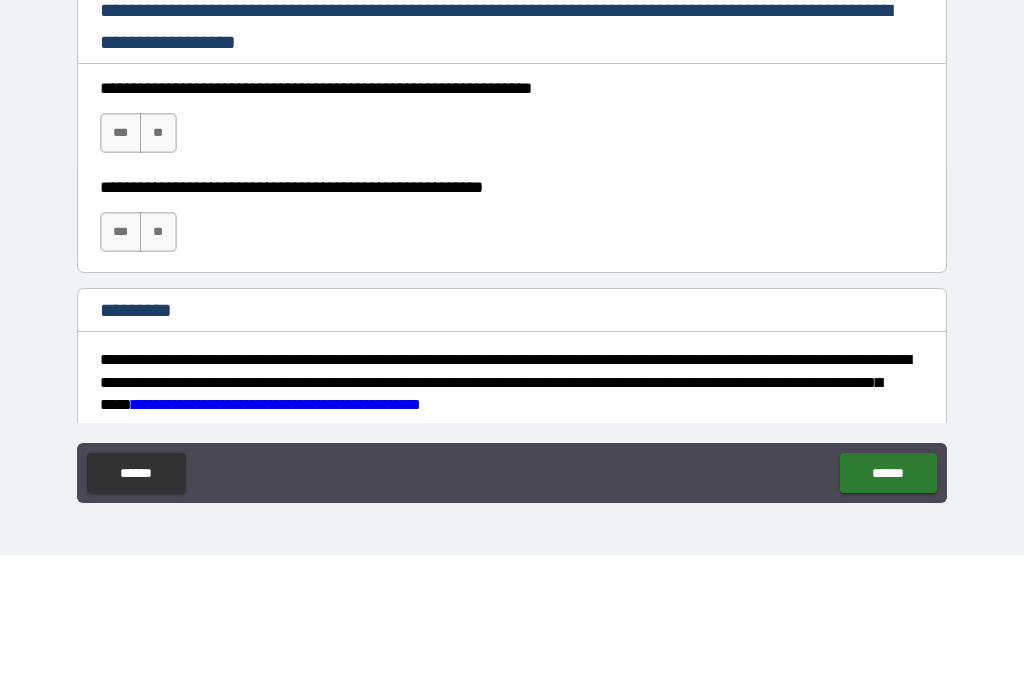 type on "**********" 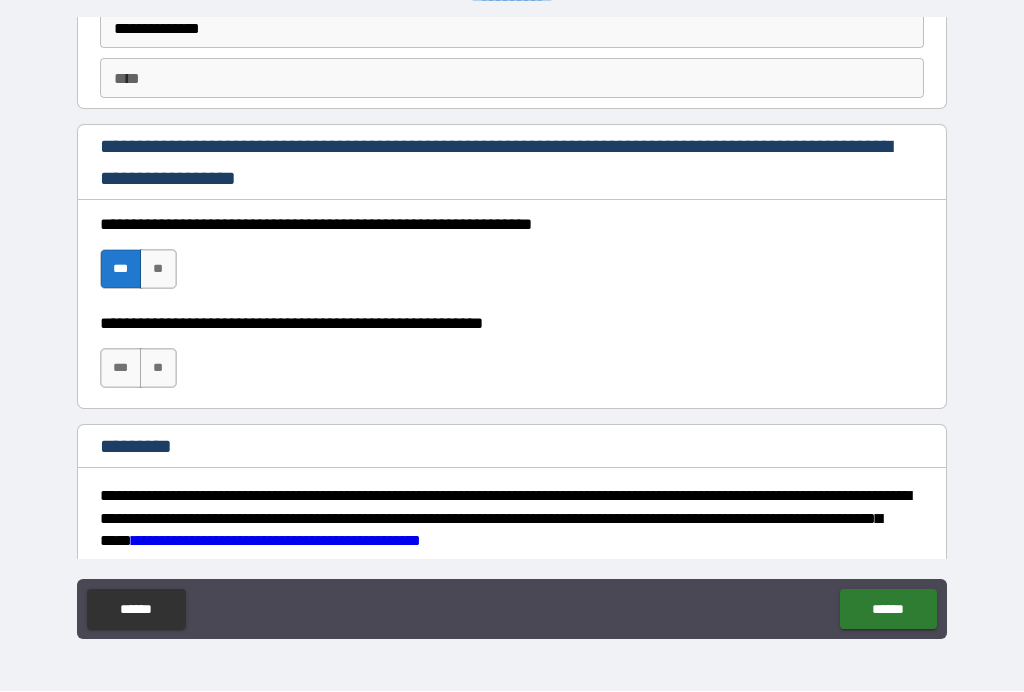 click on "***" at bounding box center (121, 369) 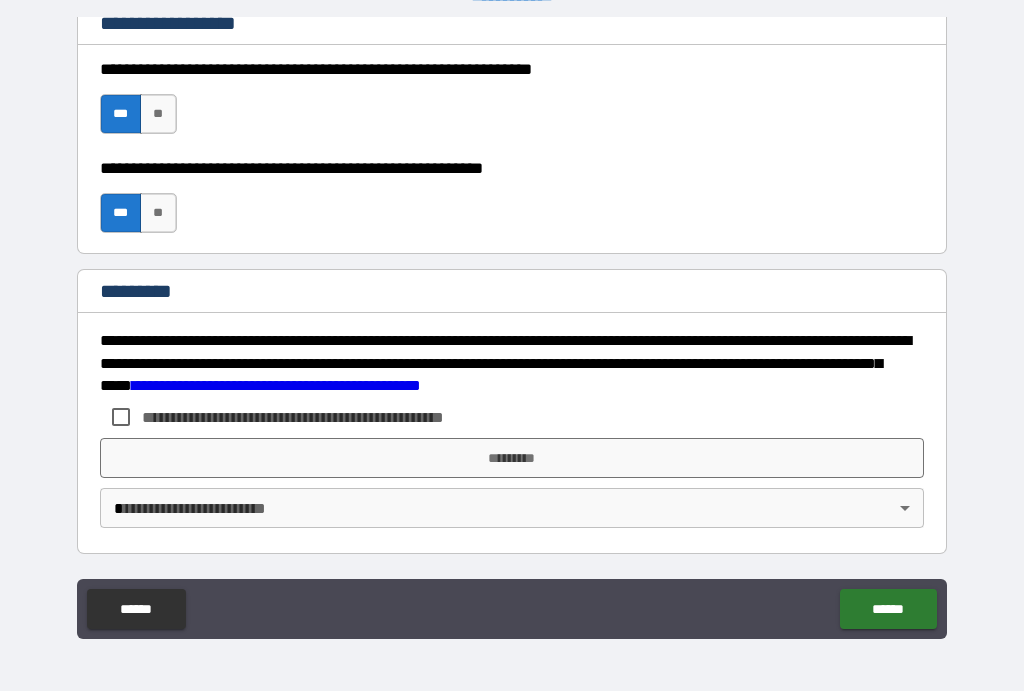 scroll, scrollTop: 3042, scrollLeft: 0, axis: vertical 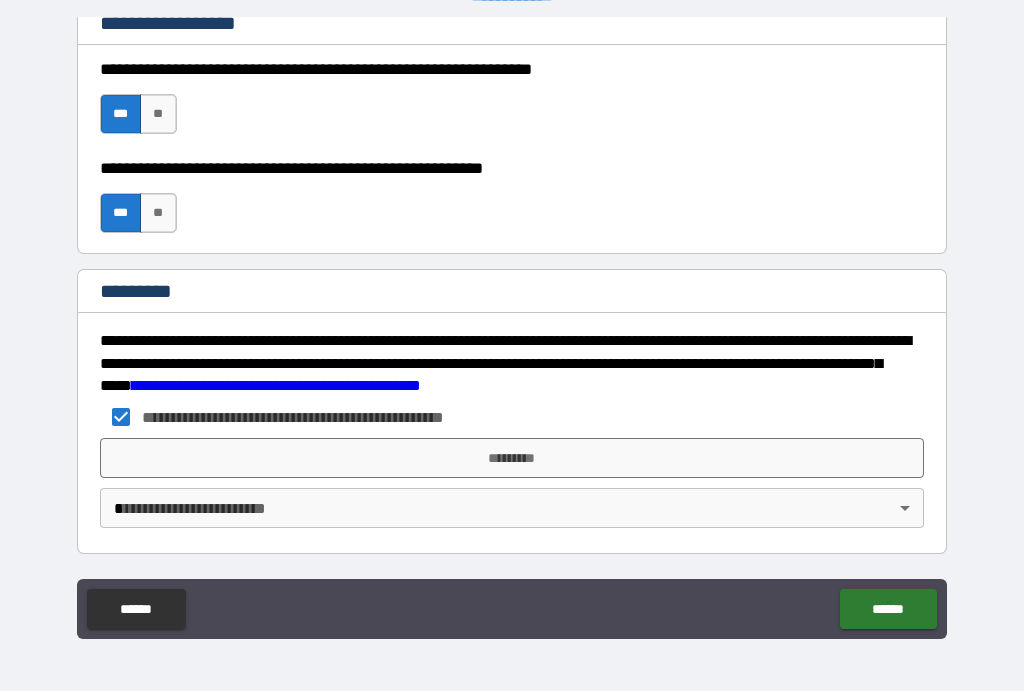 click on "*********" at bounding box center [512, 459] 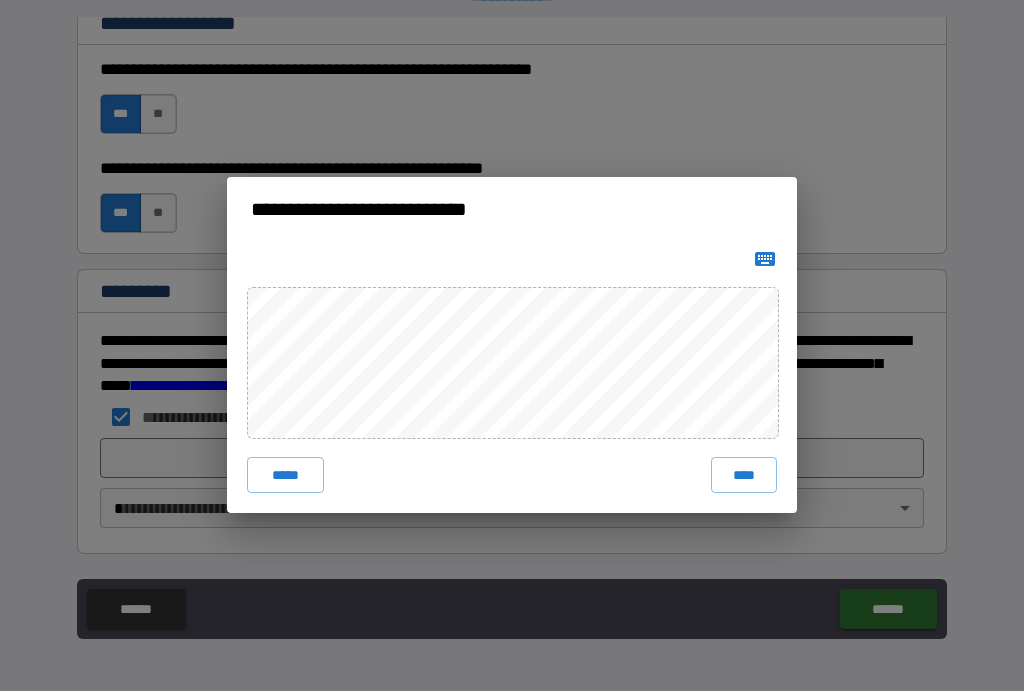 click on "****" at bounding box center (744, 476) 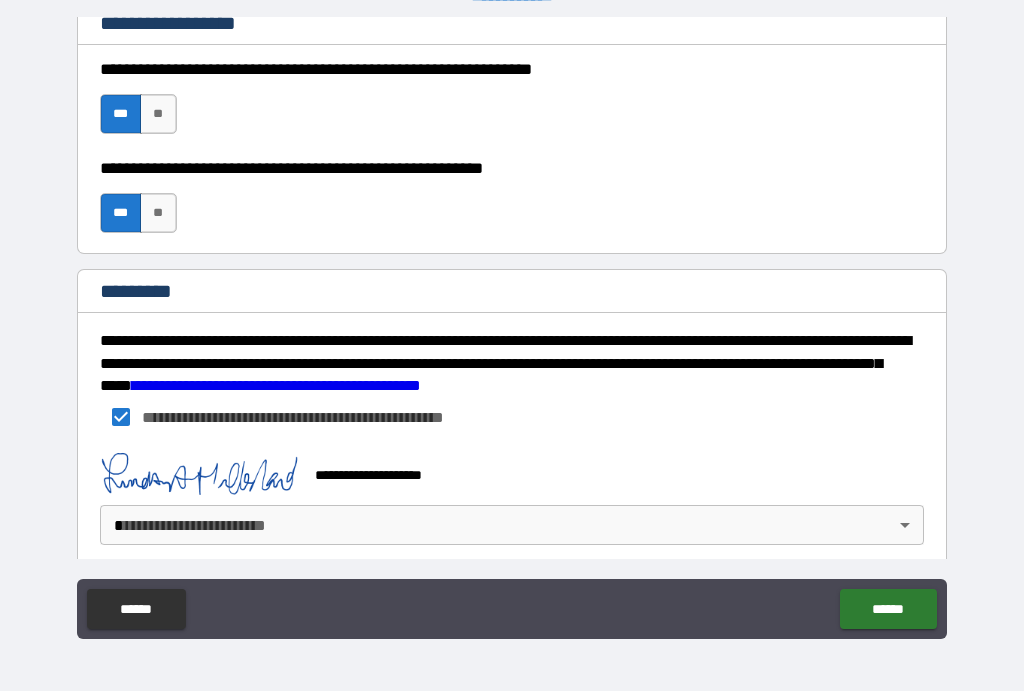 click on "**********" at bounding box center (512, 329) 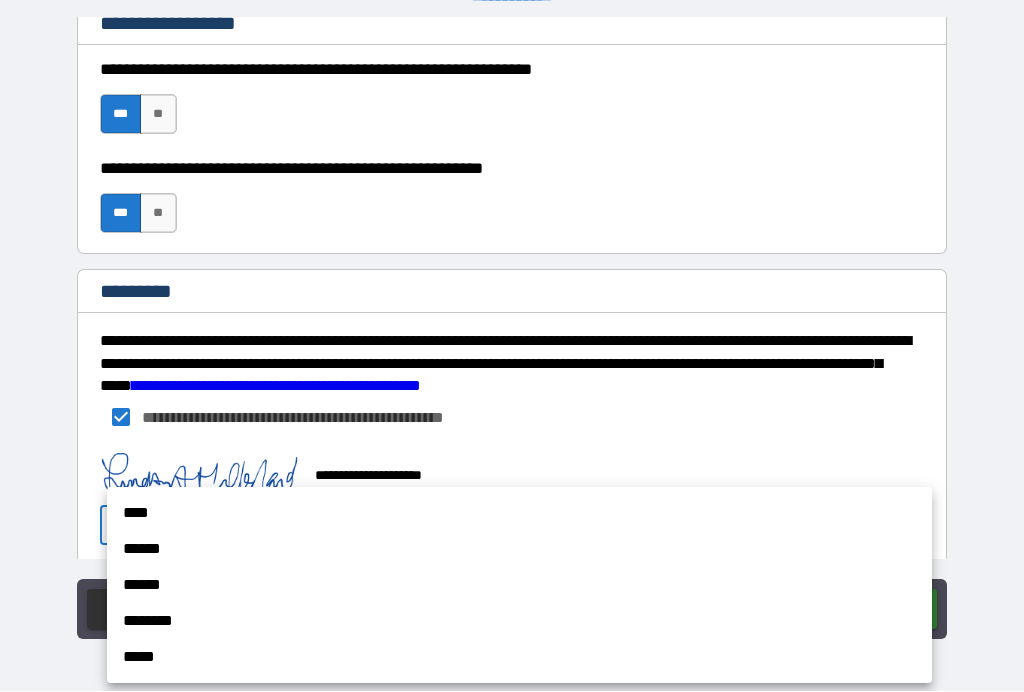 click on "******" at bounding box center (519, 550) 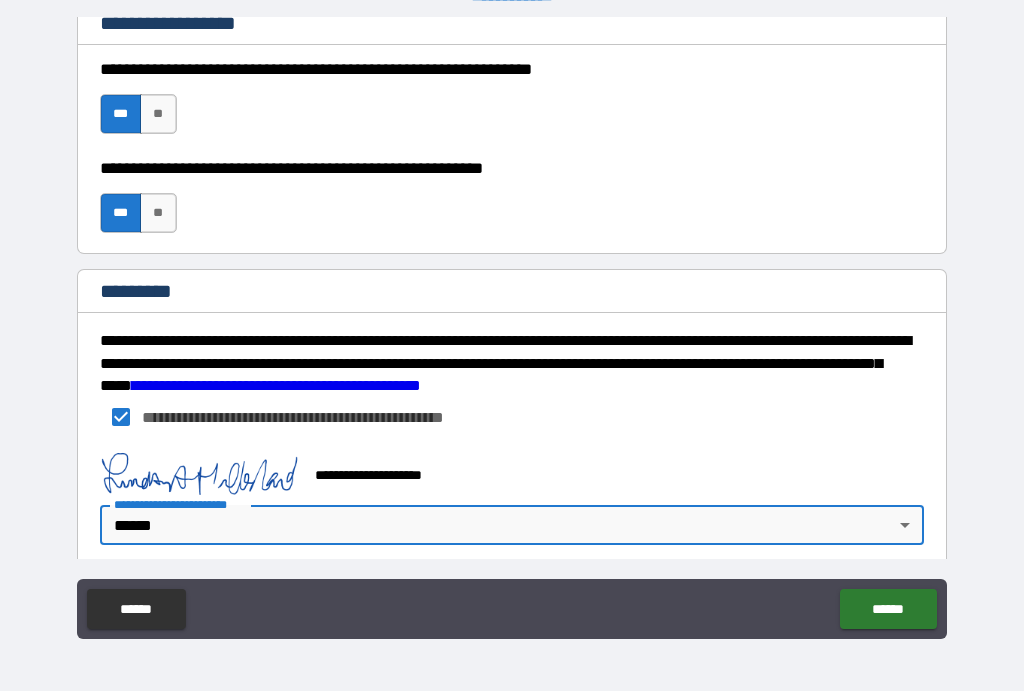 click on "******" at bounding box center (888, 610) 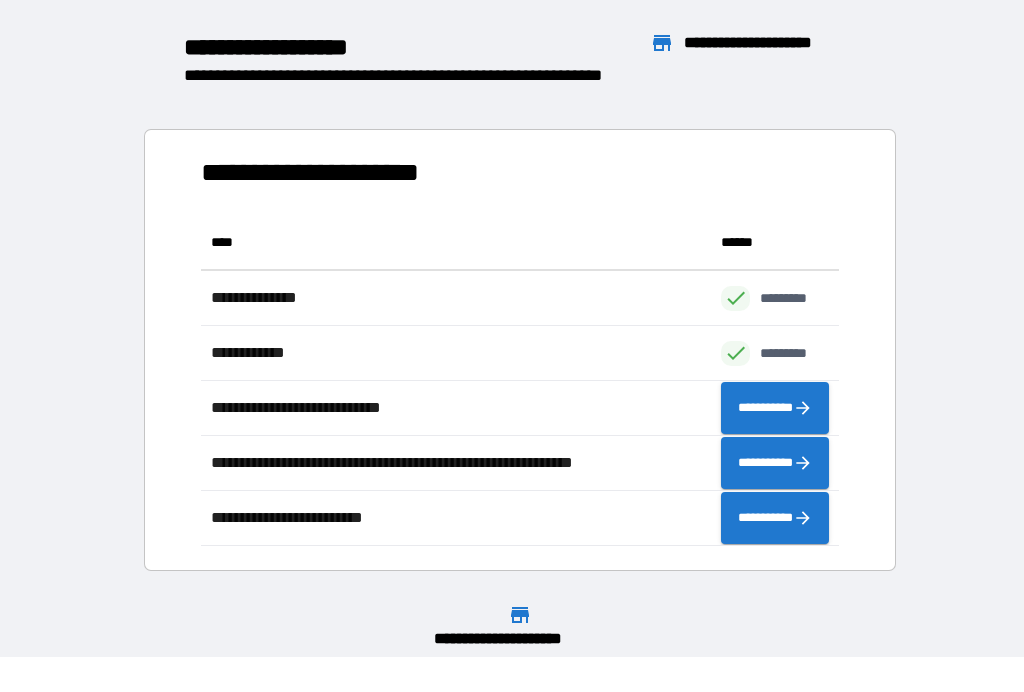 scroll, scrollTop: 331, scrollLeft: 638, axis: both 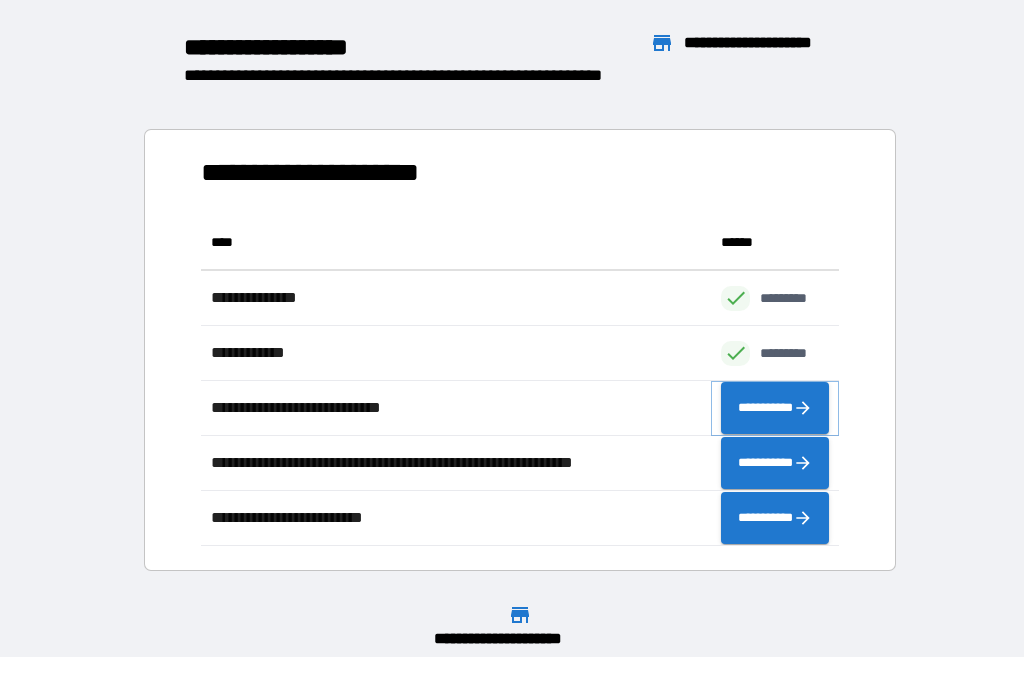 click on "**********" at bounding box center (775, 409) 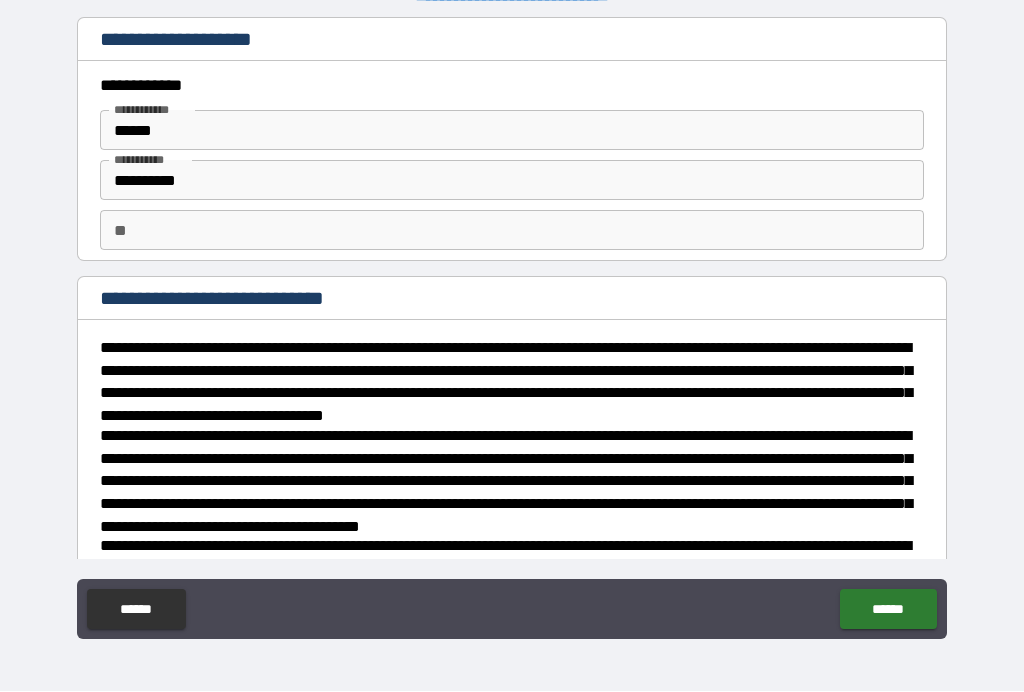 click on "**" at bounding box center (512, 231) 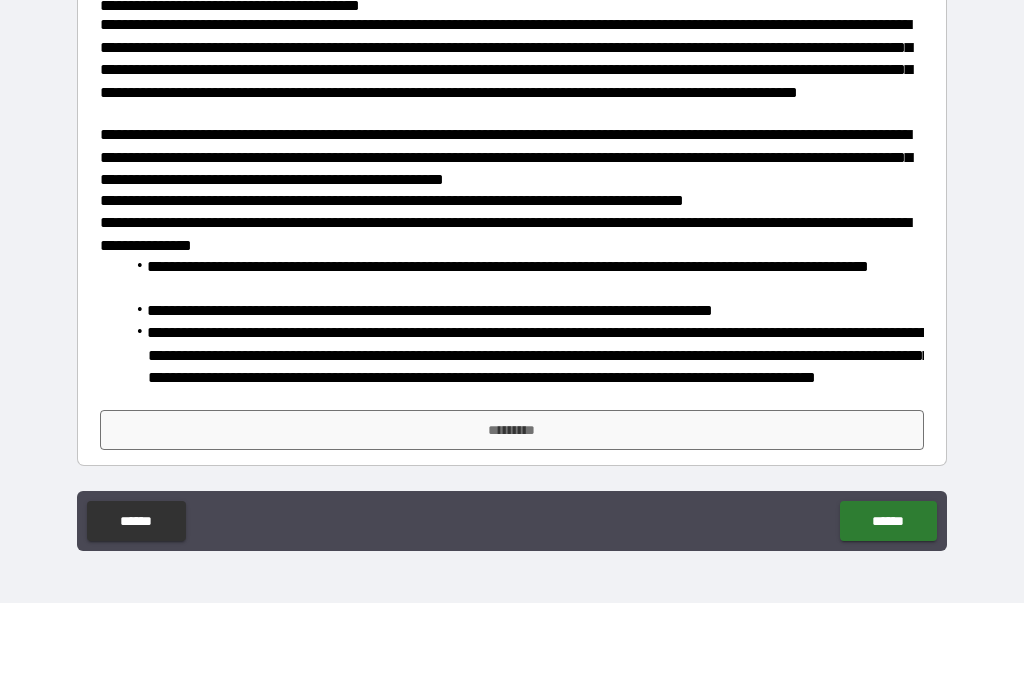 scroll, scrollTop: 433, scrollLeft: 0, axis: vertical 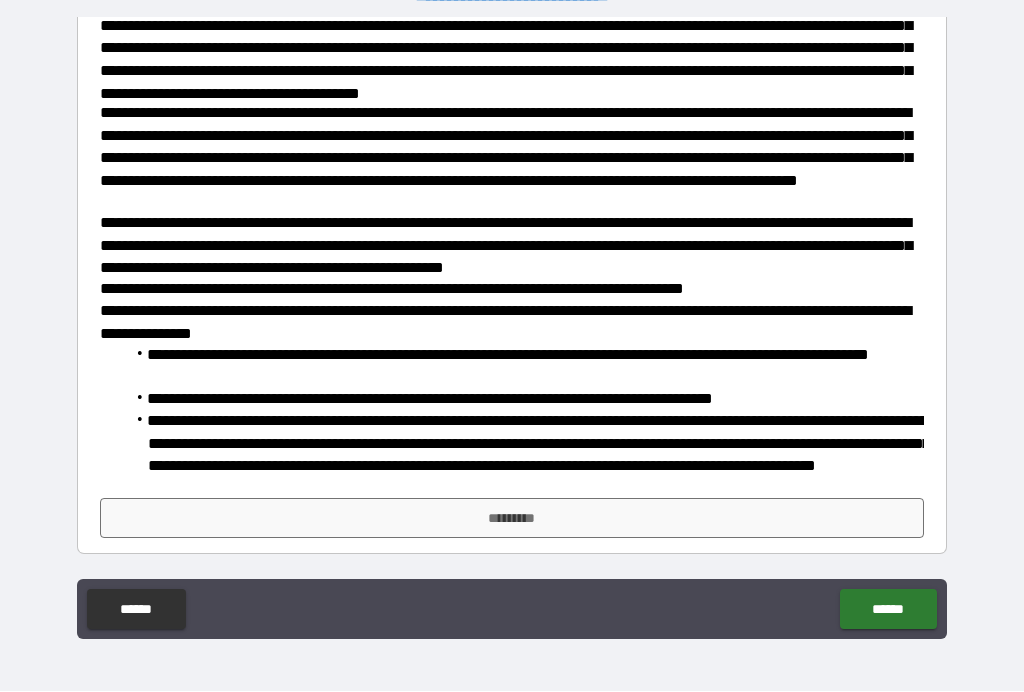 click on "*********" at bounding box center (512, 519) 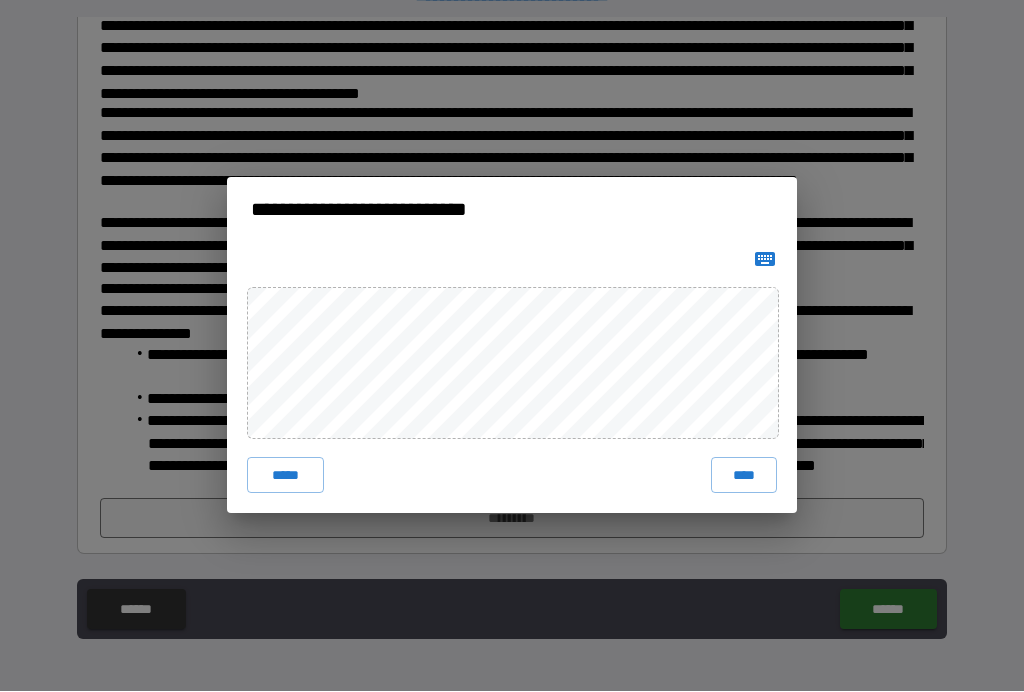click on "****" at bounding box center [744, 476] 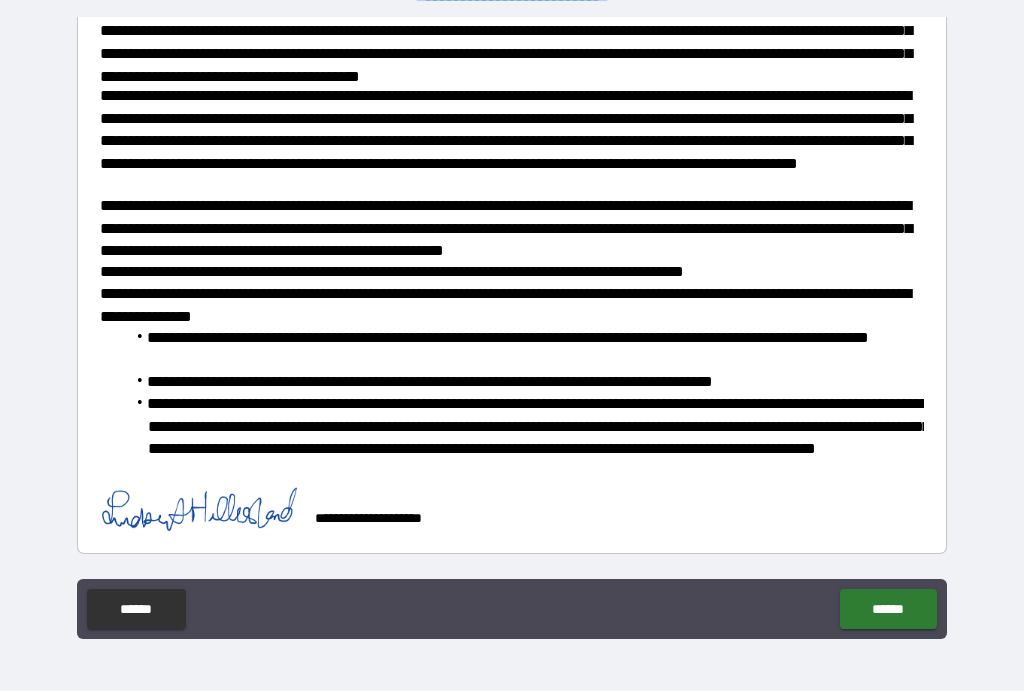 scroll, scrollTop: 450, scrollLeft: 0, axis: vertical 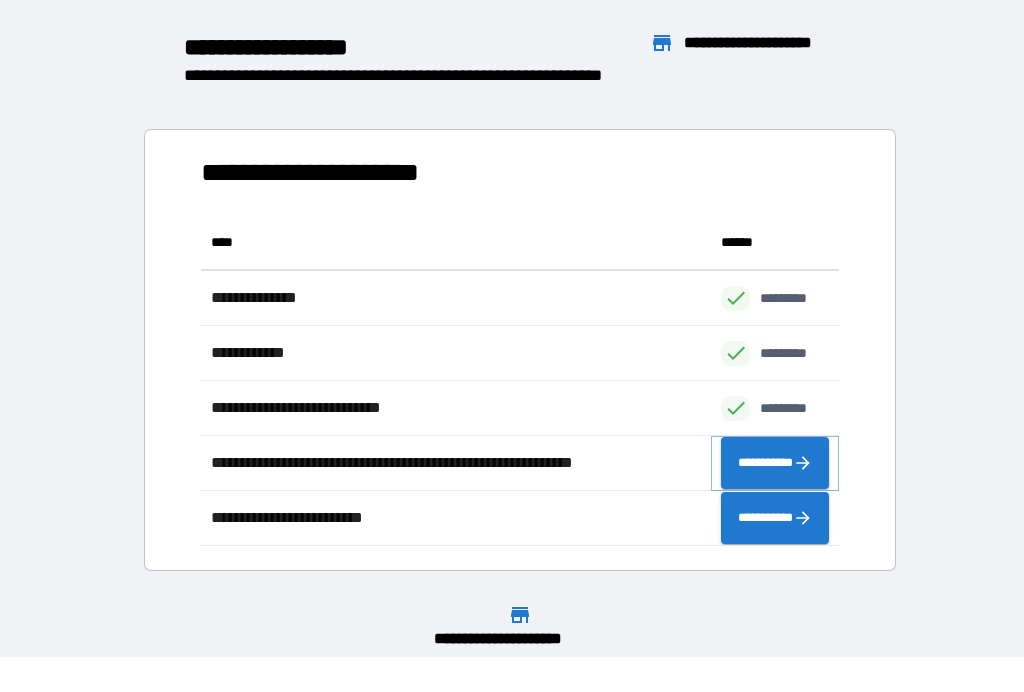 click on "**********" at bounding box center (775, 464) 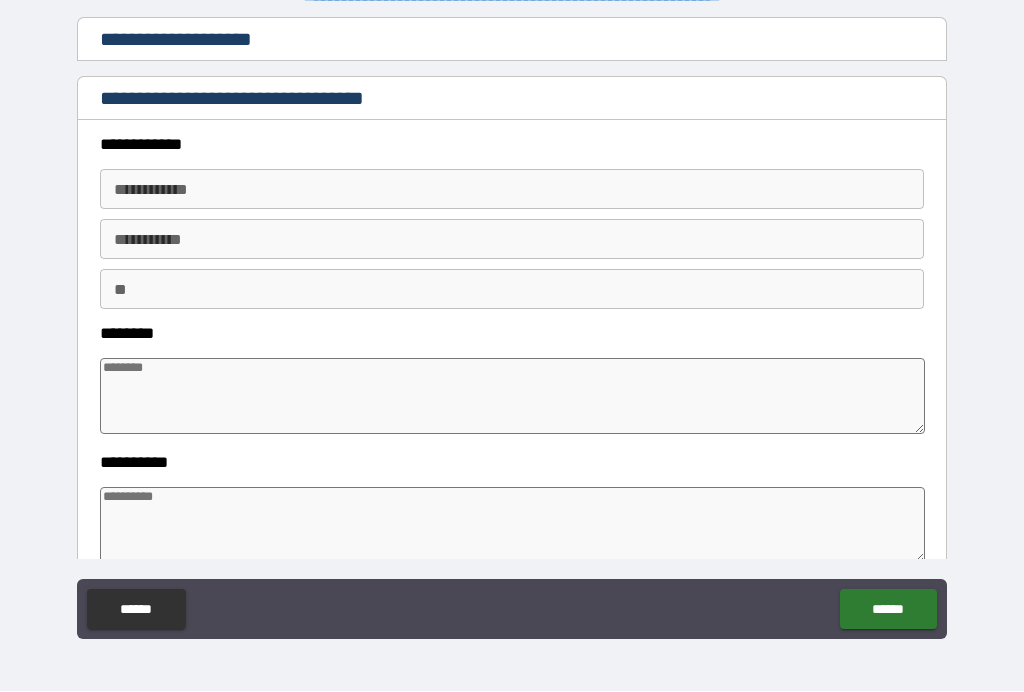 type on "*" 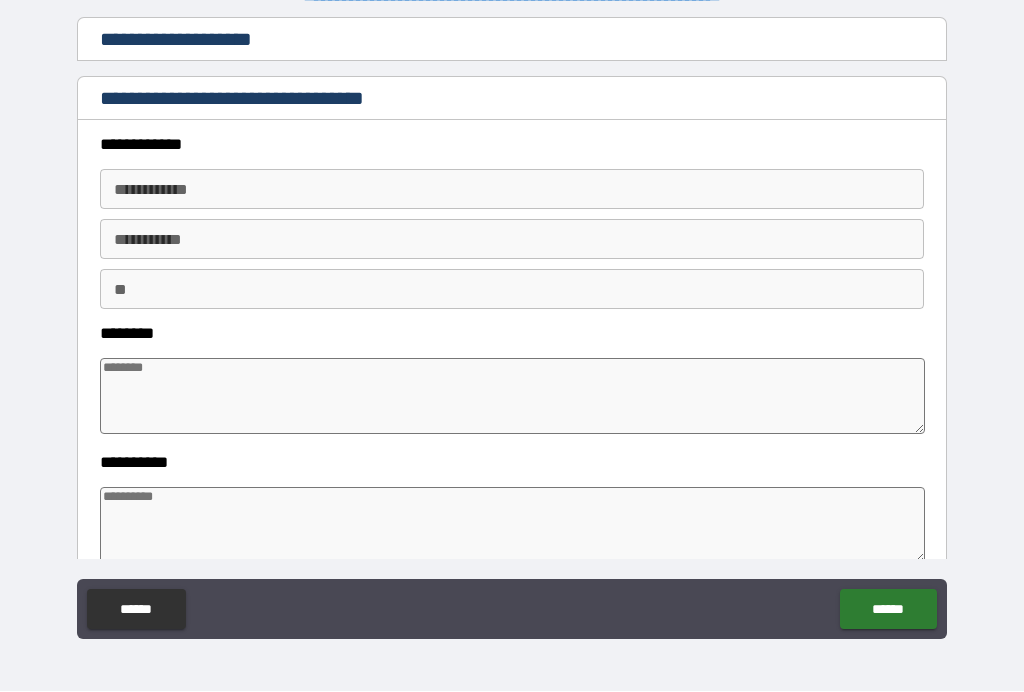 type on "*" 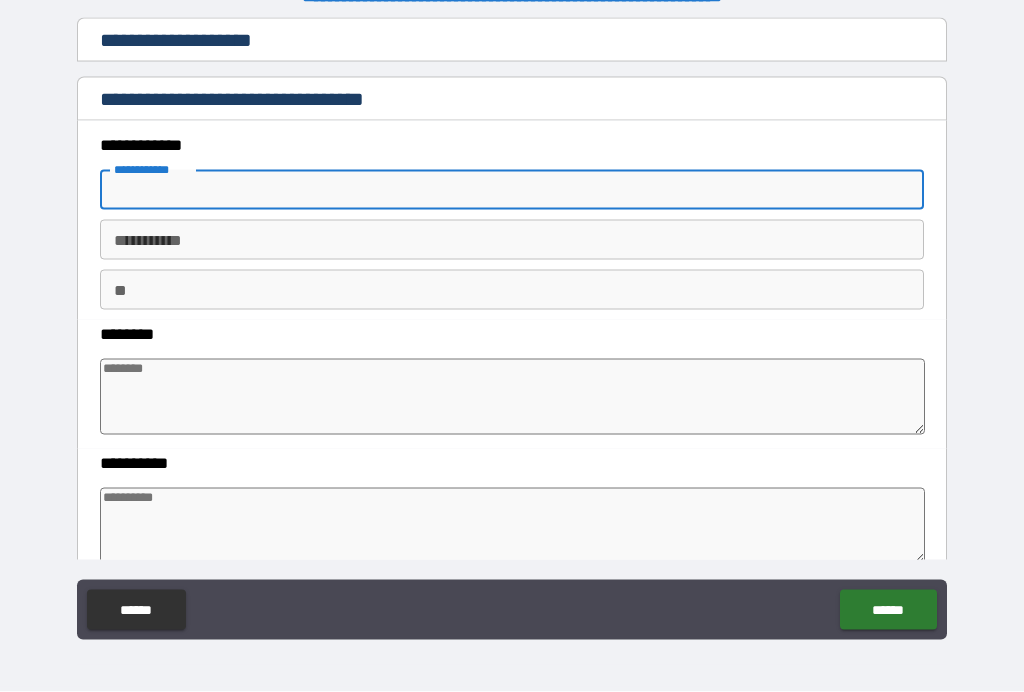 type on "*" 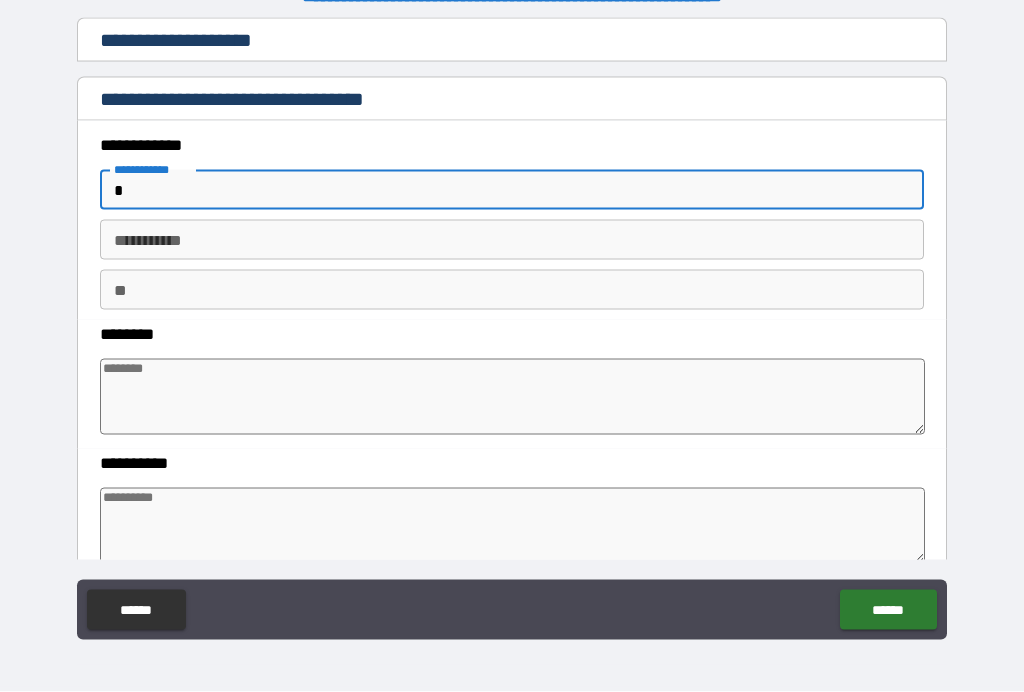 type on "*" 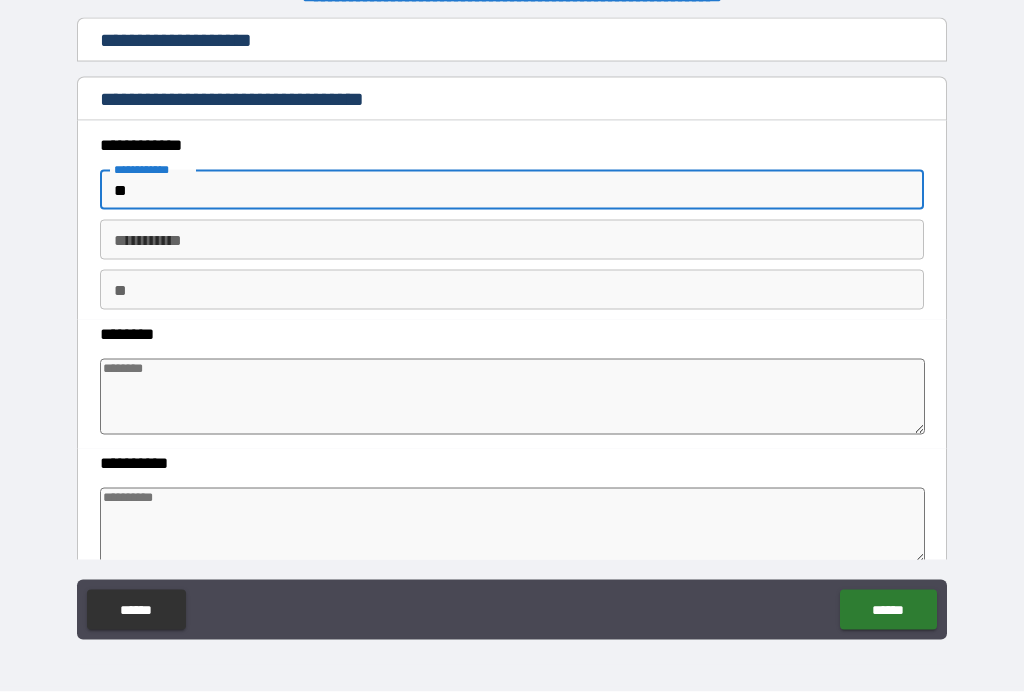 type on "*" 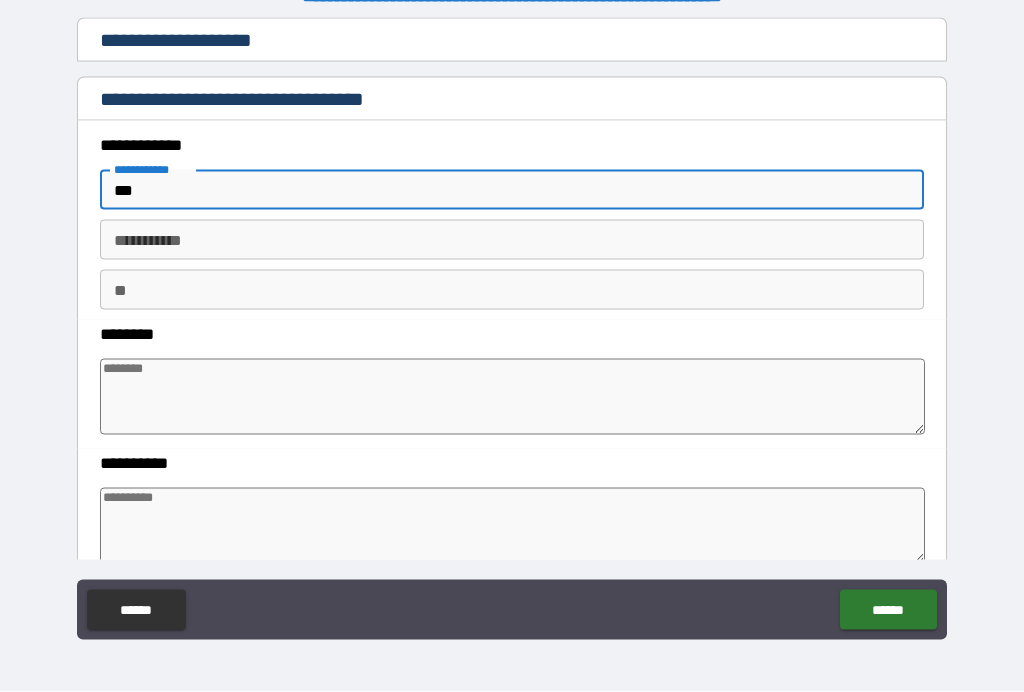 type on "*" 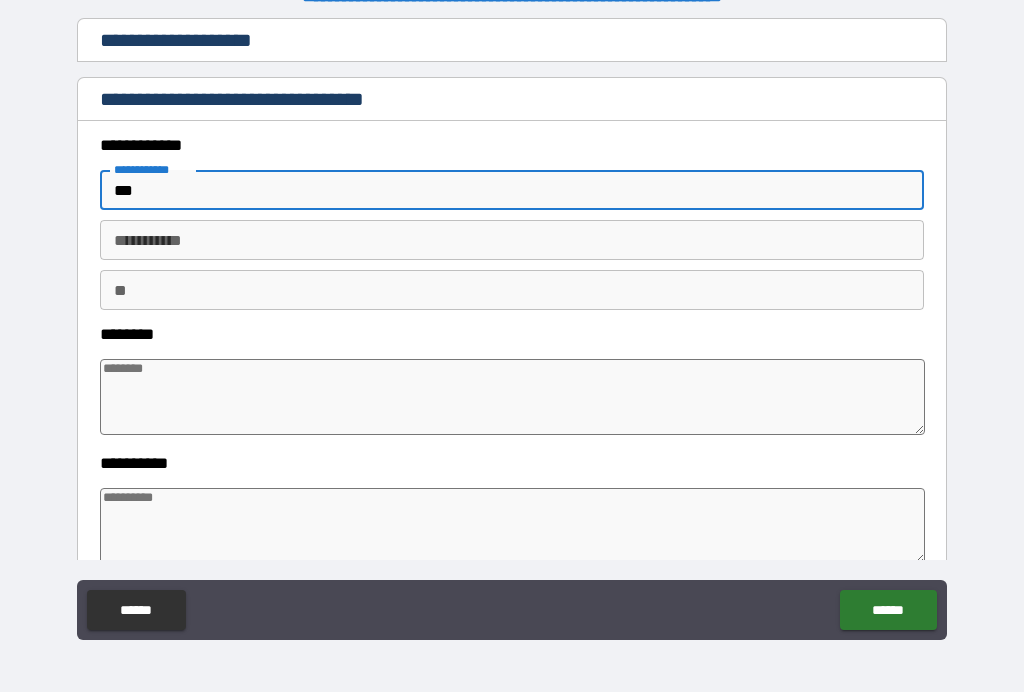 type on "****" 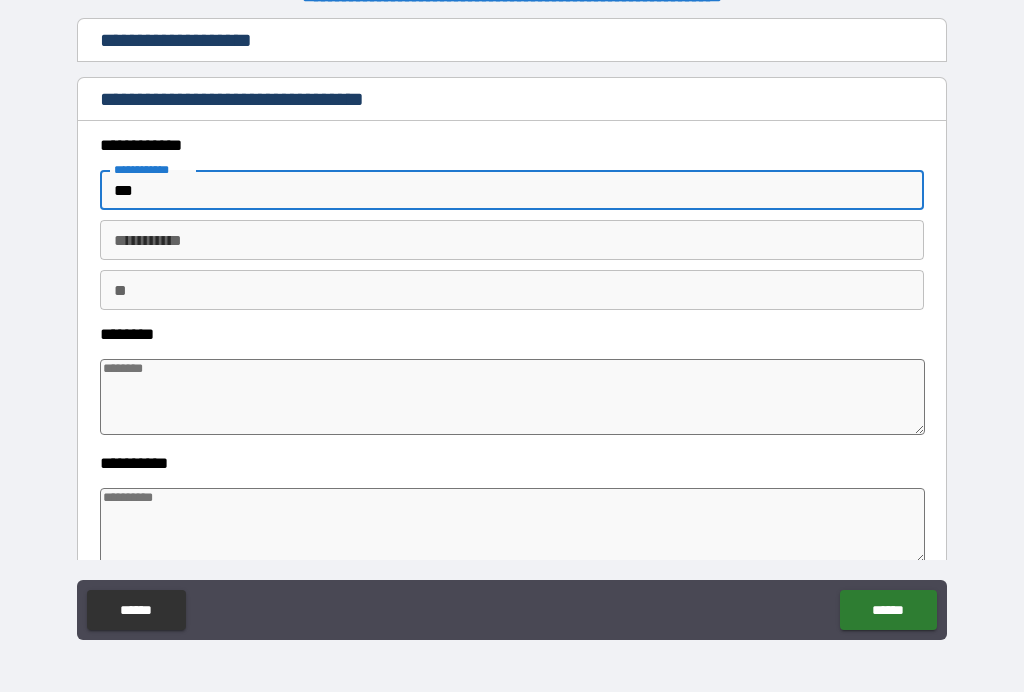 type on "*" 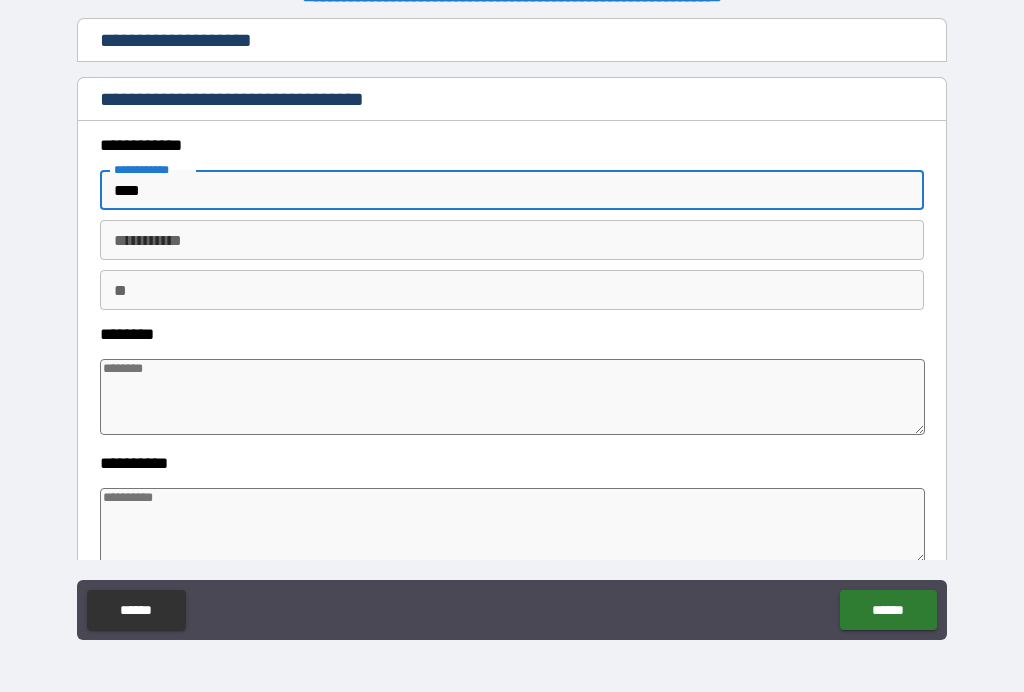 type on "*****" 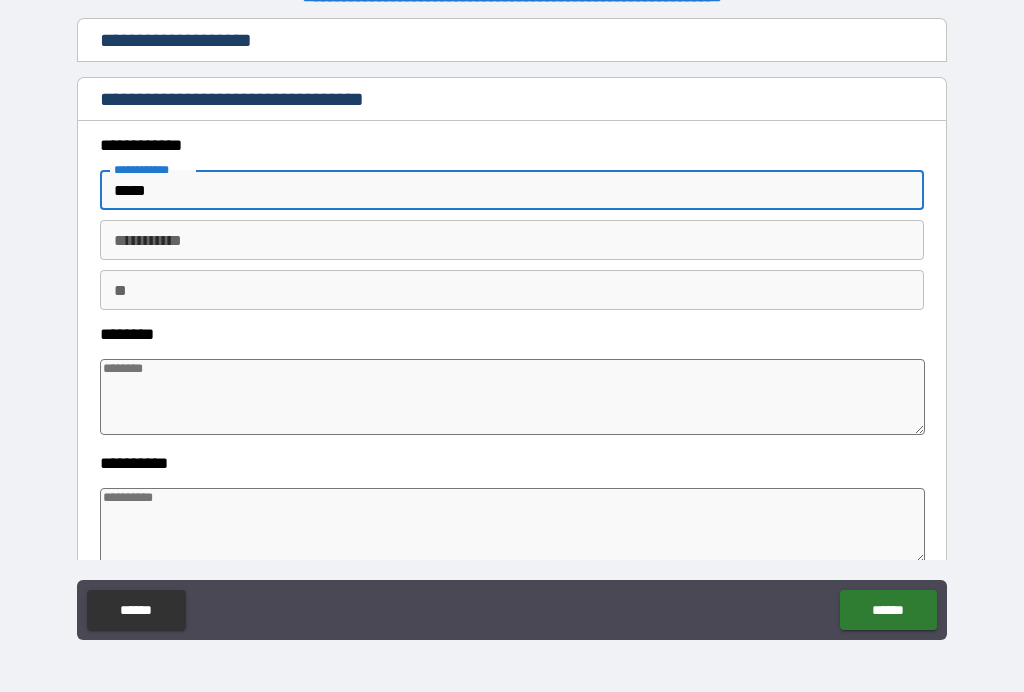 type on "*" 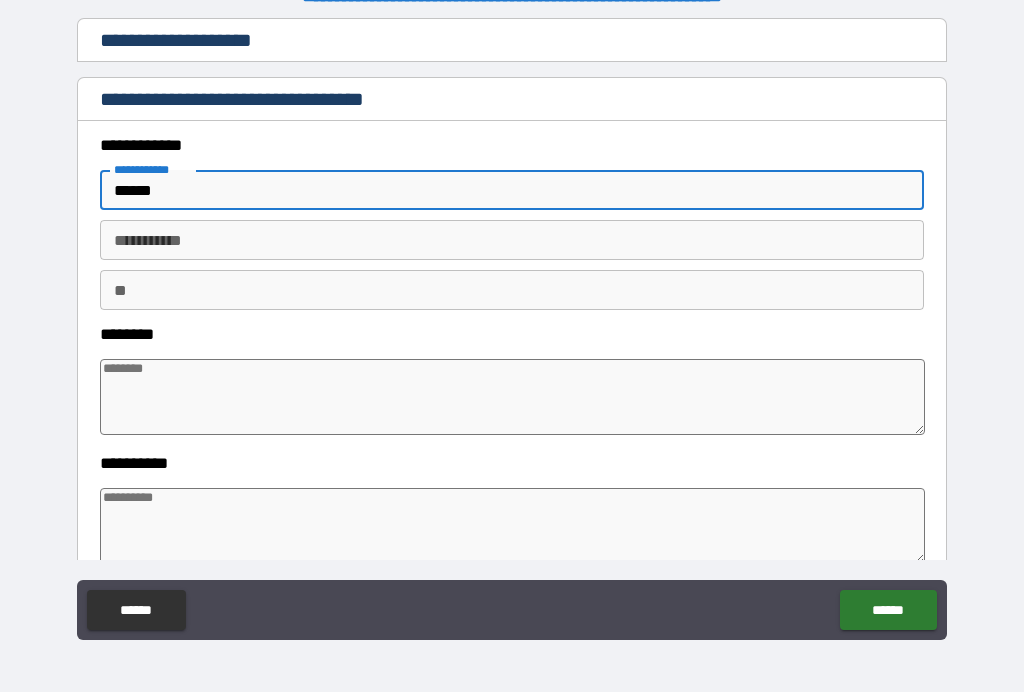 type on "*" 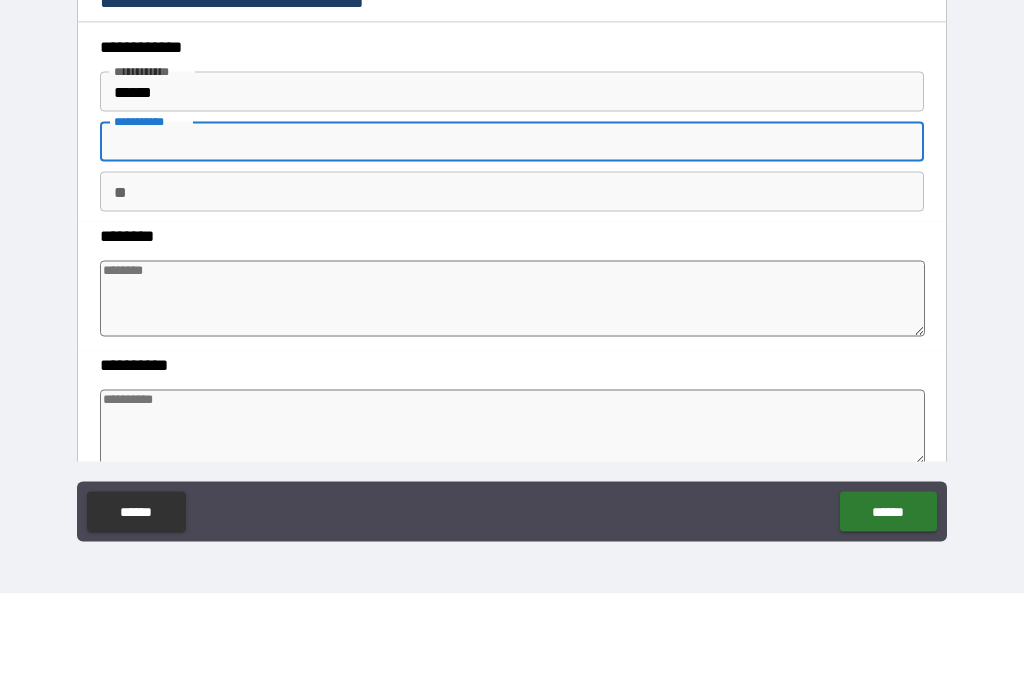 type on "*" 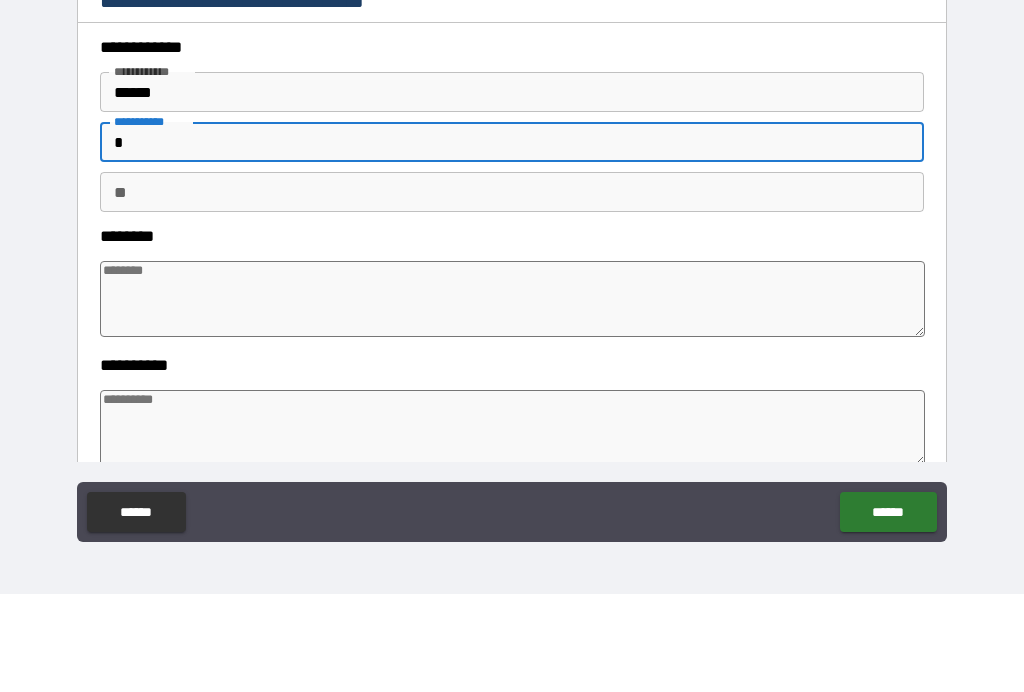 type on "**" 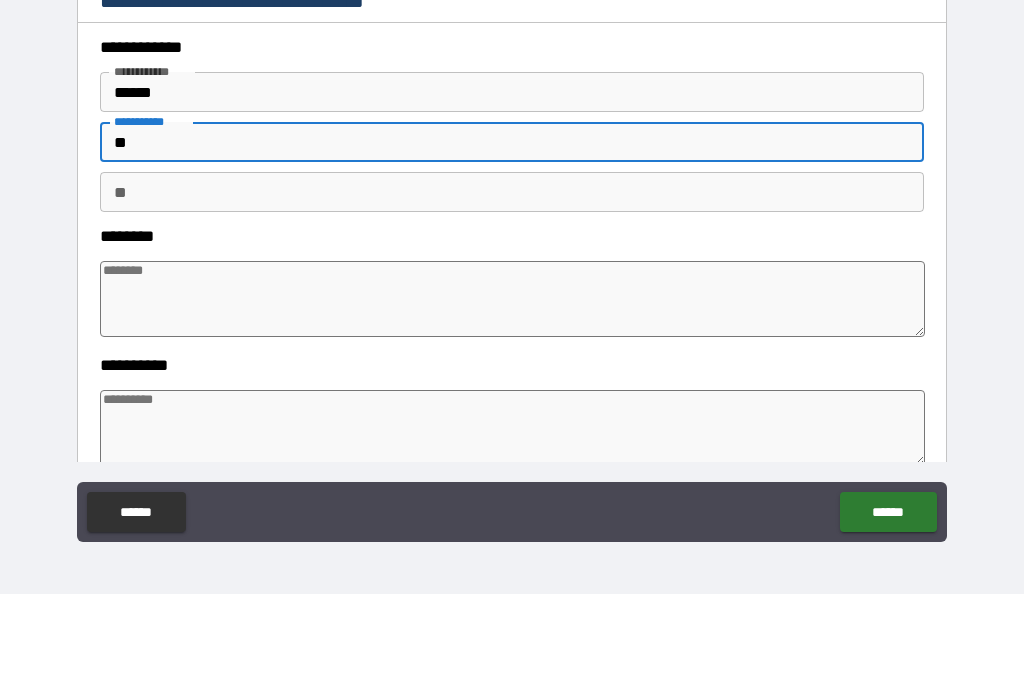 type on "*" 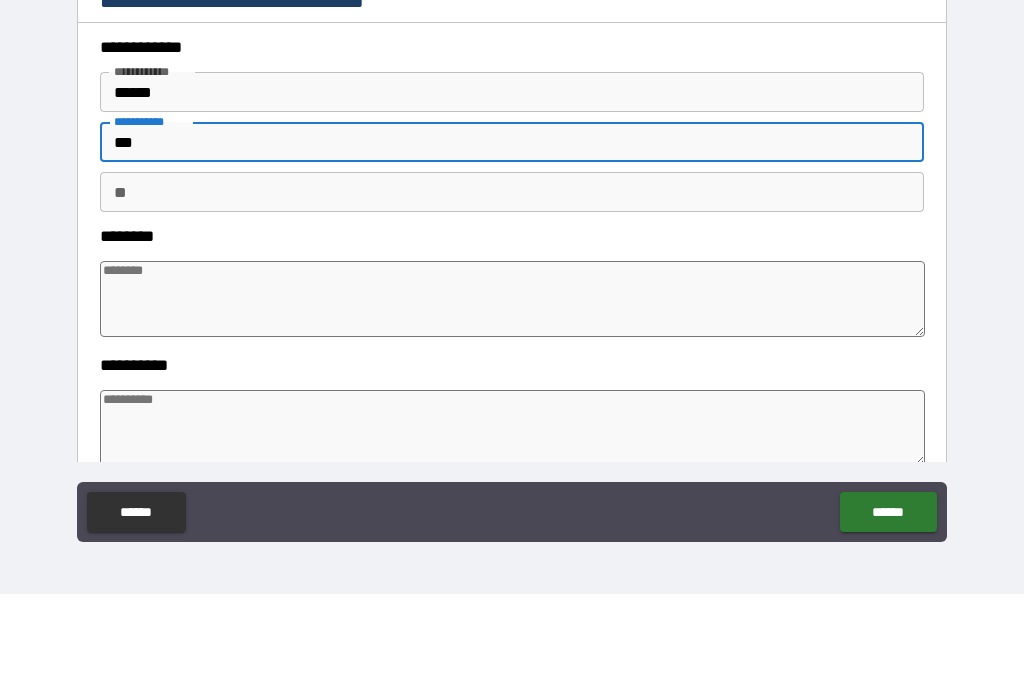 type on "****" 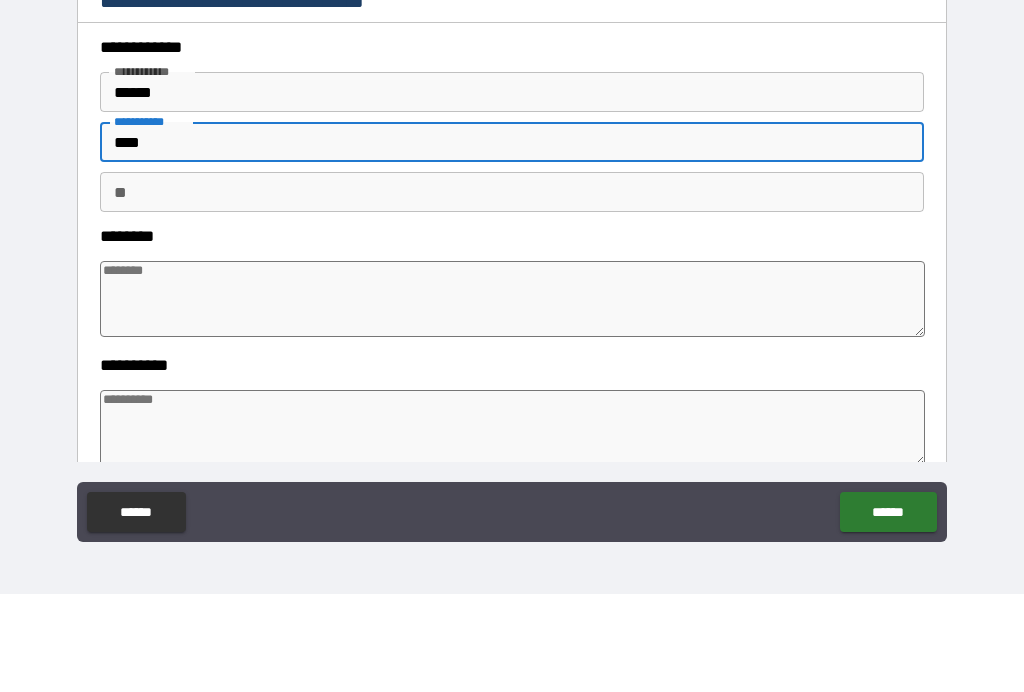 type on "*****" 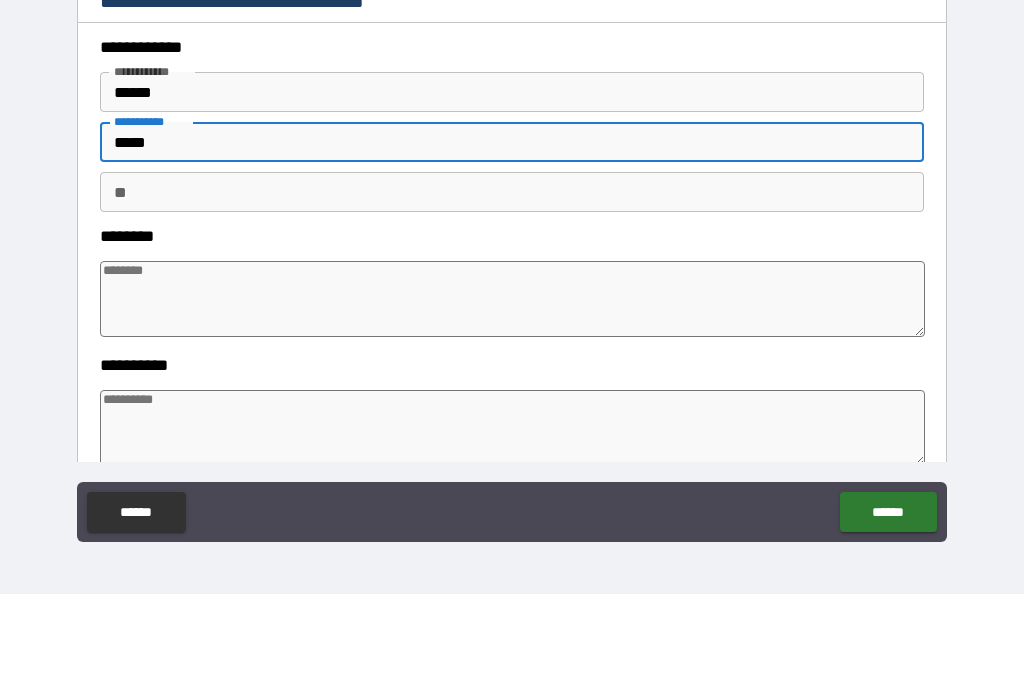 type on "*" 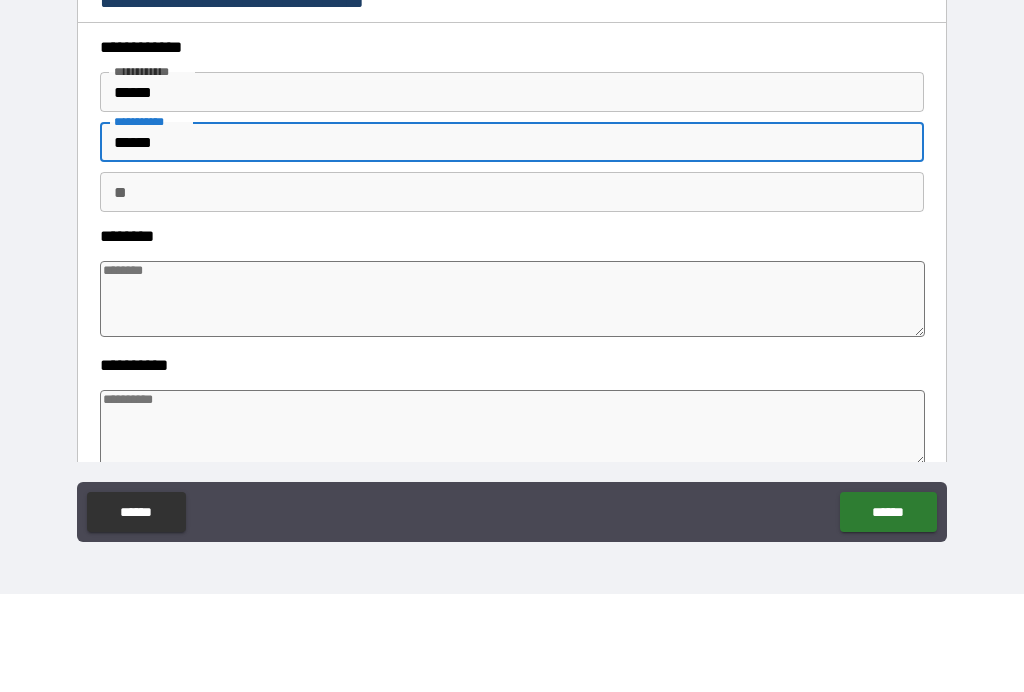 type on "*" 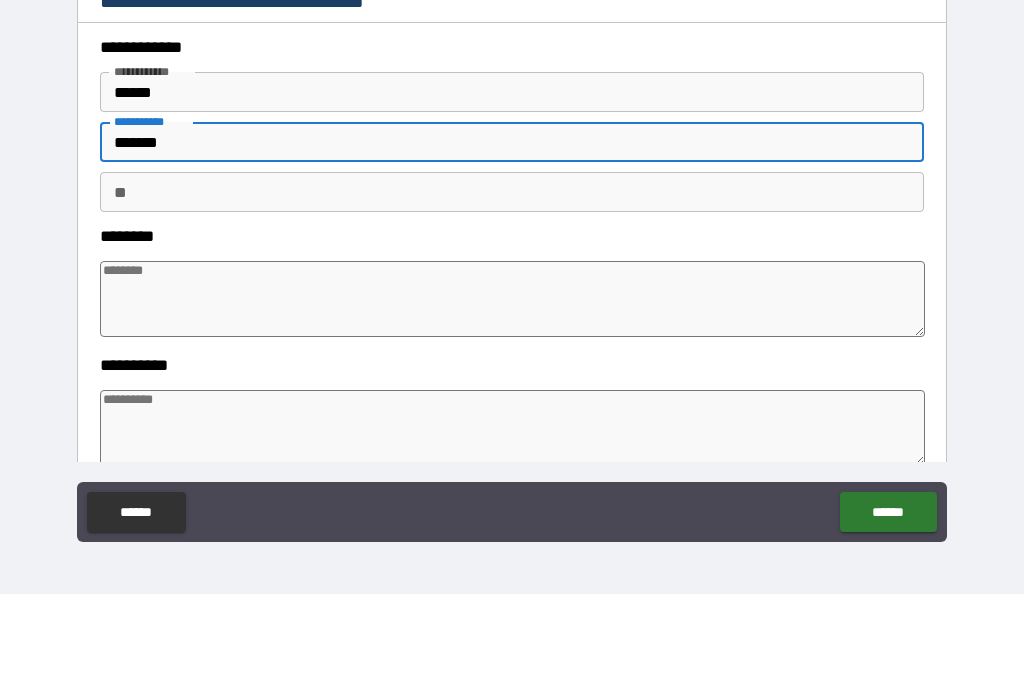 type on "*" 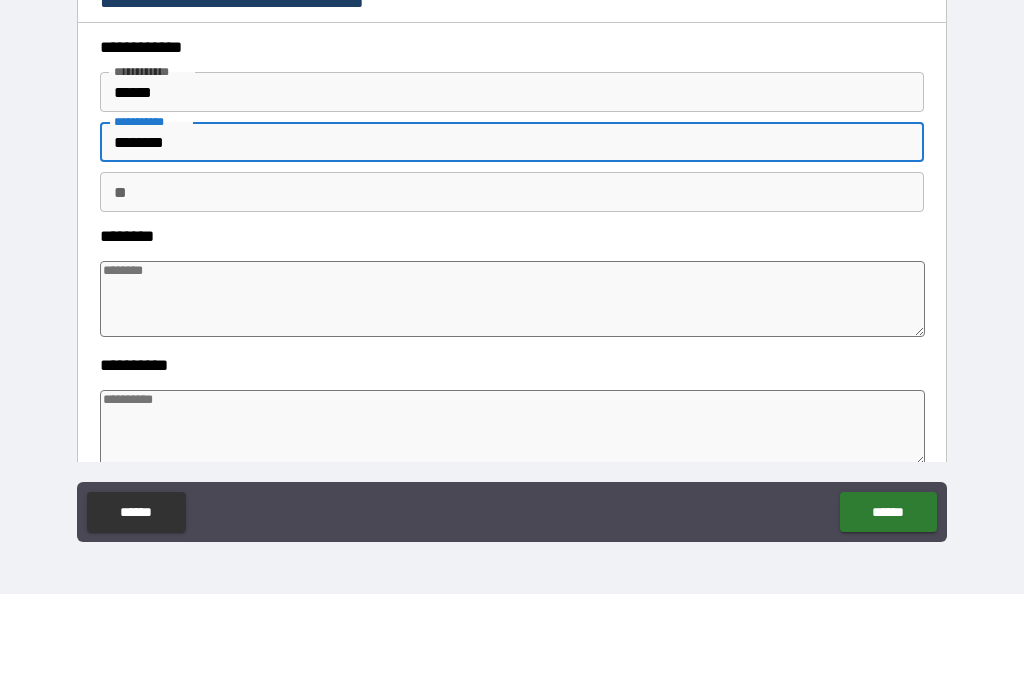 type on "*" 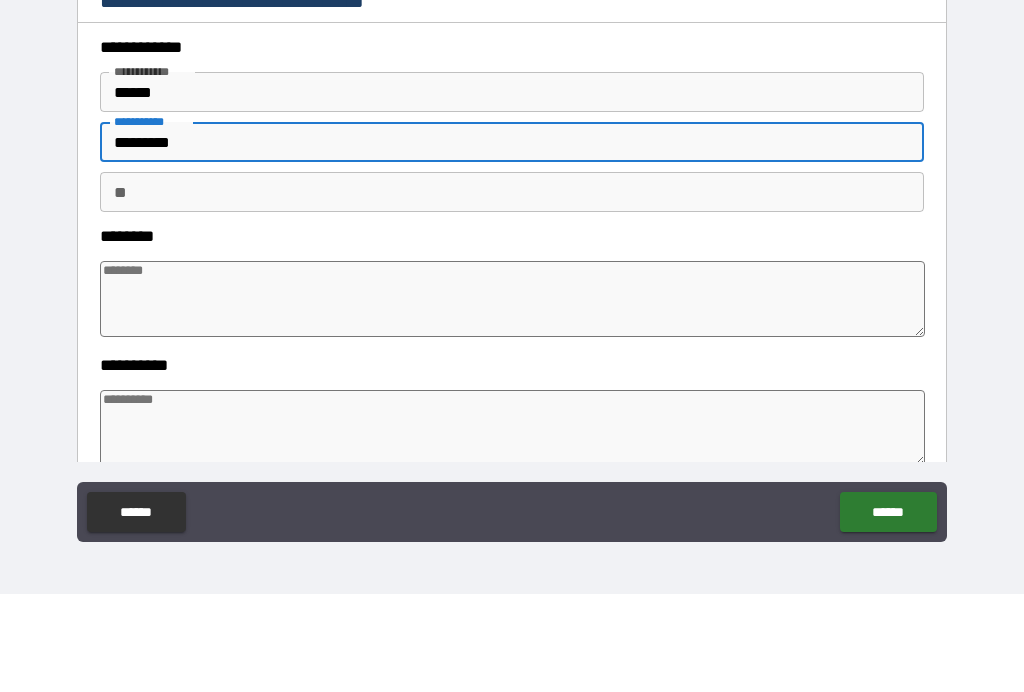 type on "*" 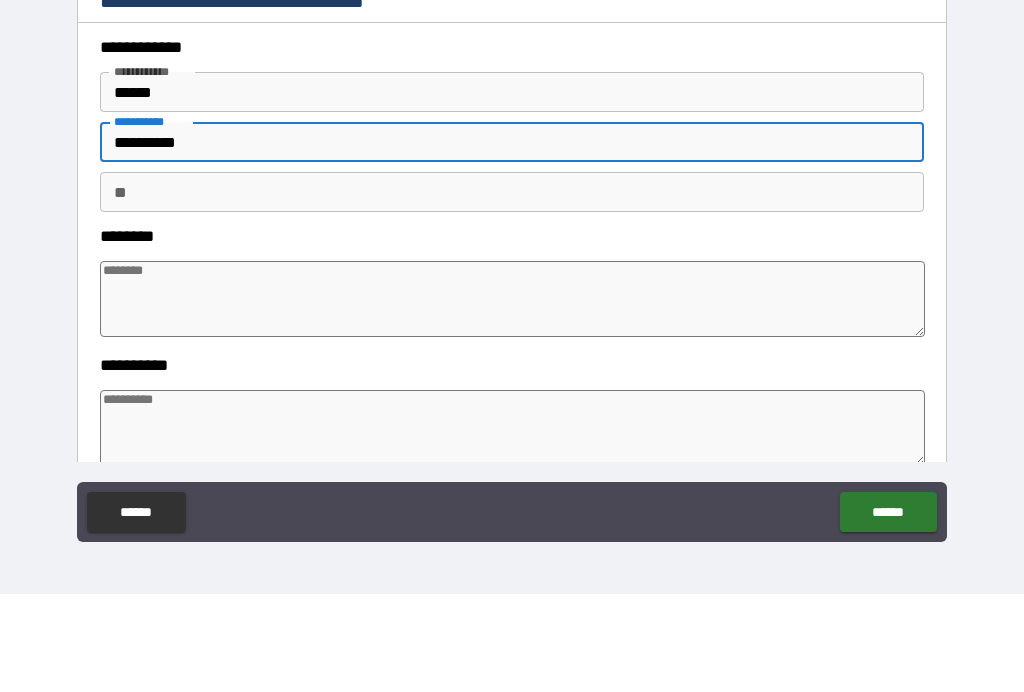 type on "*" 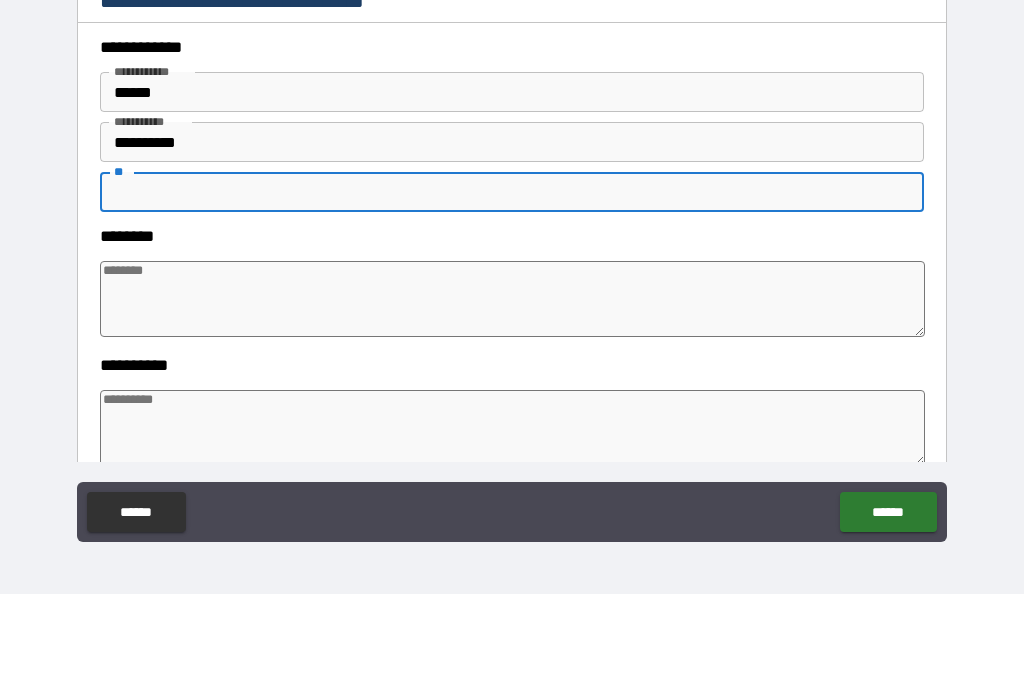 type on "*" 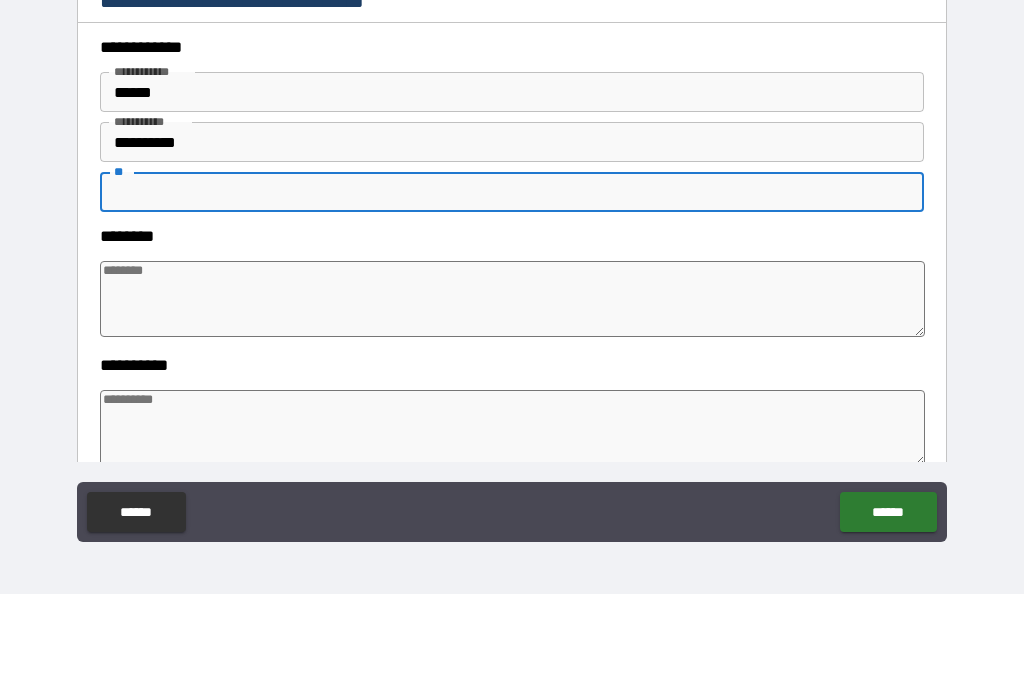 type on "*" 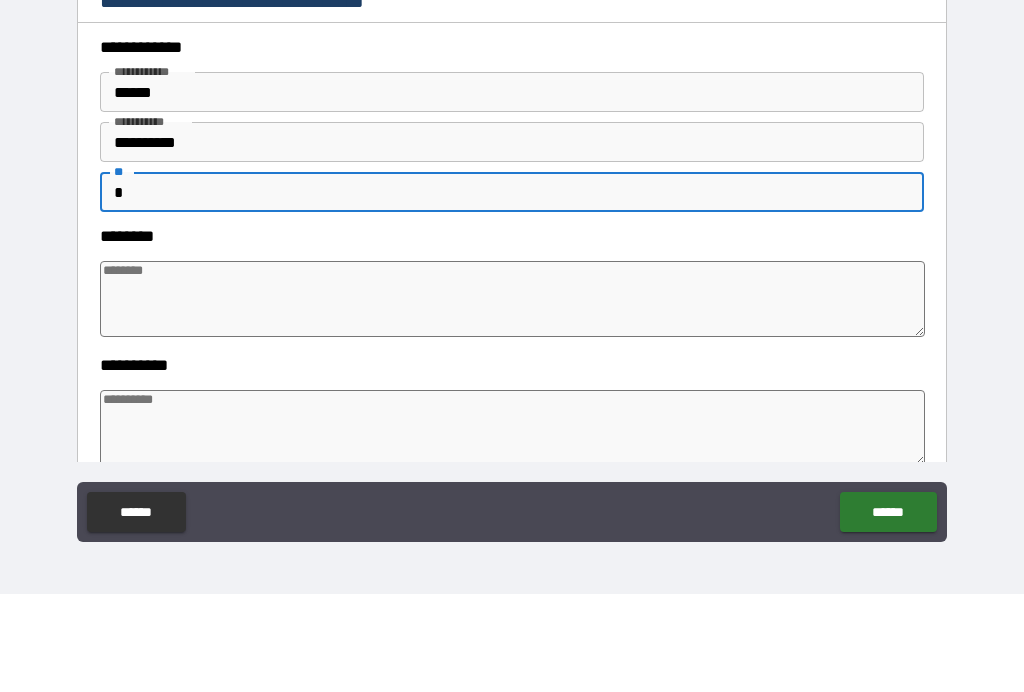 type on "**" 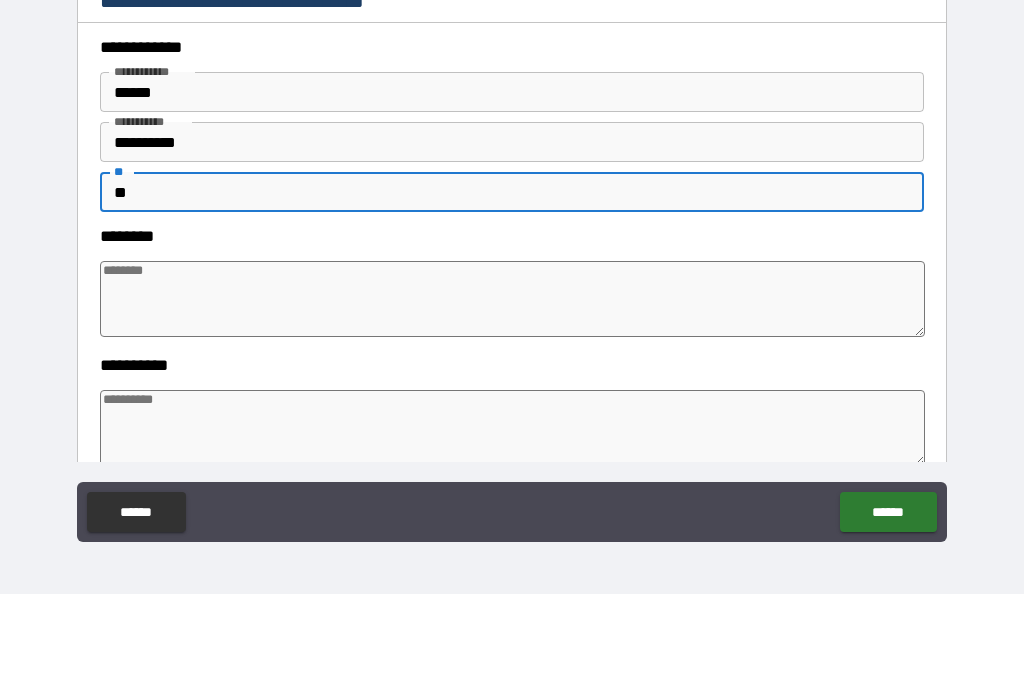 type on "*" 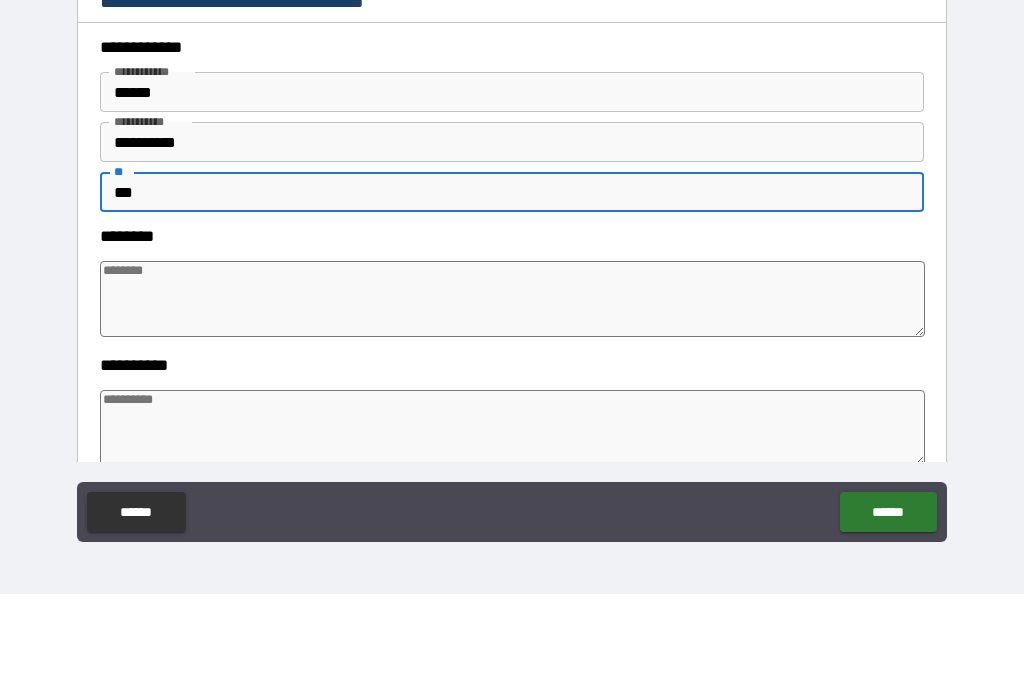 type on "*" 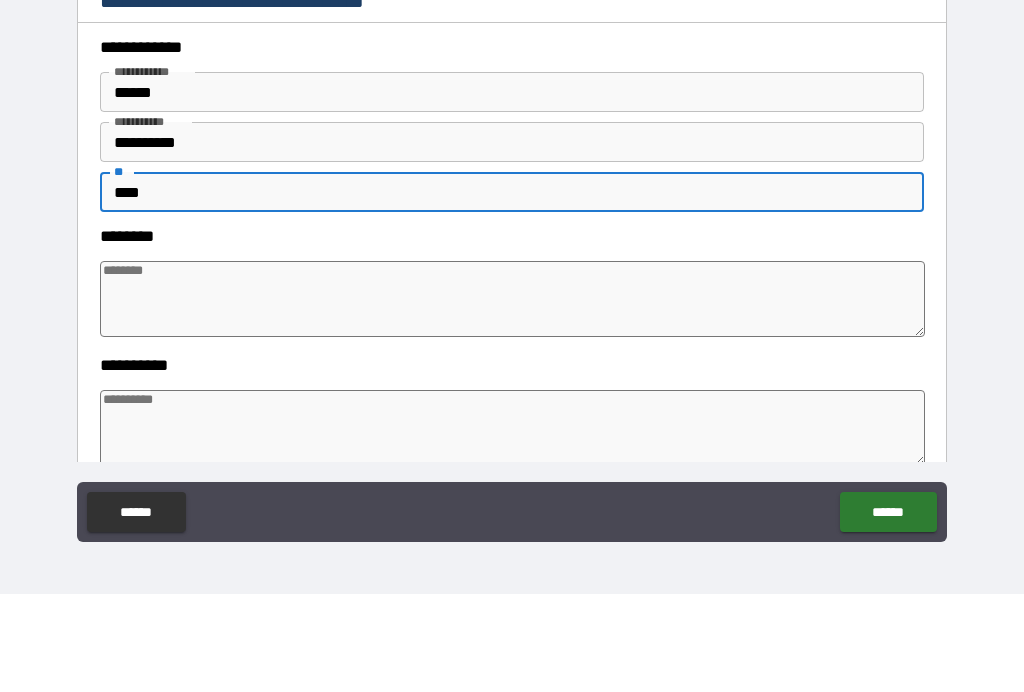 type on "*" 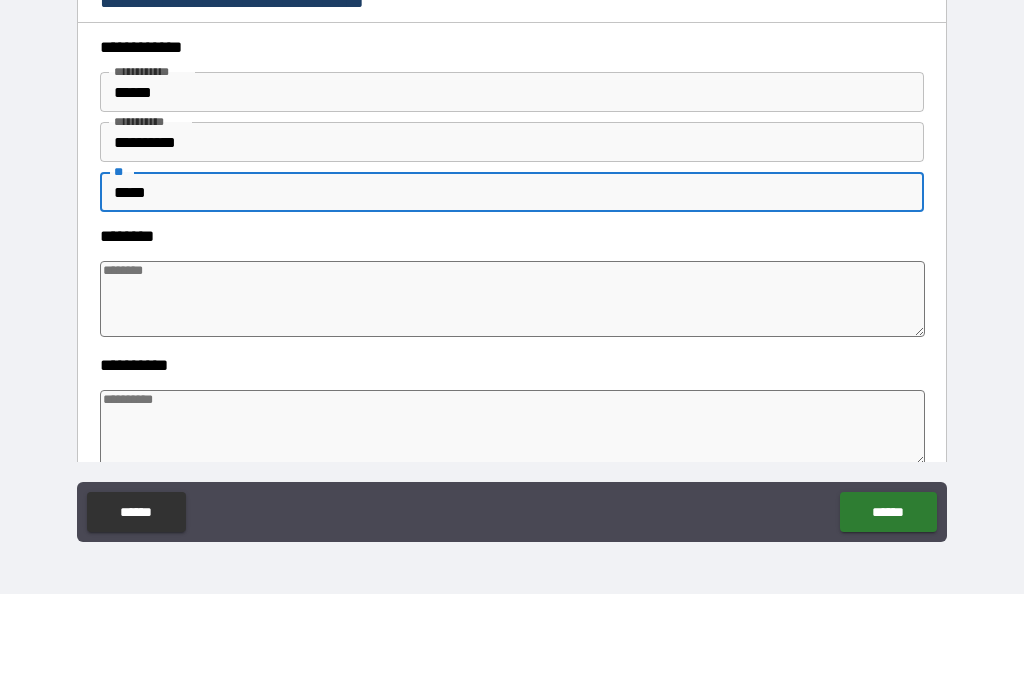 type on "*" 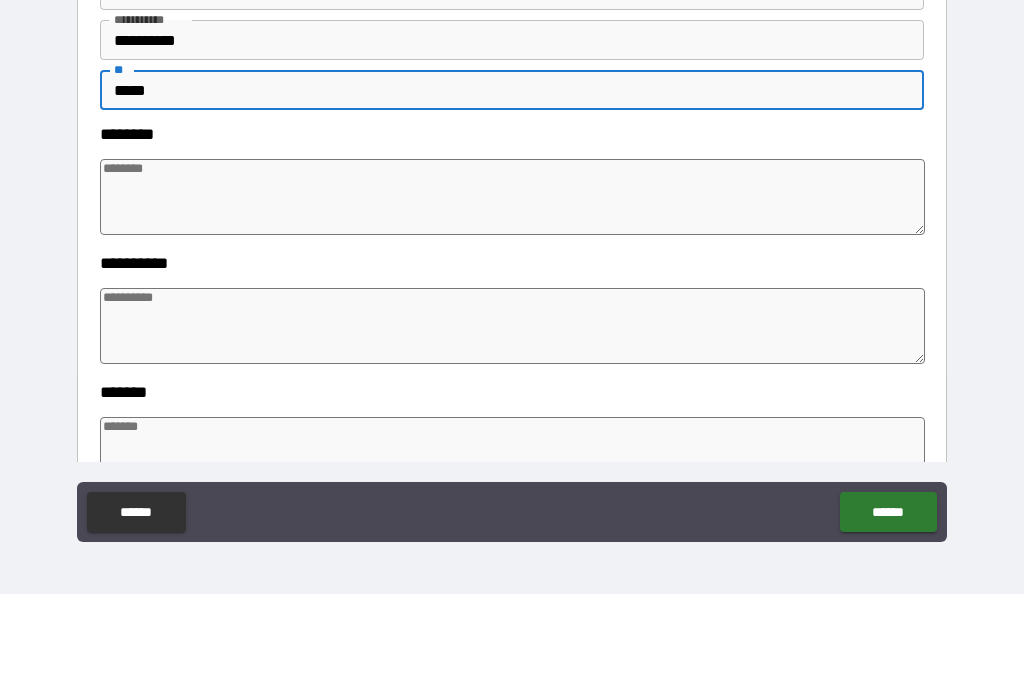 scroll, scrollTop: 105, scrollLeft: 0, axis: vertical 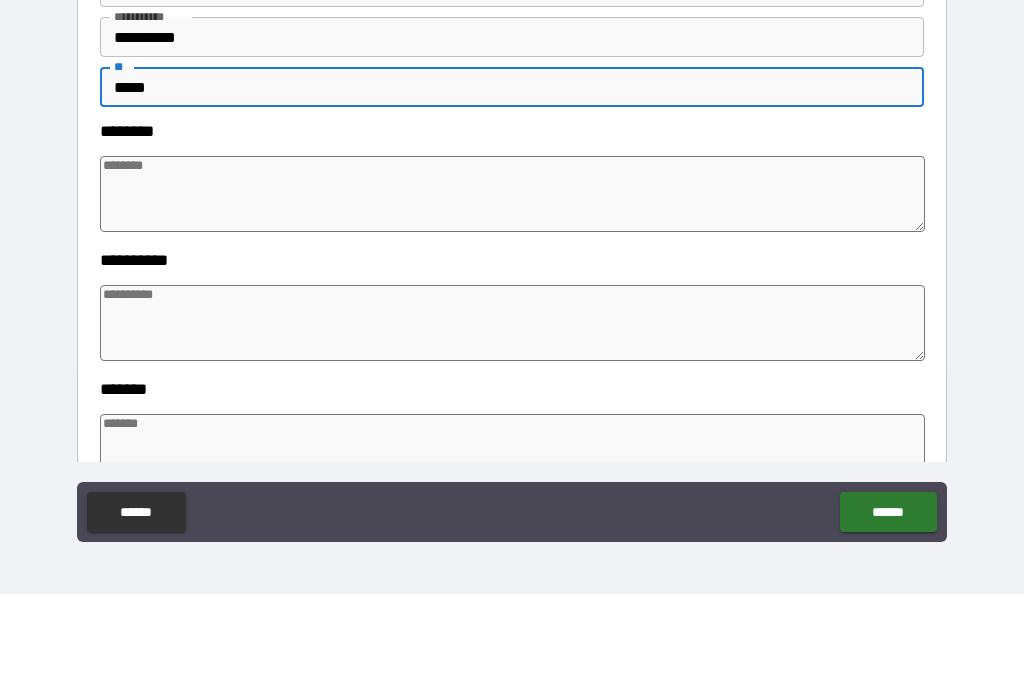 type on "*****" 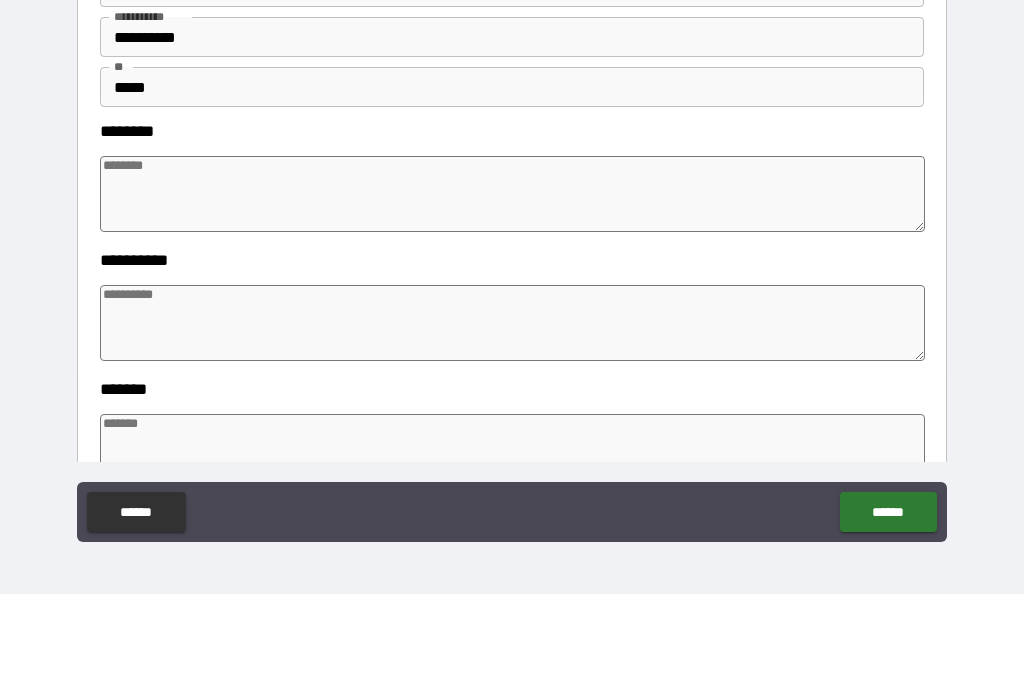type on "*" 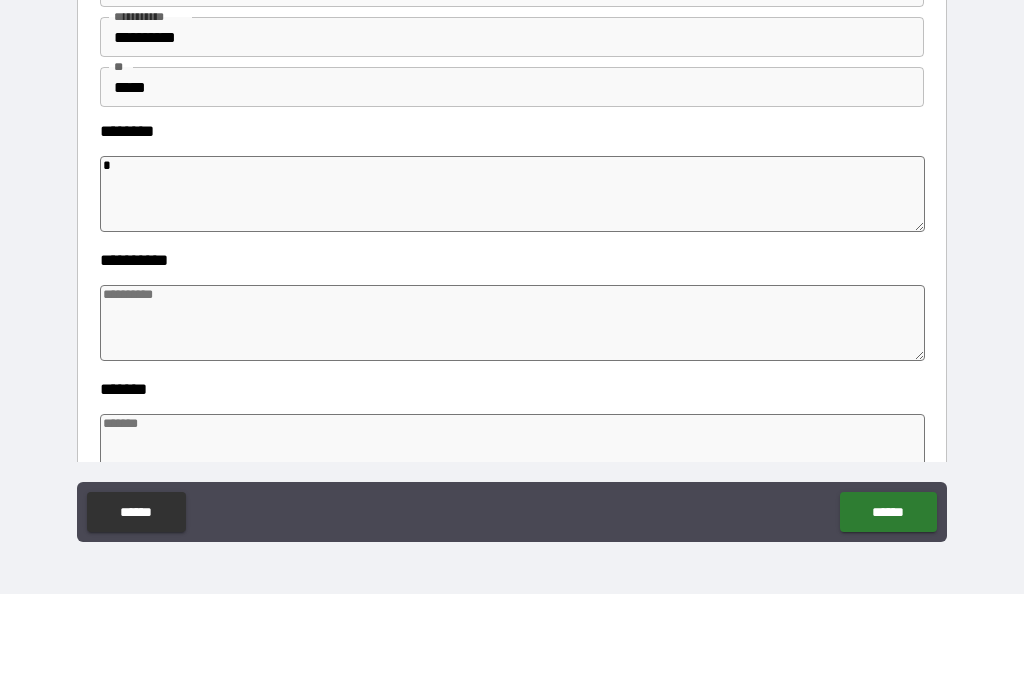 type on "*" 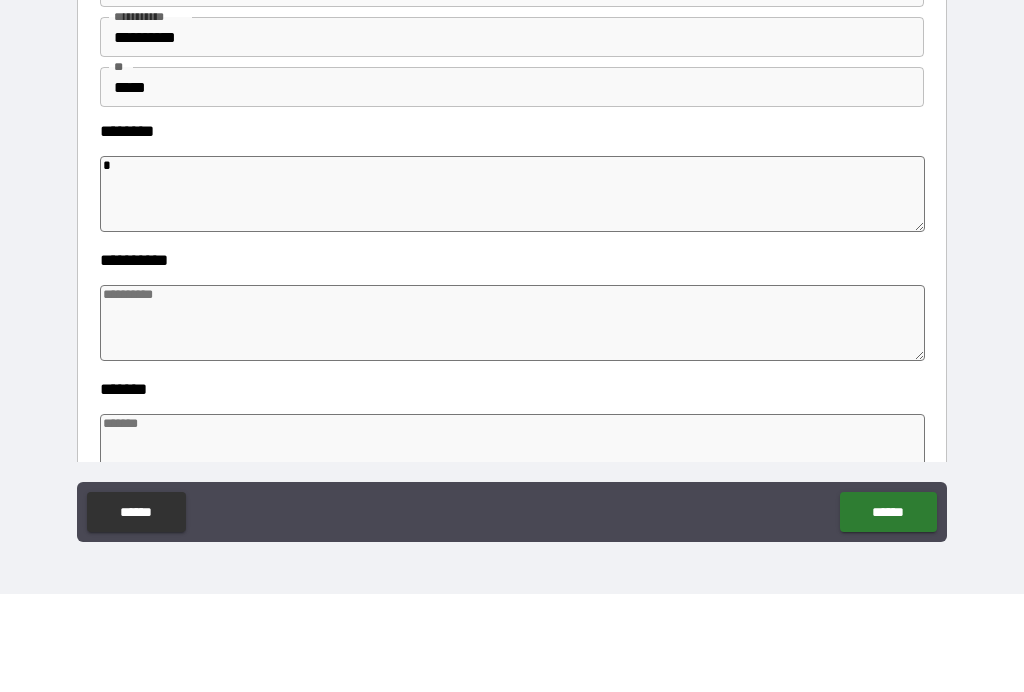 type on "*" 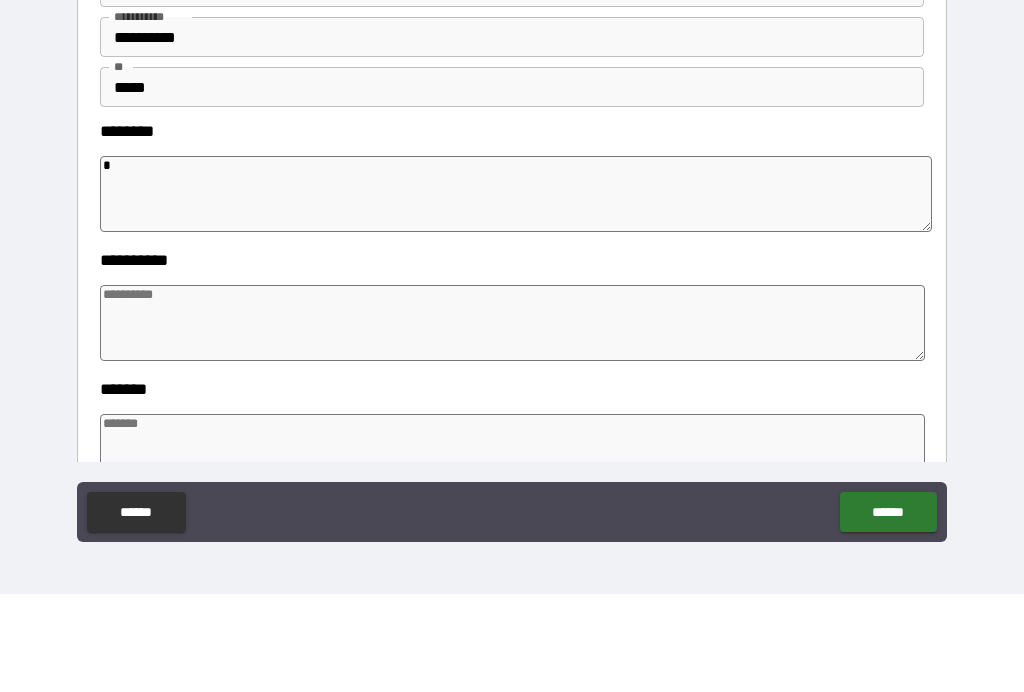 type on "**" 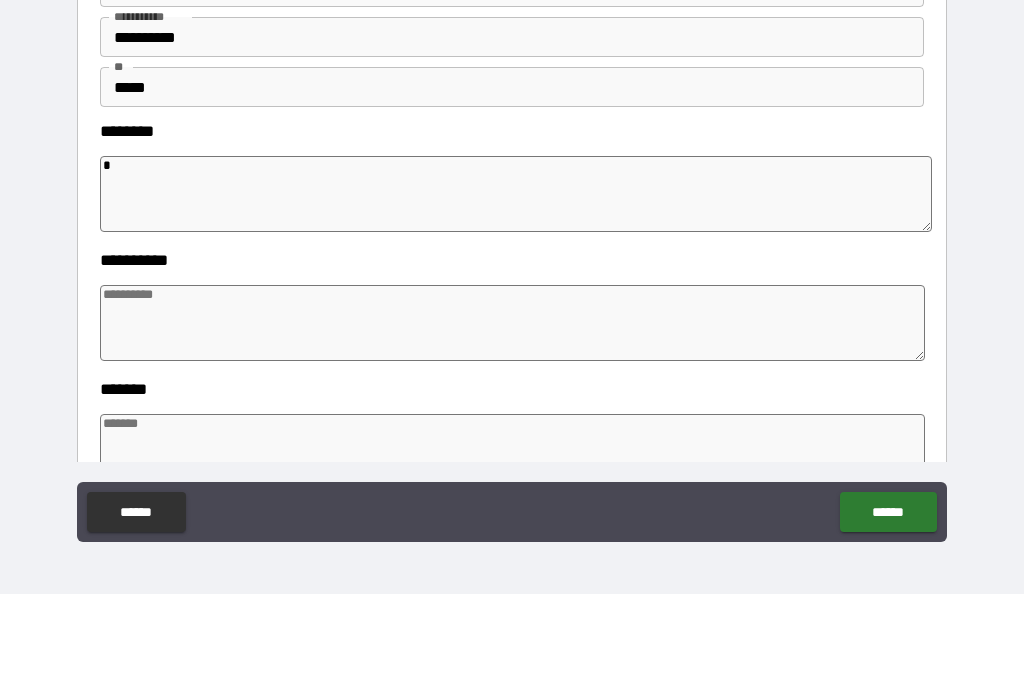 type on "*" 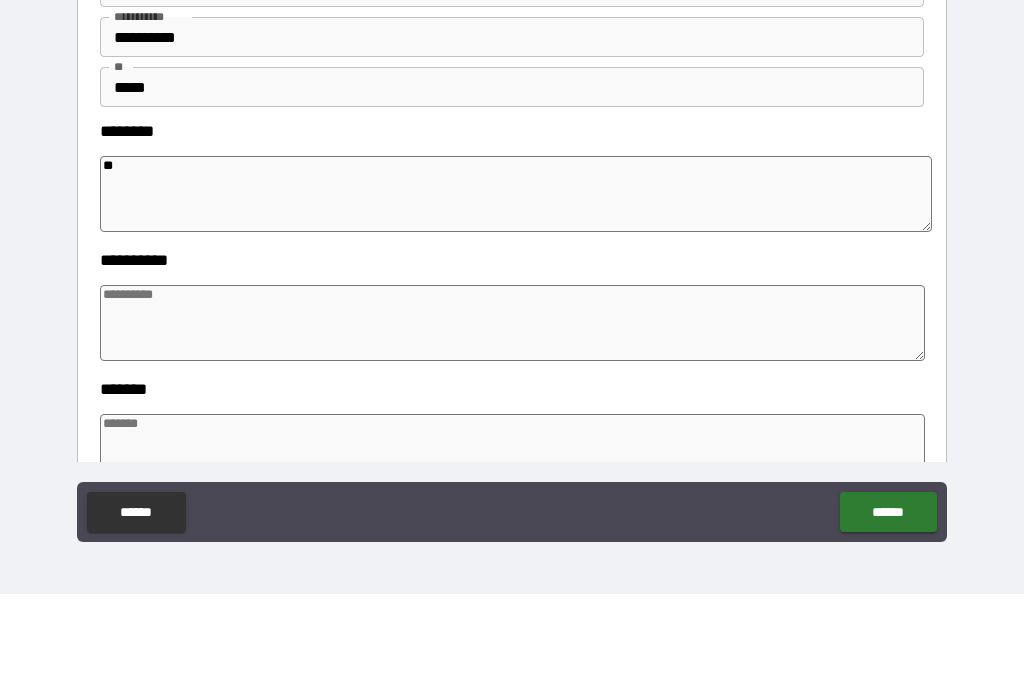 type on "*" 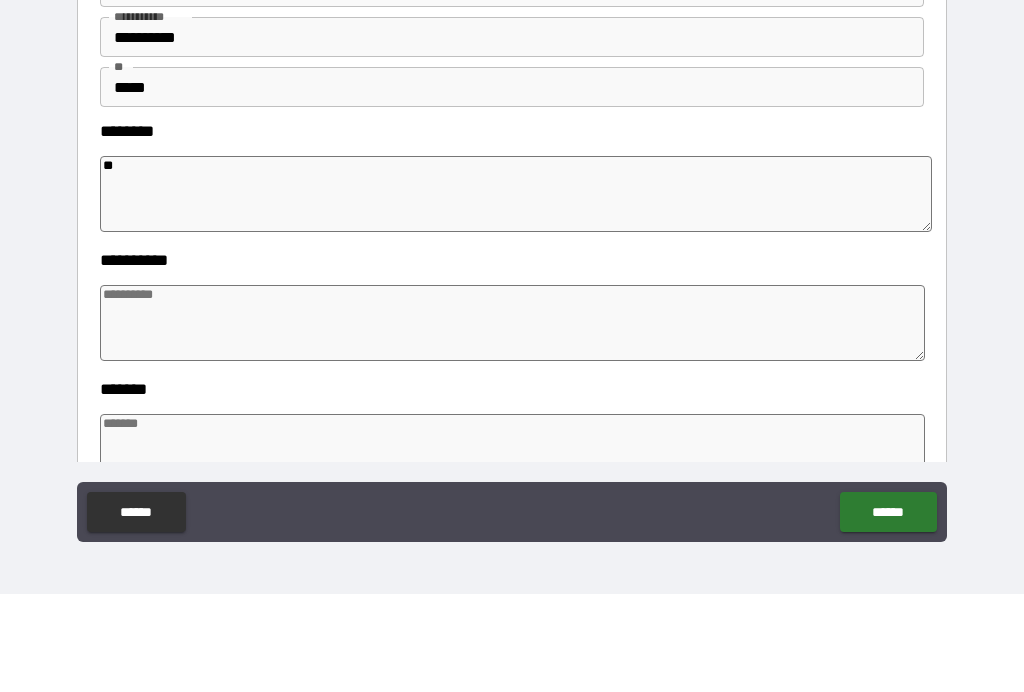 type on "*" 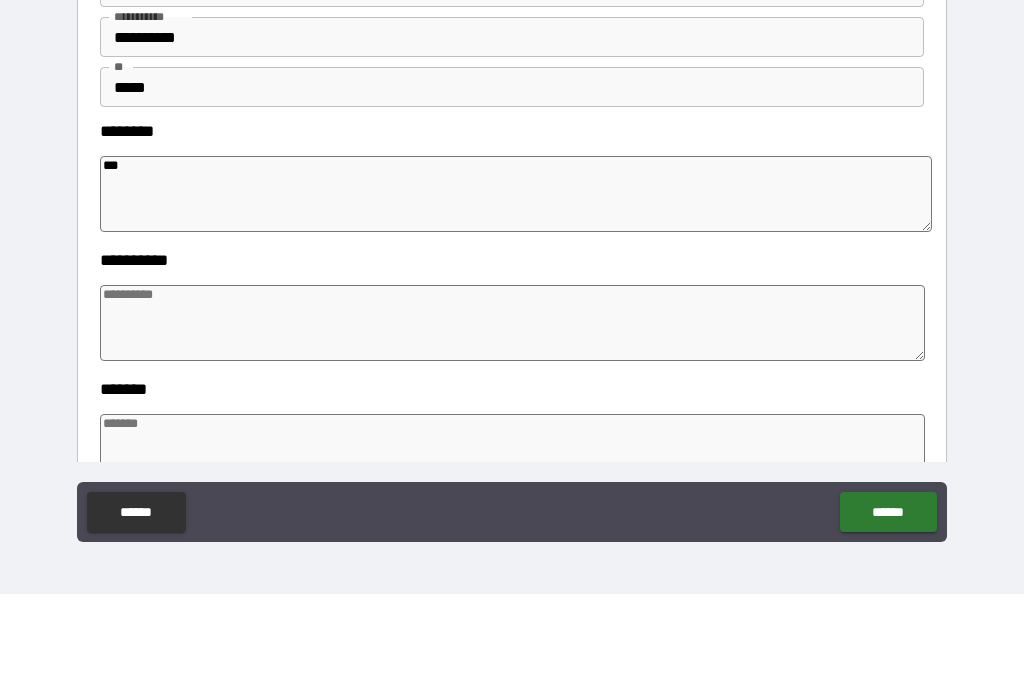type on "****" 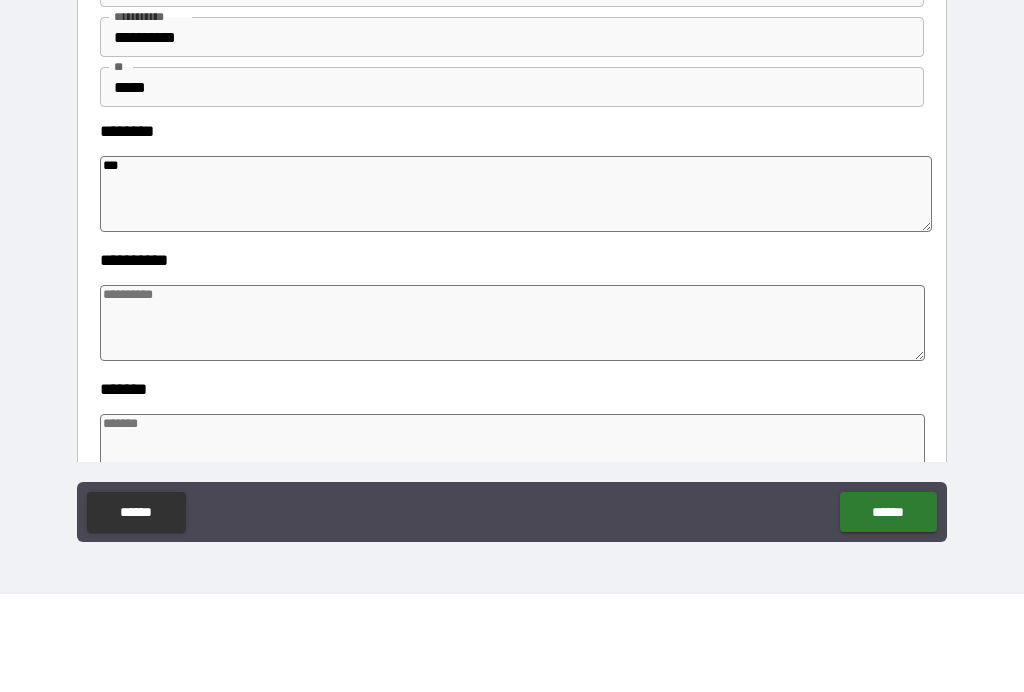 type on "*" 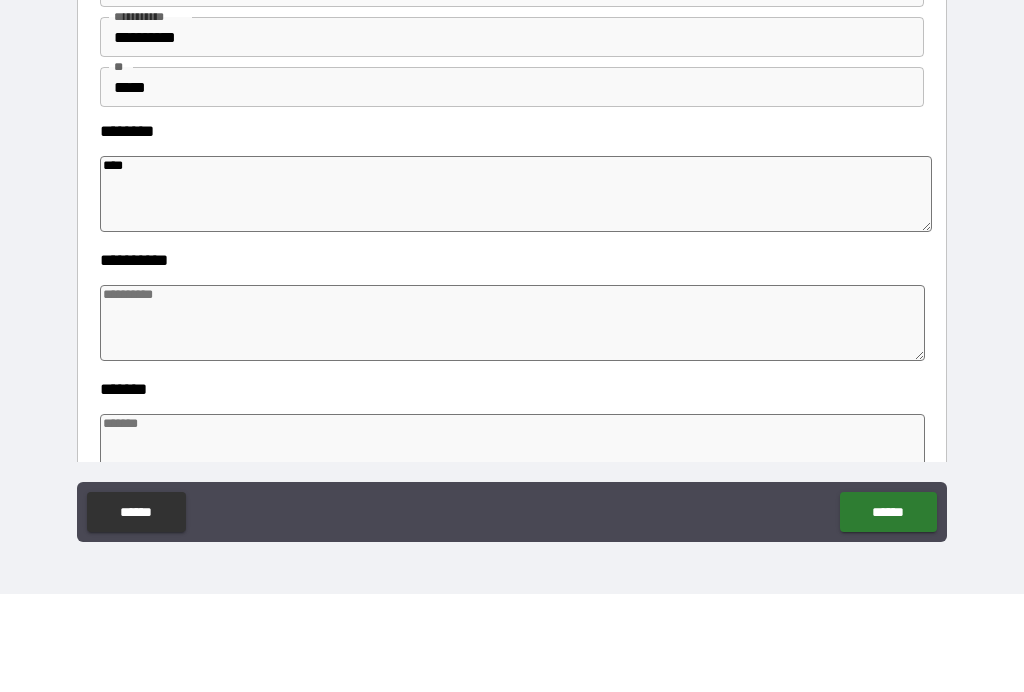 type on "*" 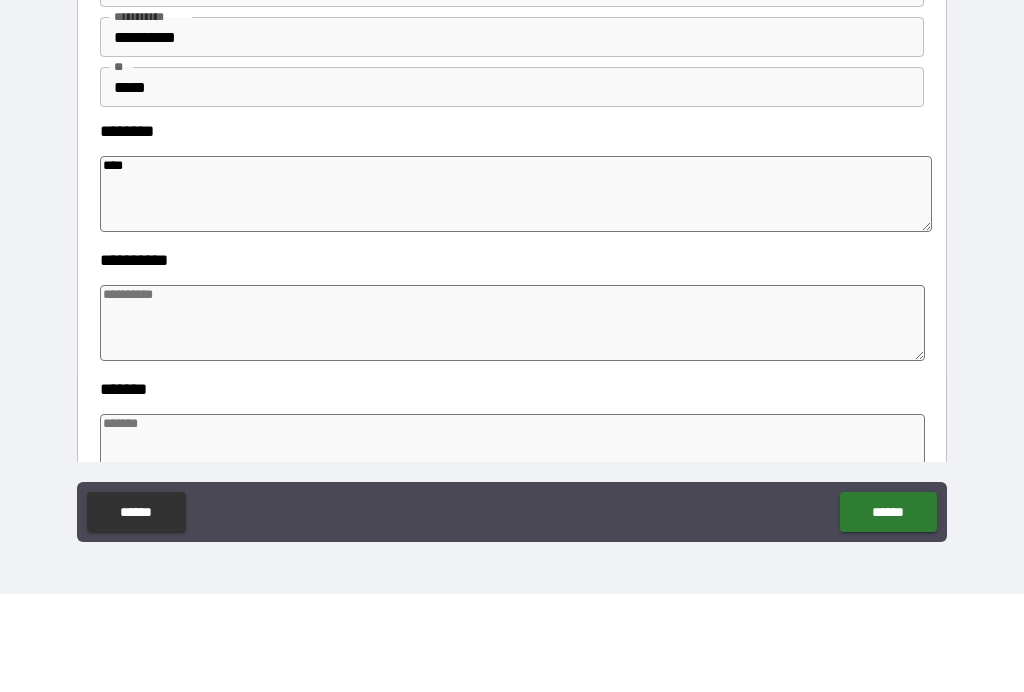 type on "*****" 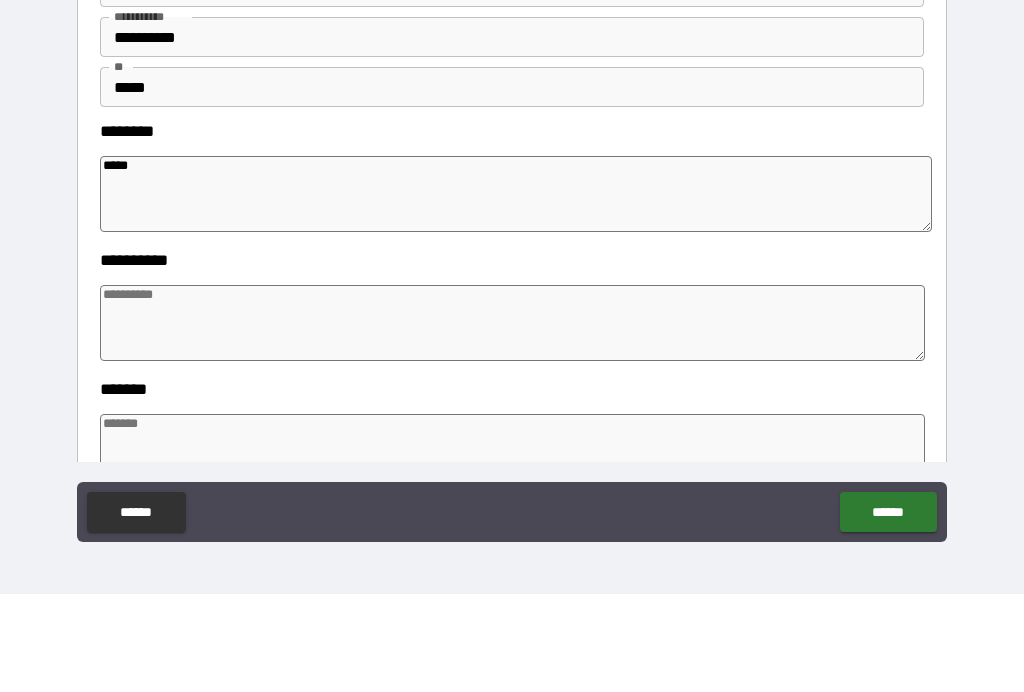 type on "*" 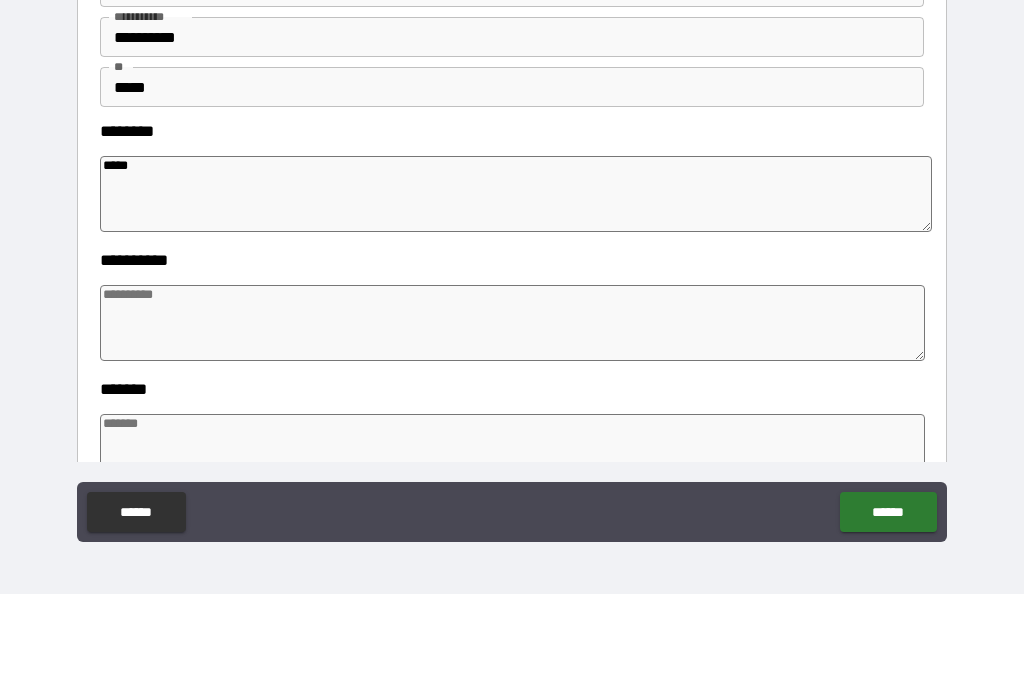 type on "*" 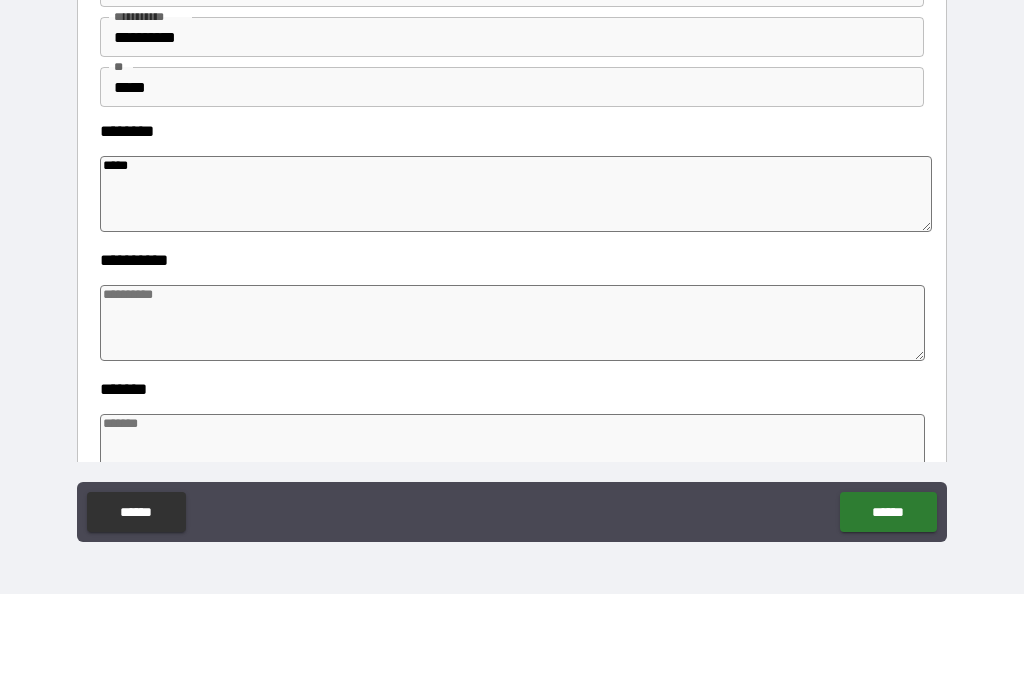 type on "*" 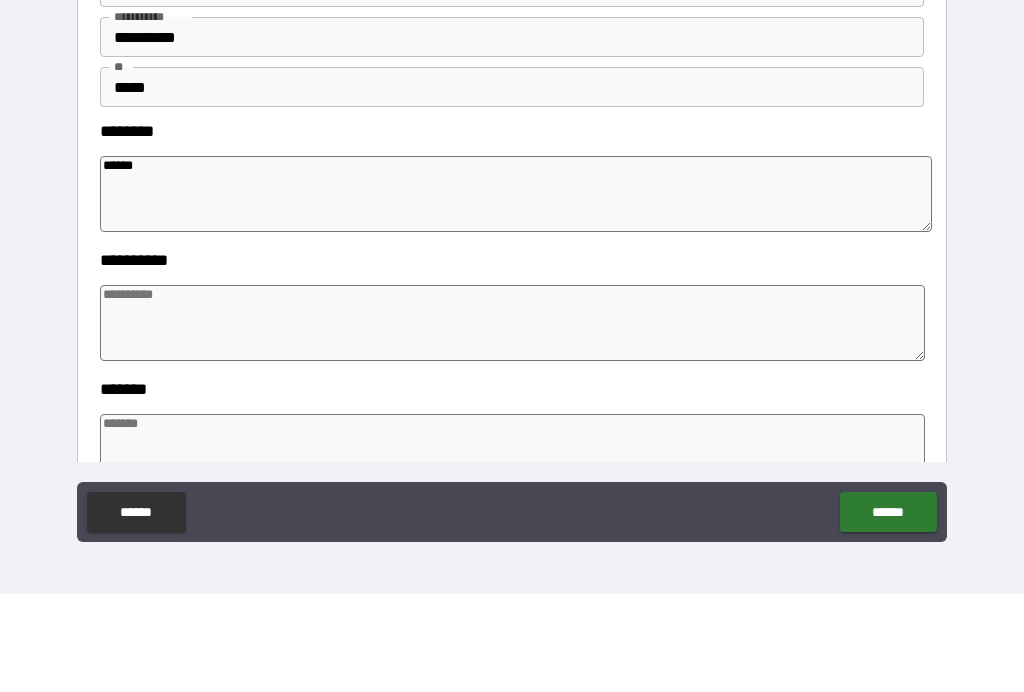 type on "*" 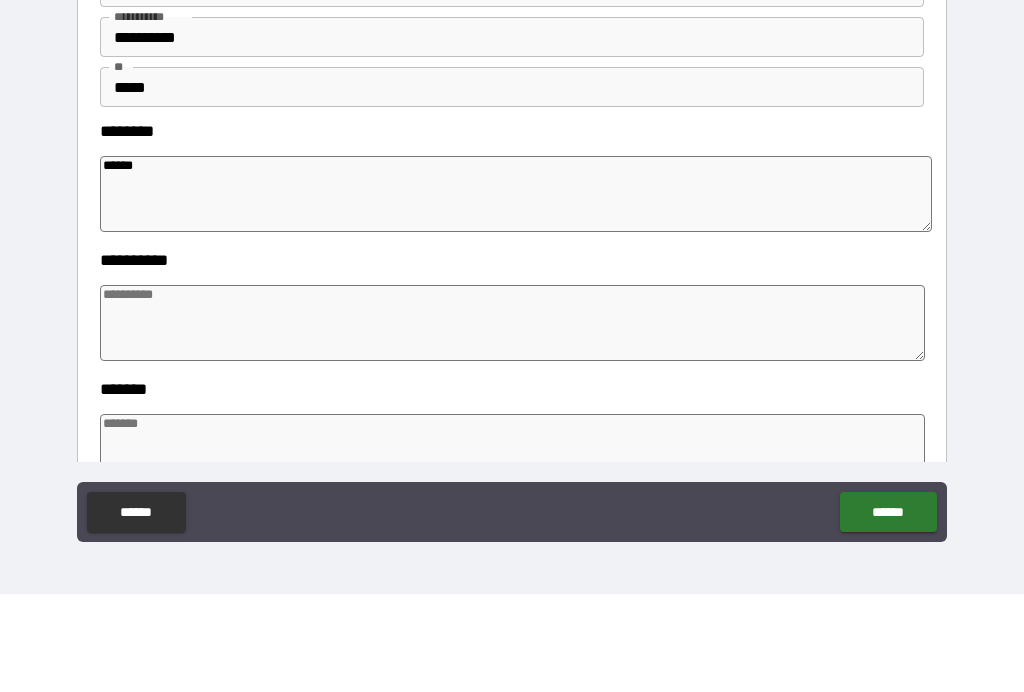 type on "*" 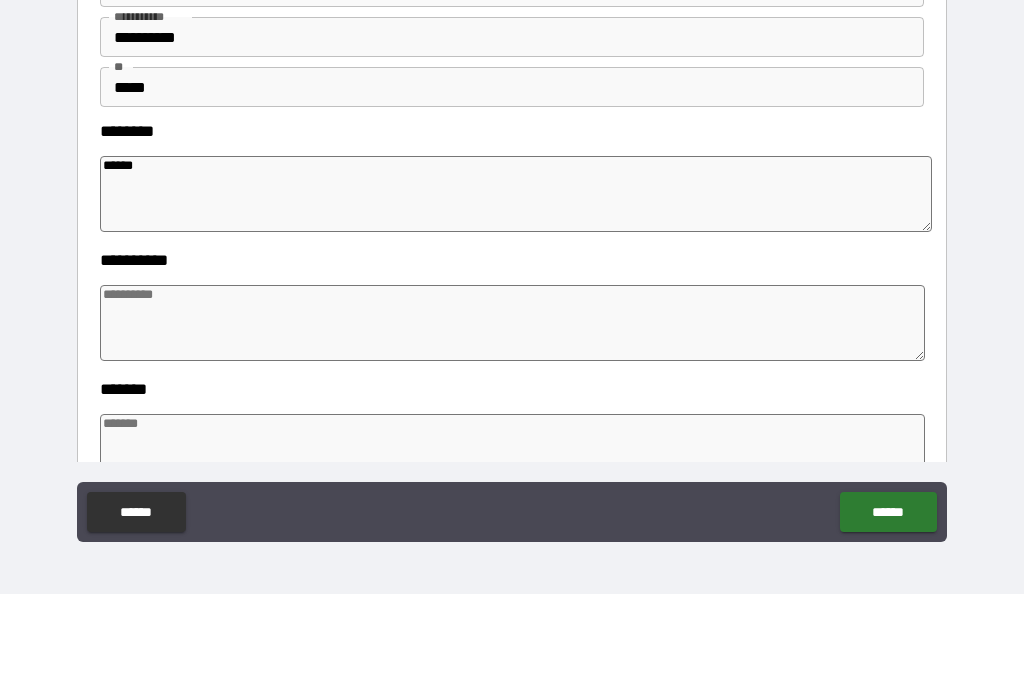 type on "*******" 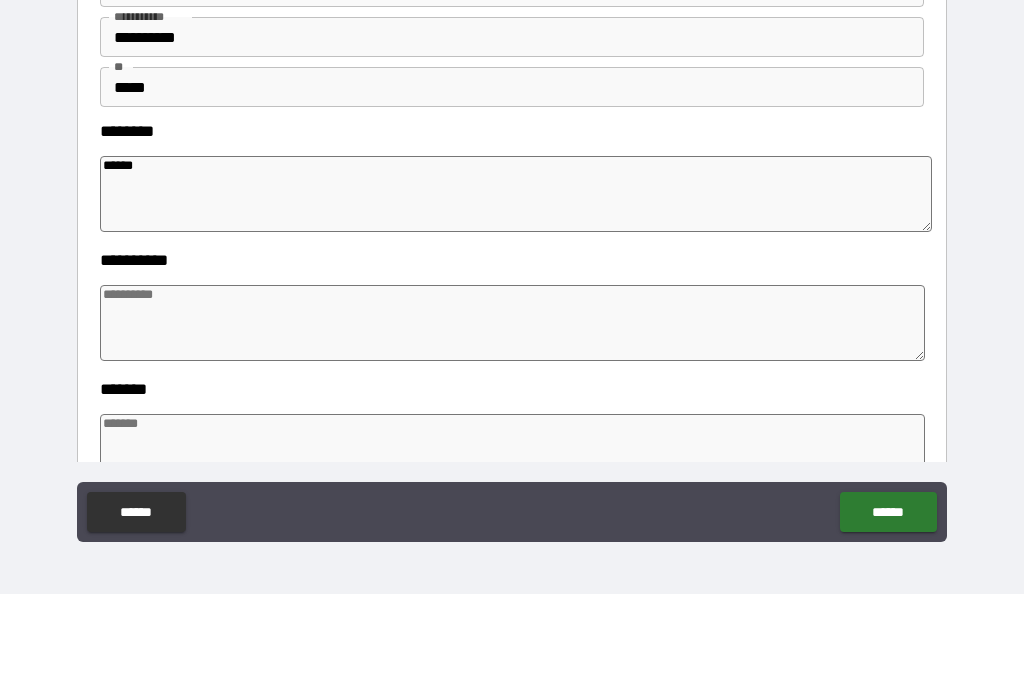type on "*" 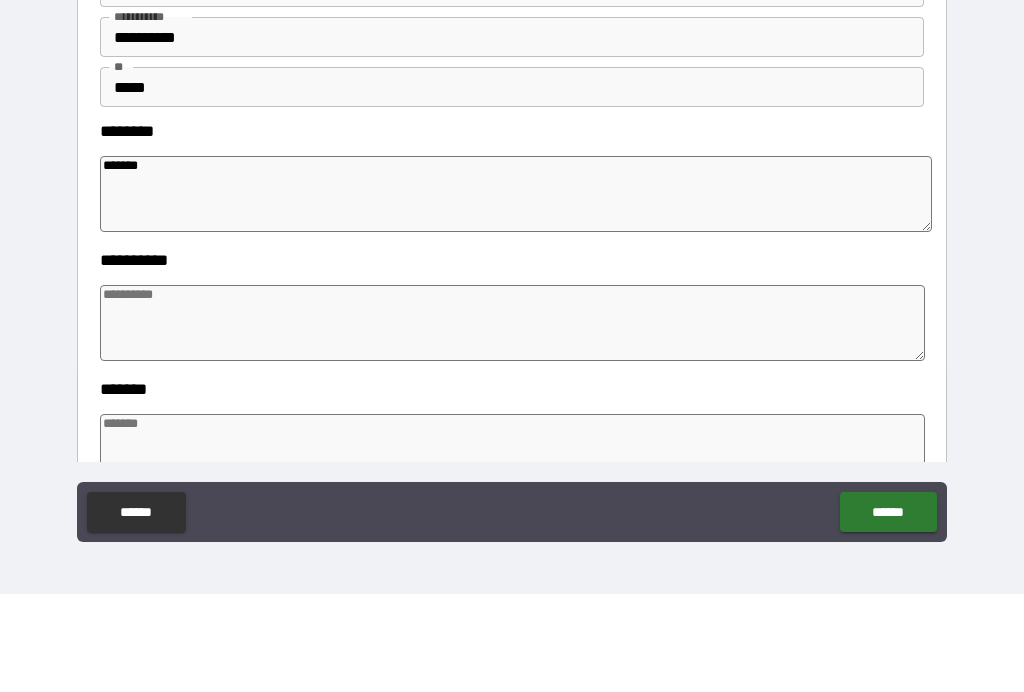 type on "********" 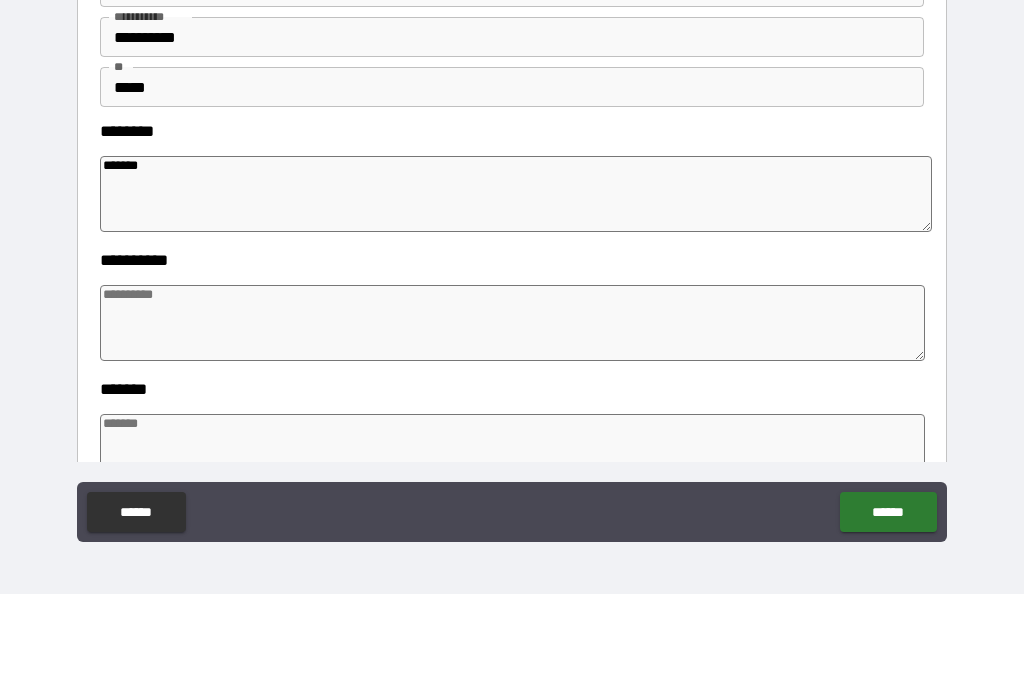 type on "*" 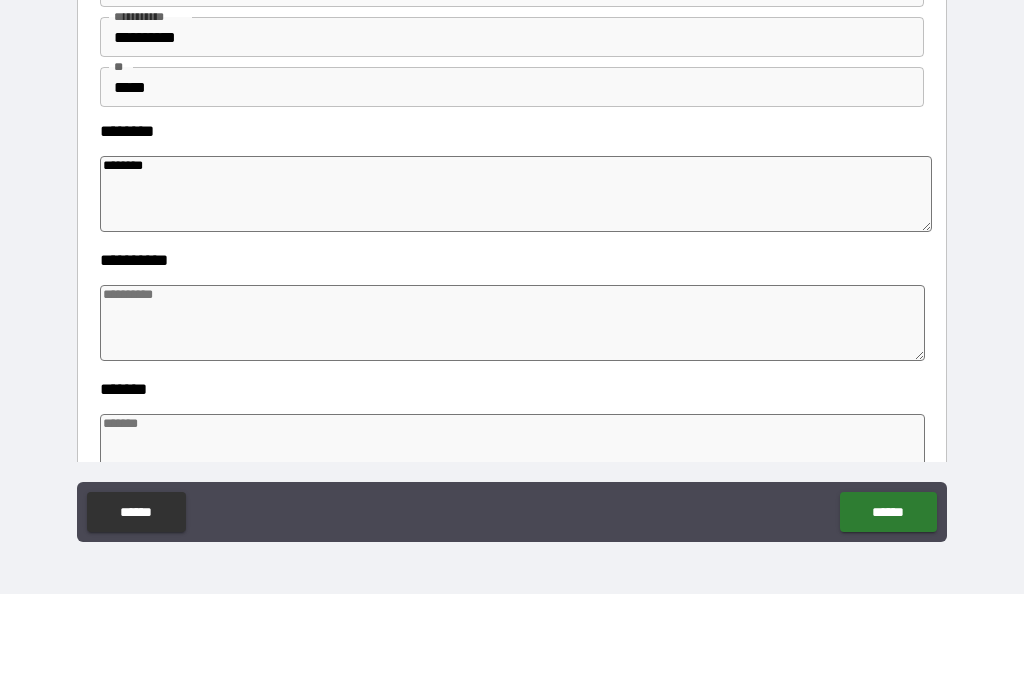 type on "*********" 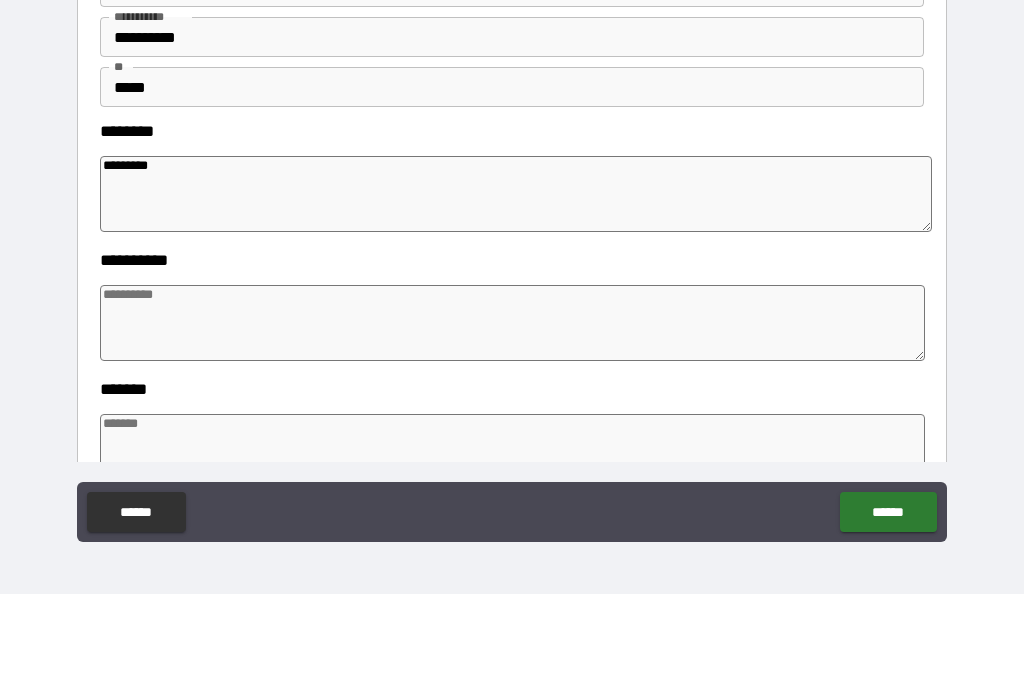 type on "*" 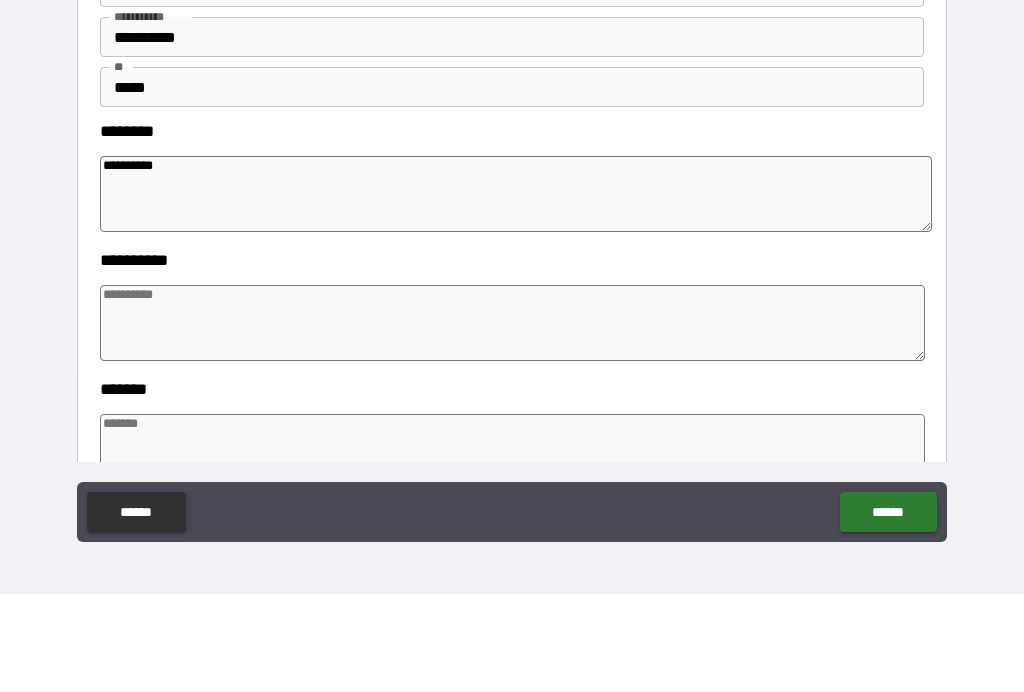 type on "*" 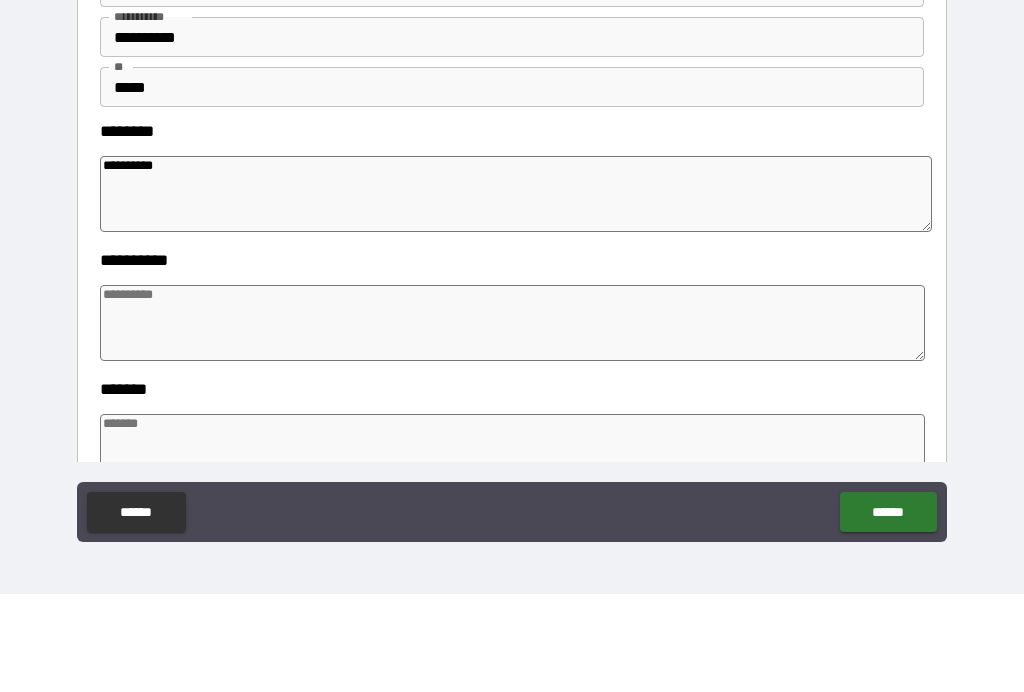 type on "*" 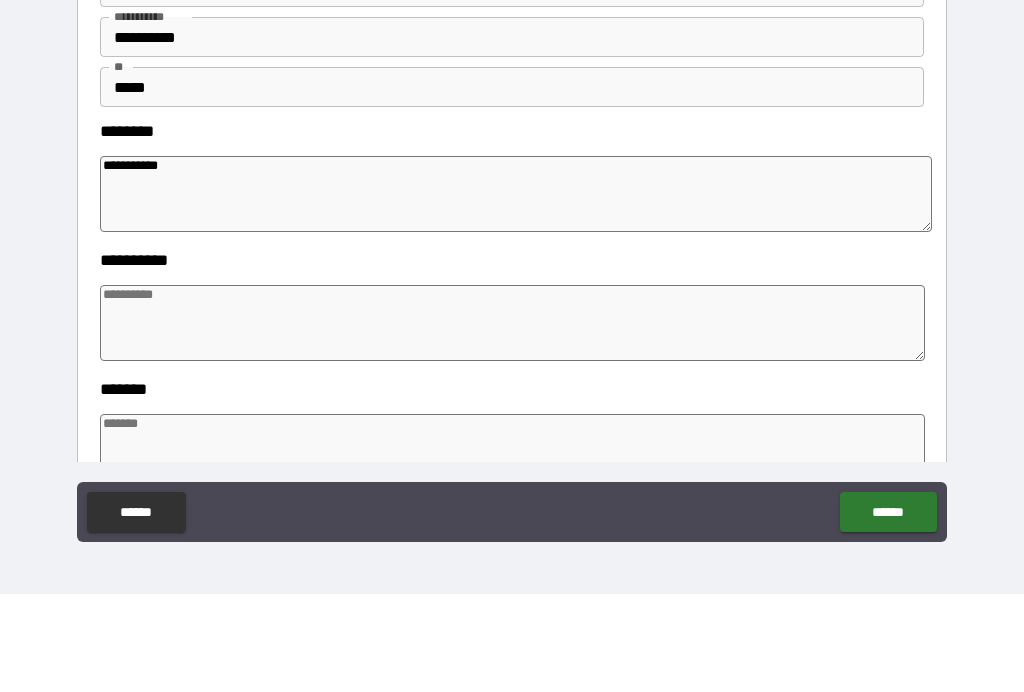 type on "**********" 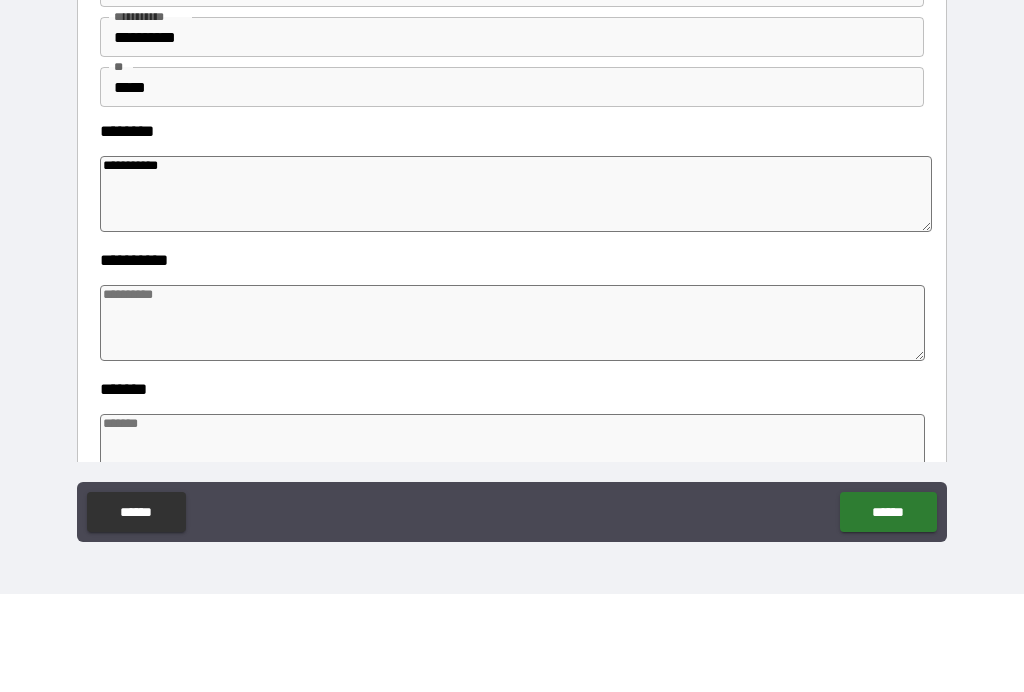 type on "*" 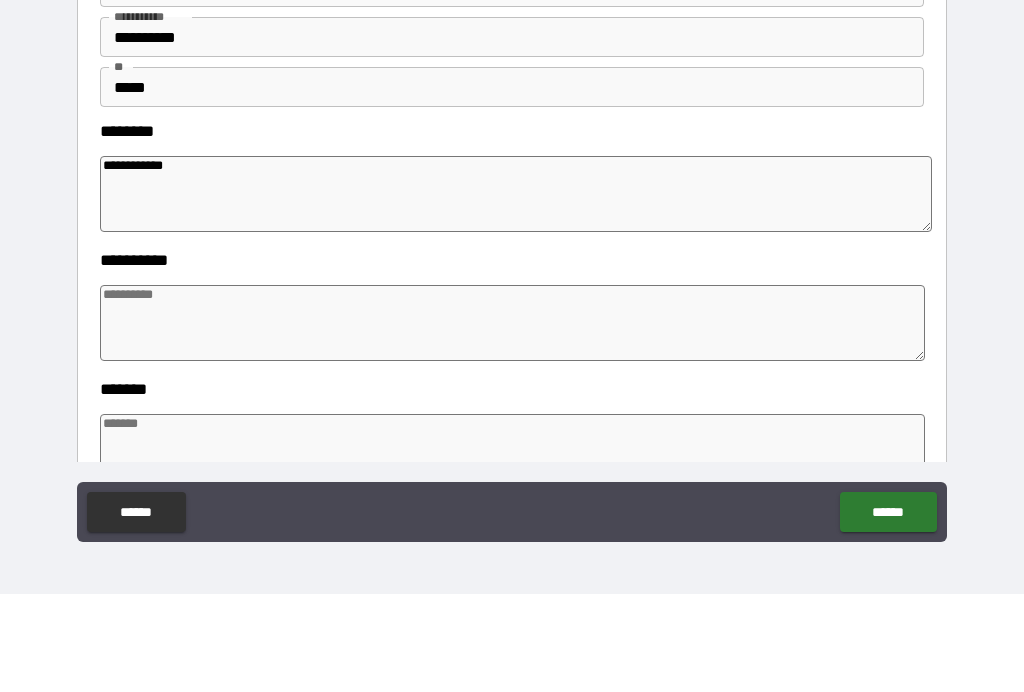type on "*" 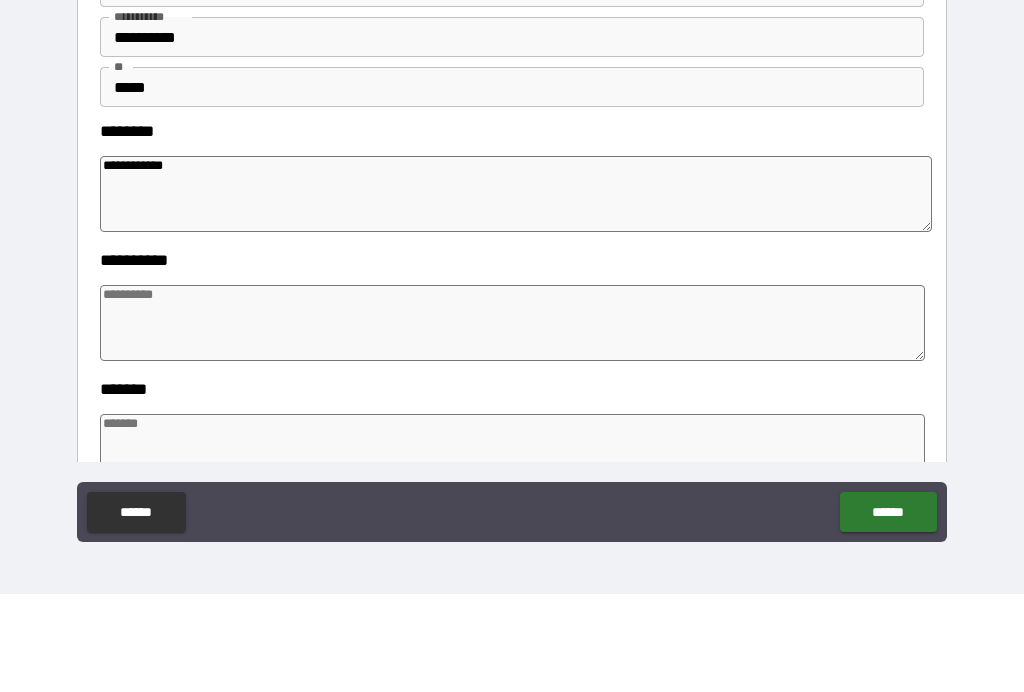type on "*" 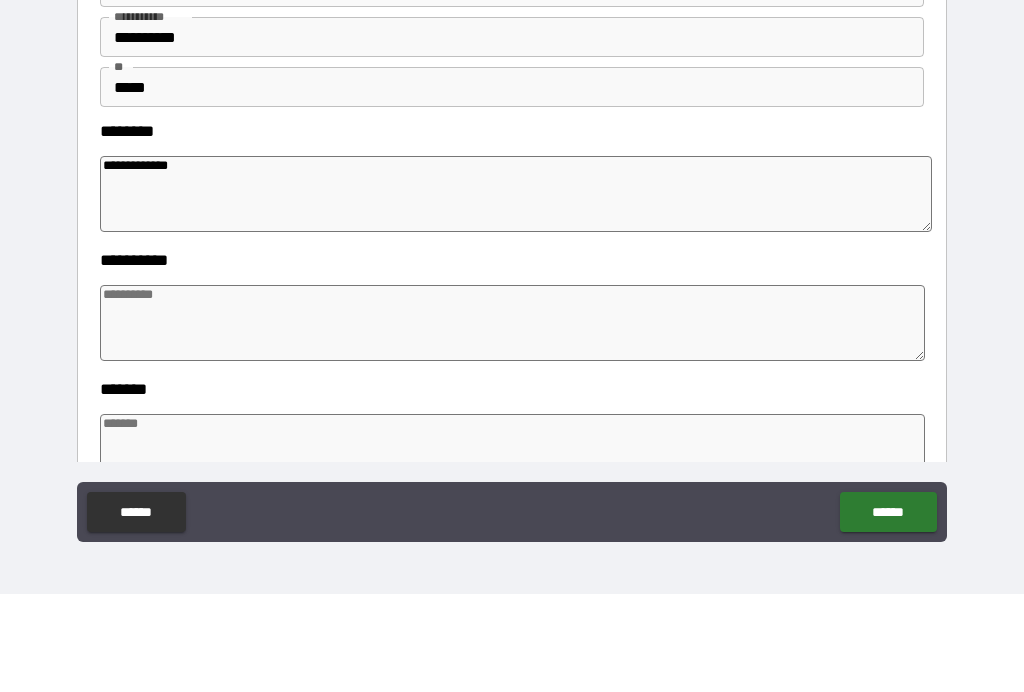 type 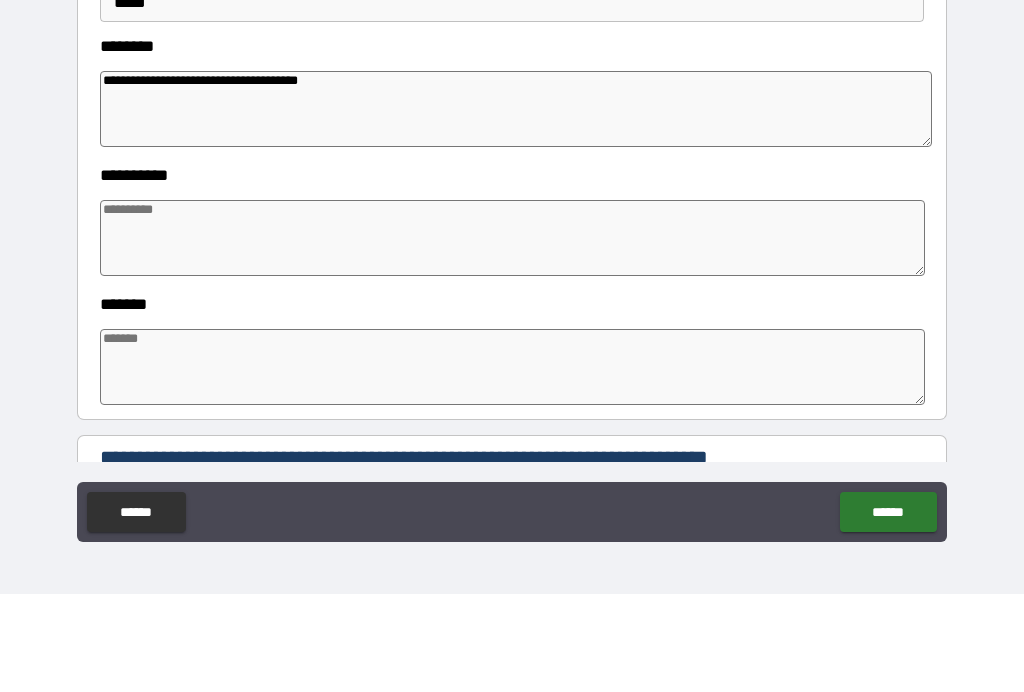 scroll, scrollTop: 221, scrollLeft: 0, axis: vertical 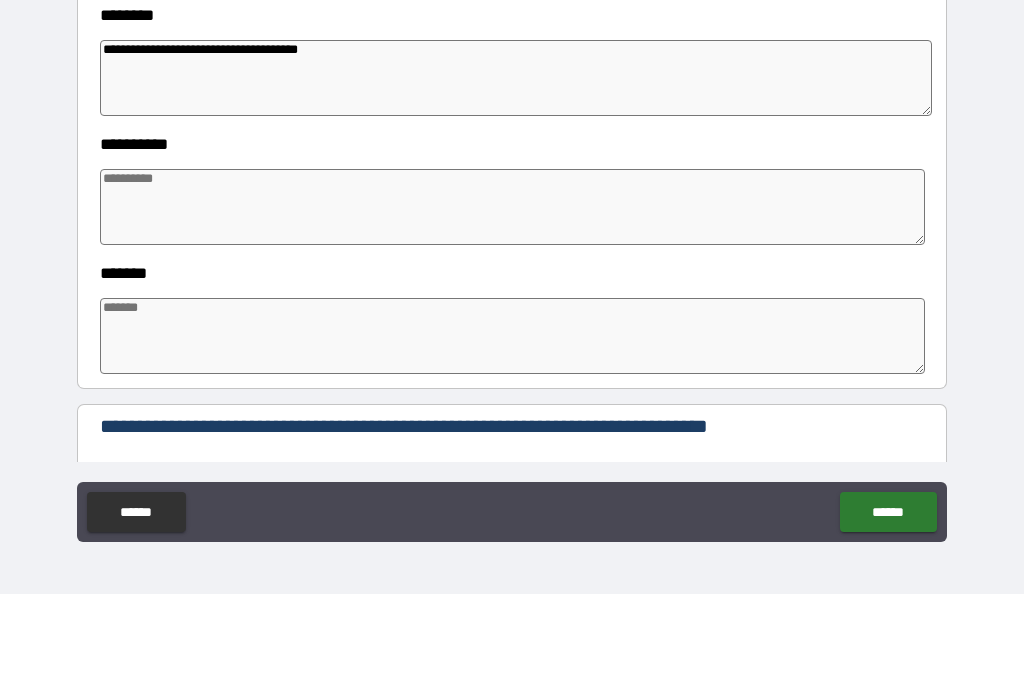 click at bounding box center (513, 305) 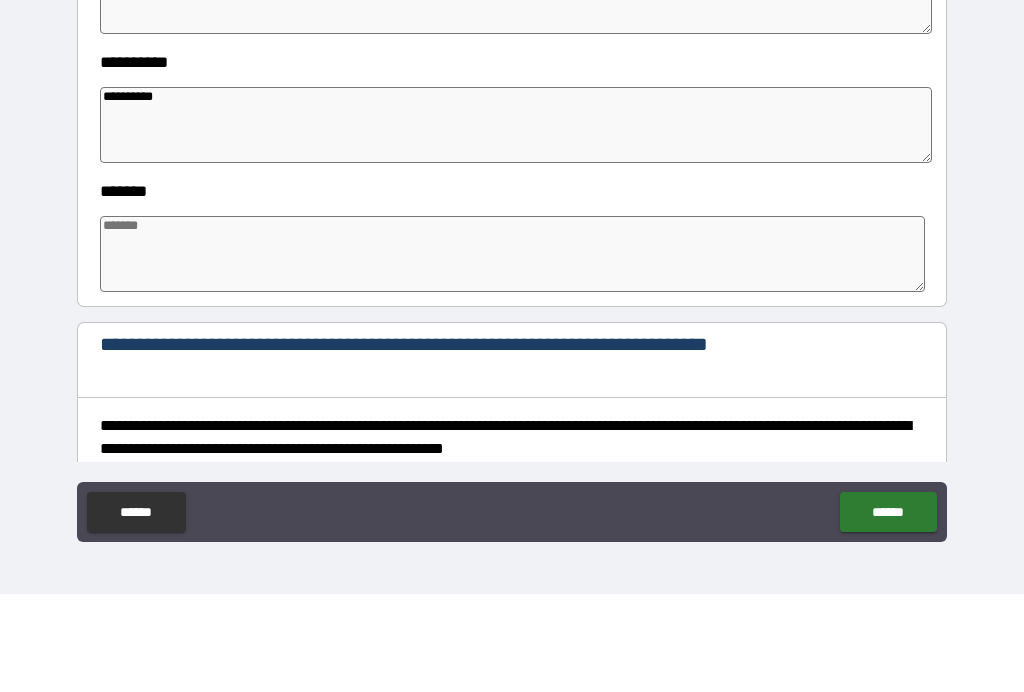 scroll, scrollTop: 348, scrollLeft: 0, axis: vertical 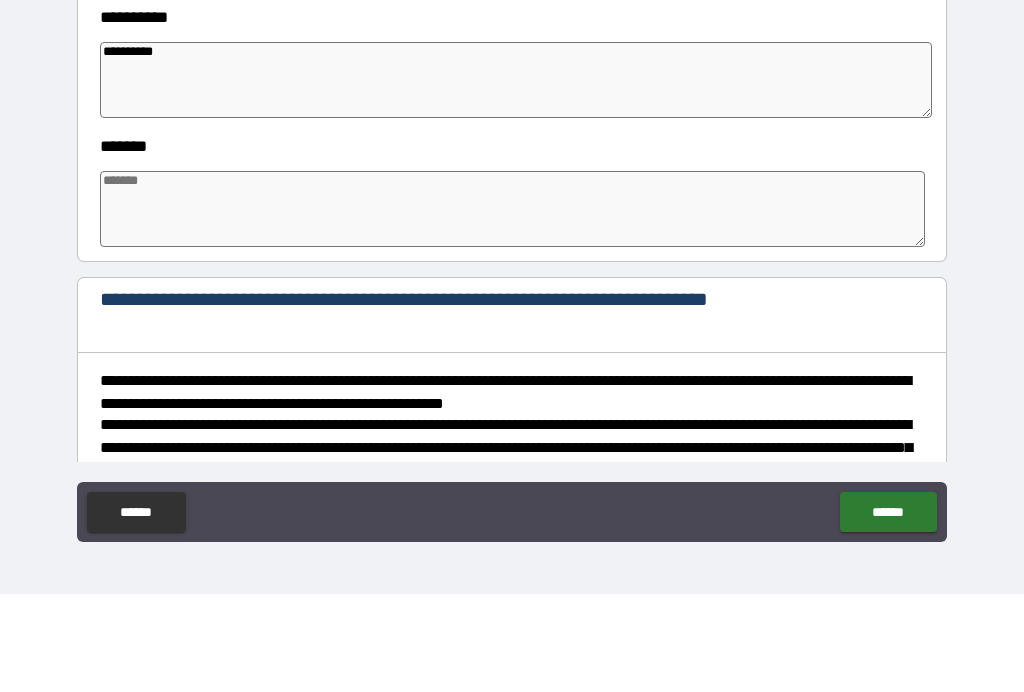 click at bounding box center (513, 307) 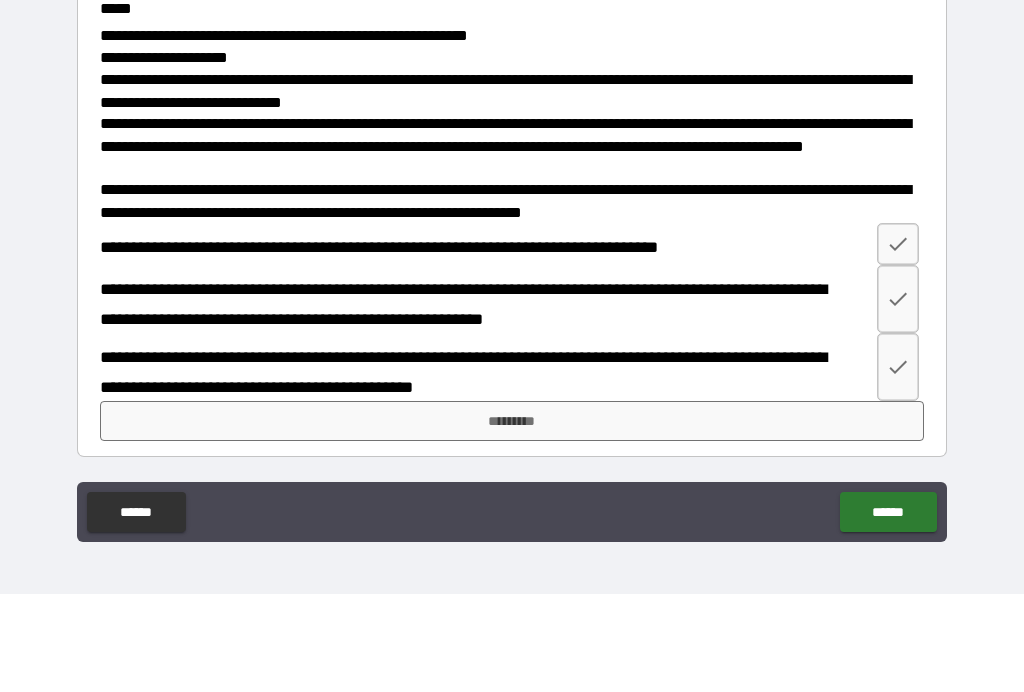 scroll, scrollTop: 1162, scrollLeft: 0, axis: vertical 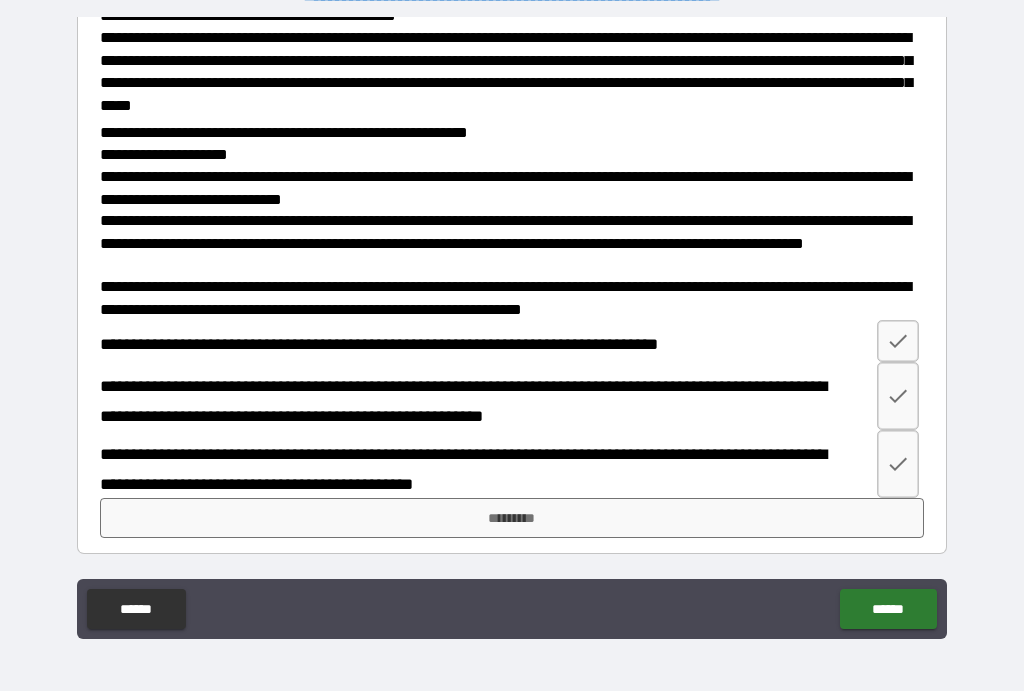 click 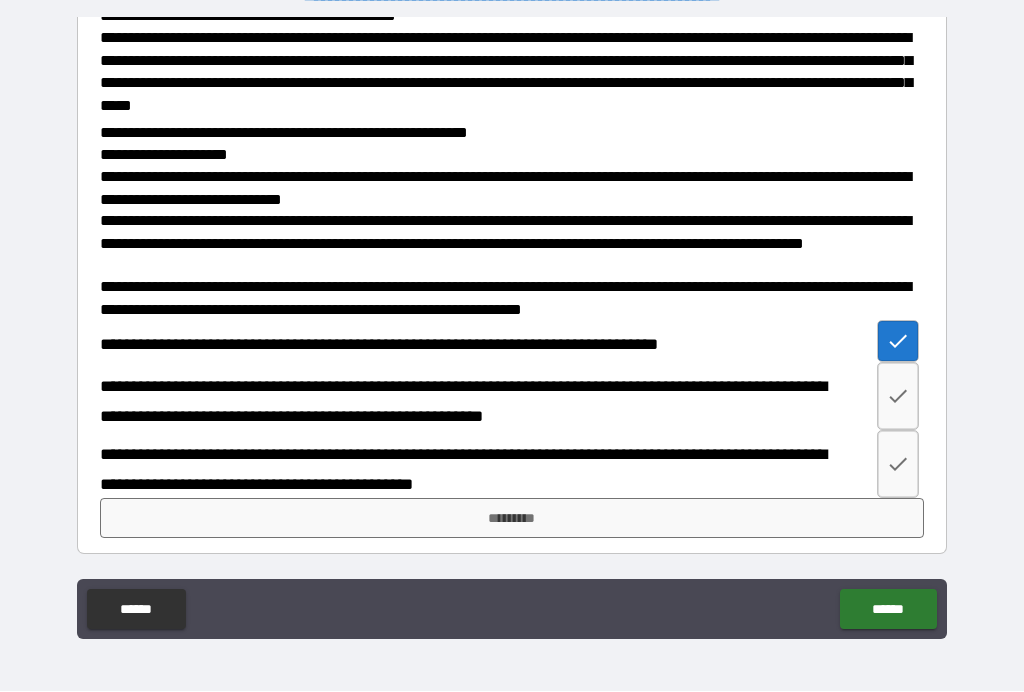 click 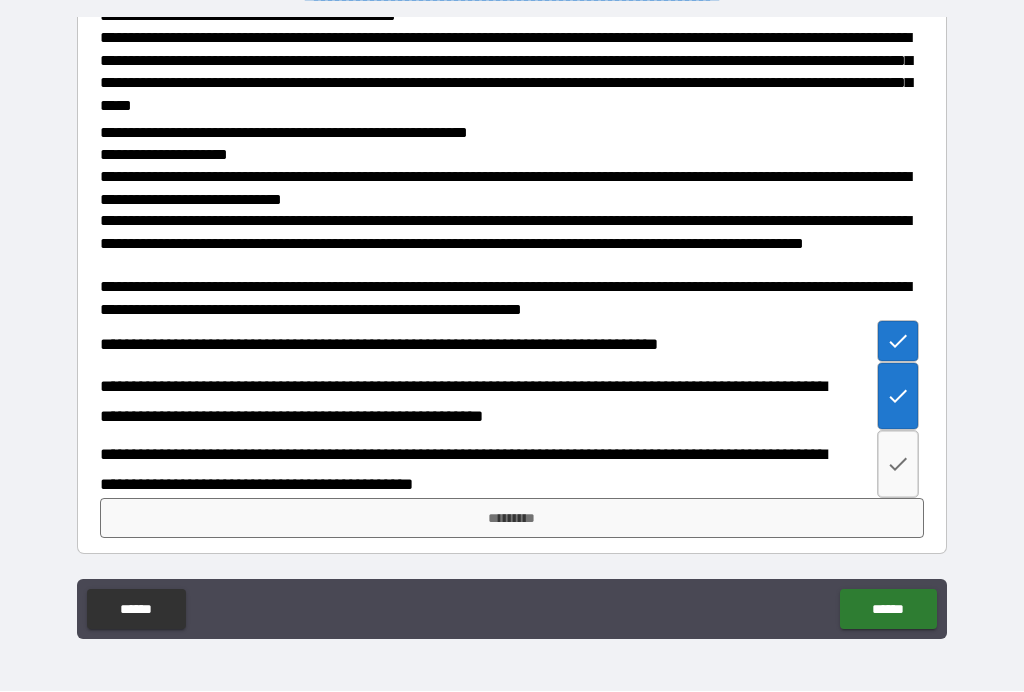 click 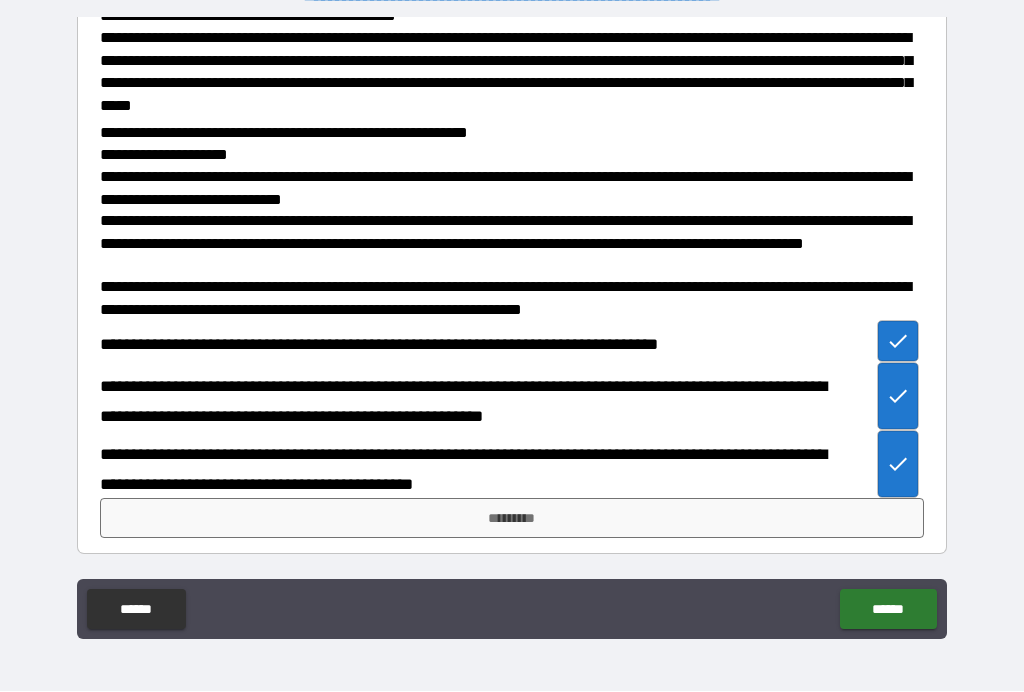 click on "*********" at bounding box center [512, 519] 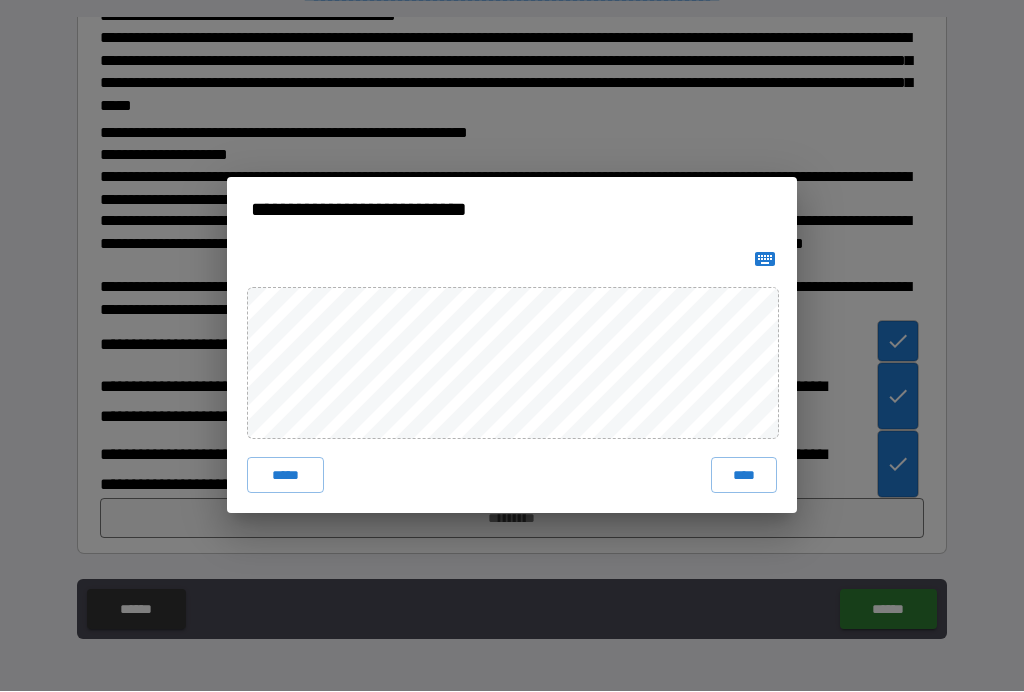 click on "****" at bounding box center (744, 476) 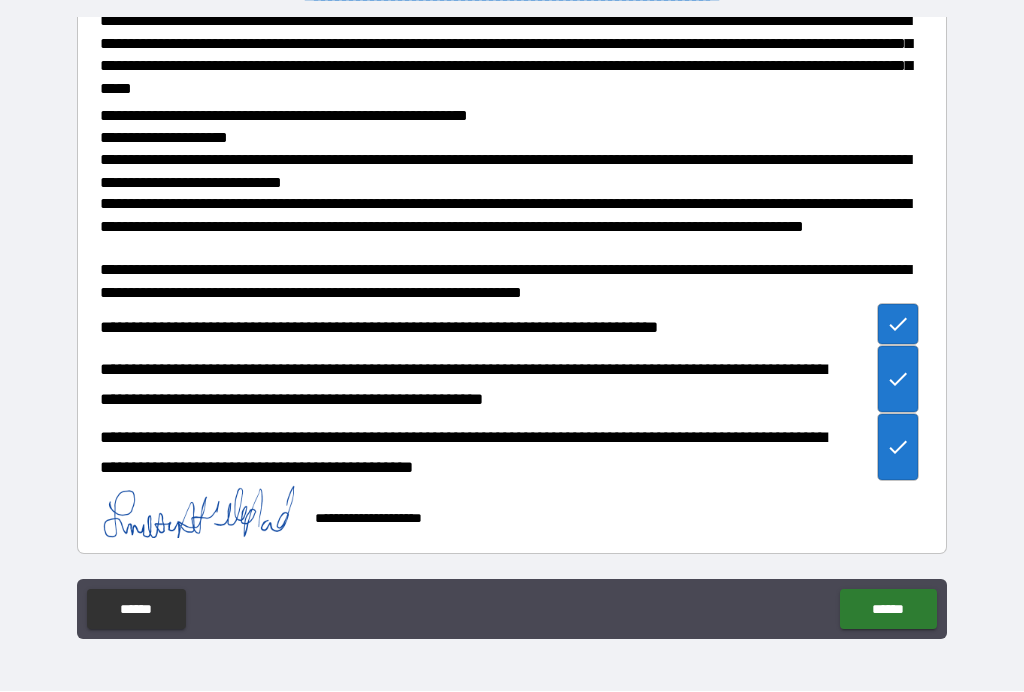 scroll, scrollTop: 1179, scrollLeft: 0, axis: vertical 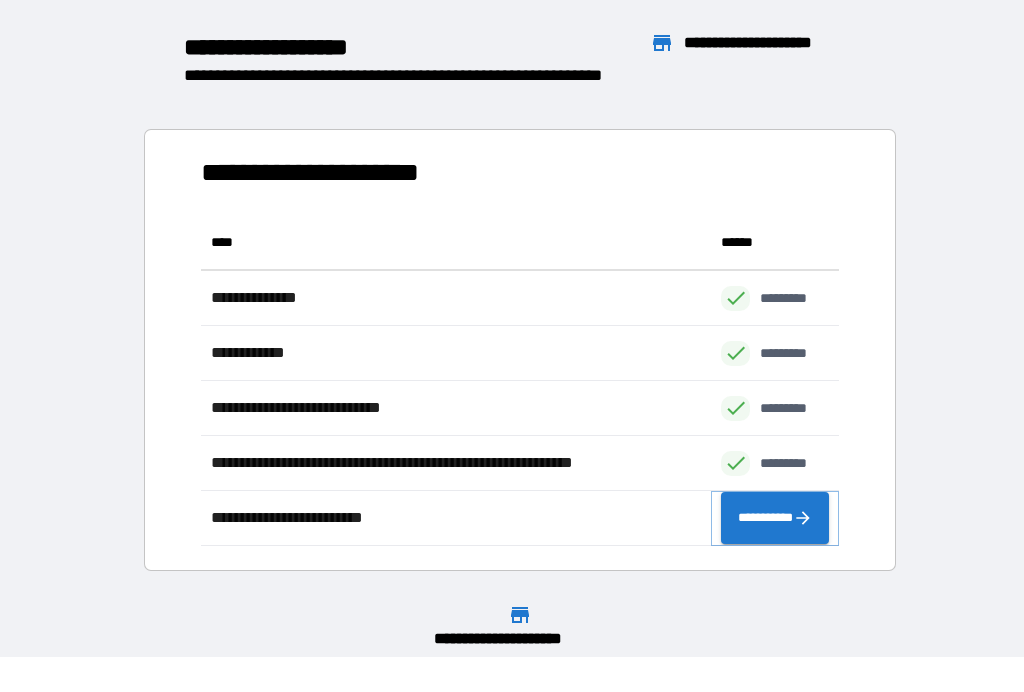 click on "**********" at bounding box center [775, 519] 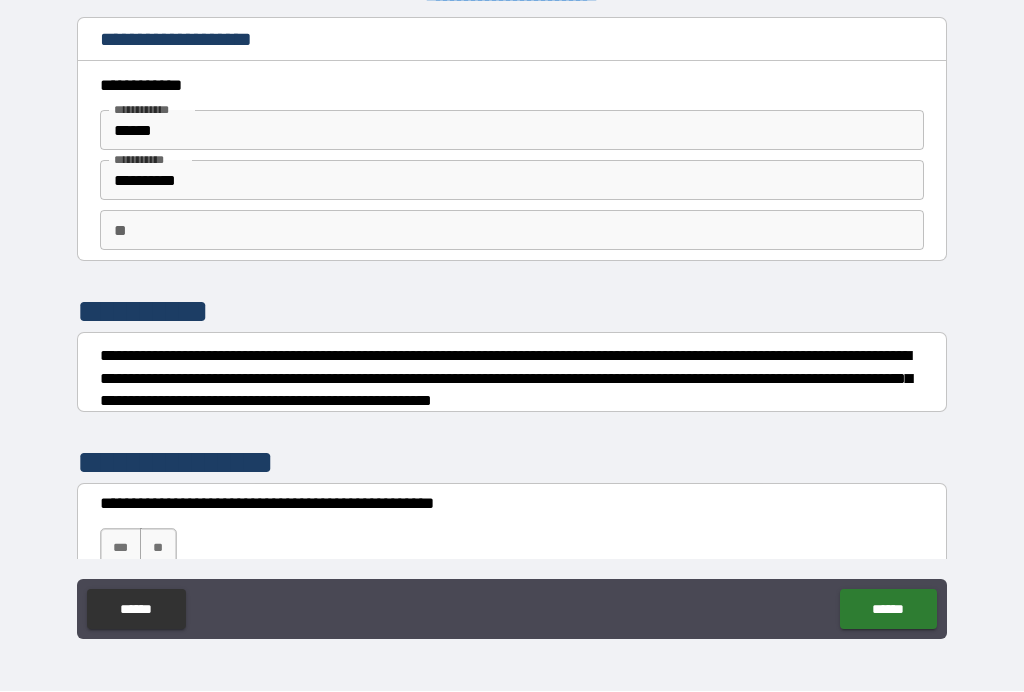click on "**" at bounding box center [512, 231] 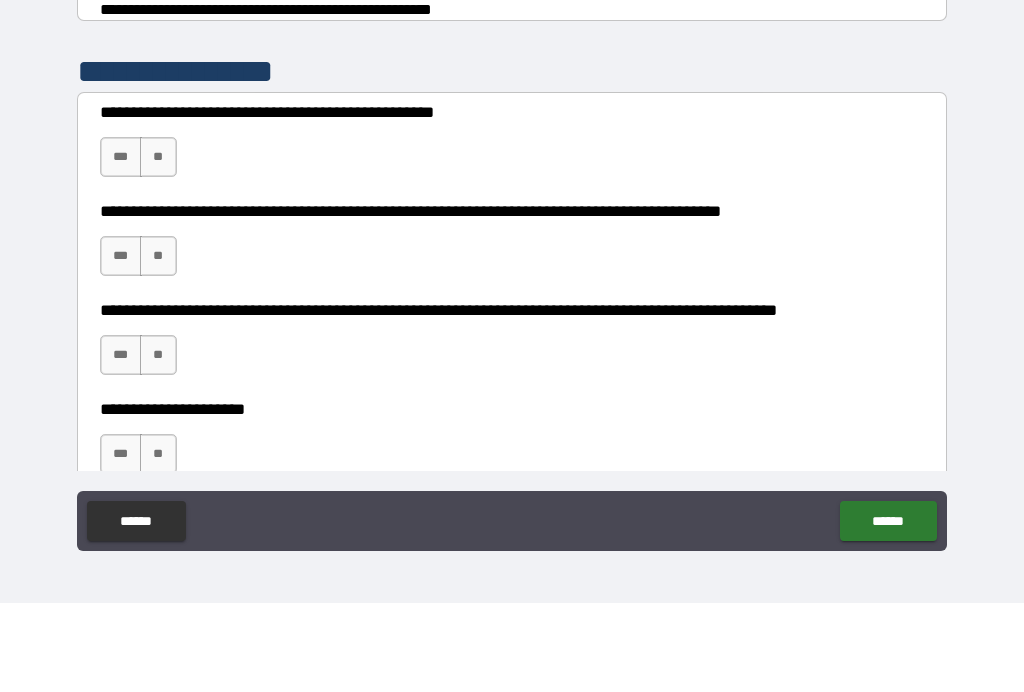 scroll, scrollTop: 304, scrollLeft: 0, axis: vertical 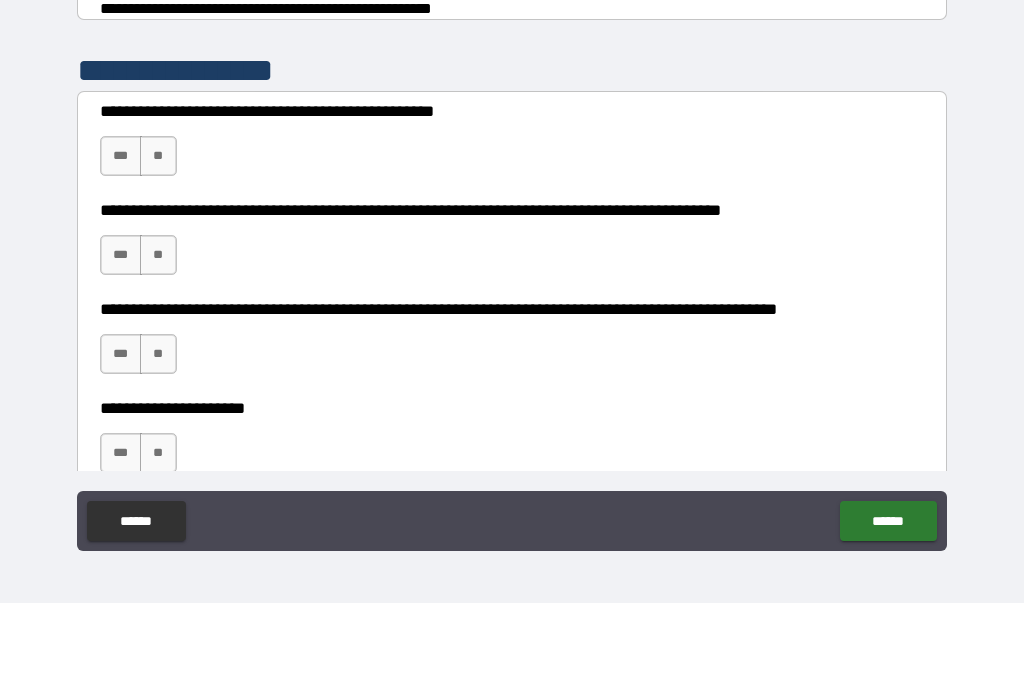 click on "***" at bounding box center [121, 245] 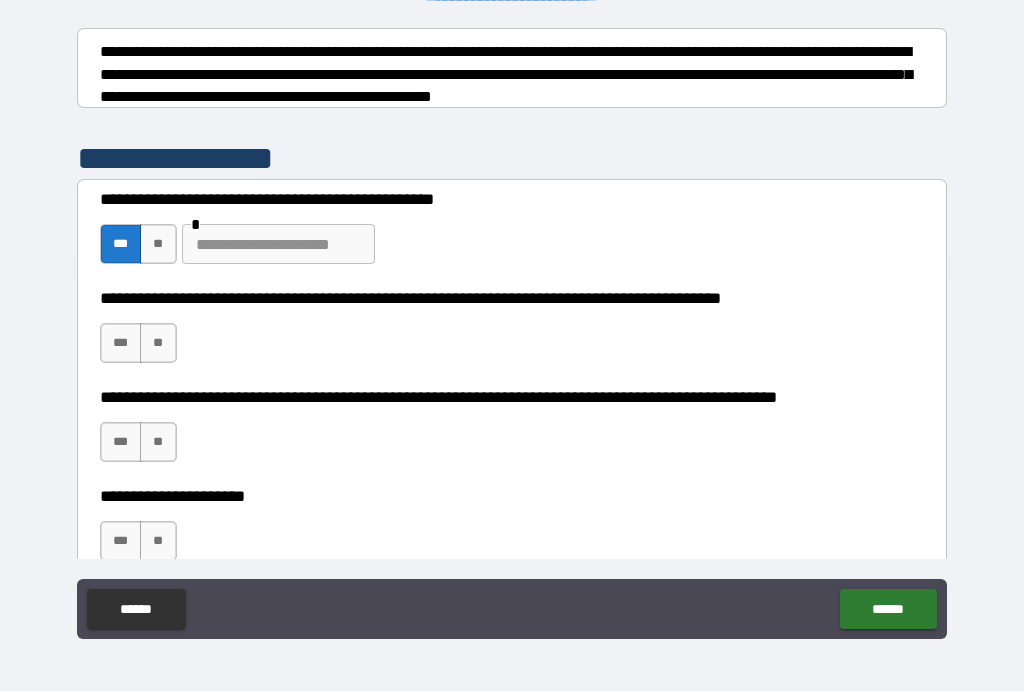 click on "**" at bounding box center (158, 245) 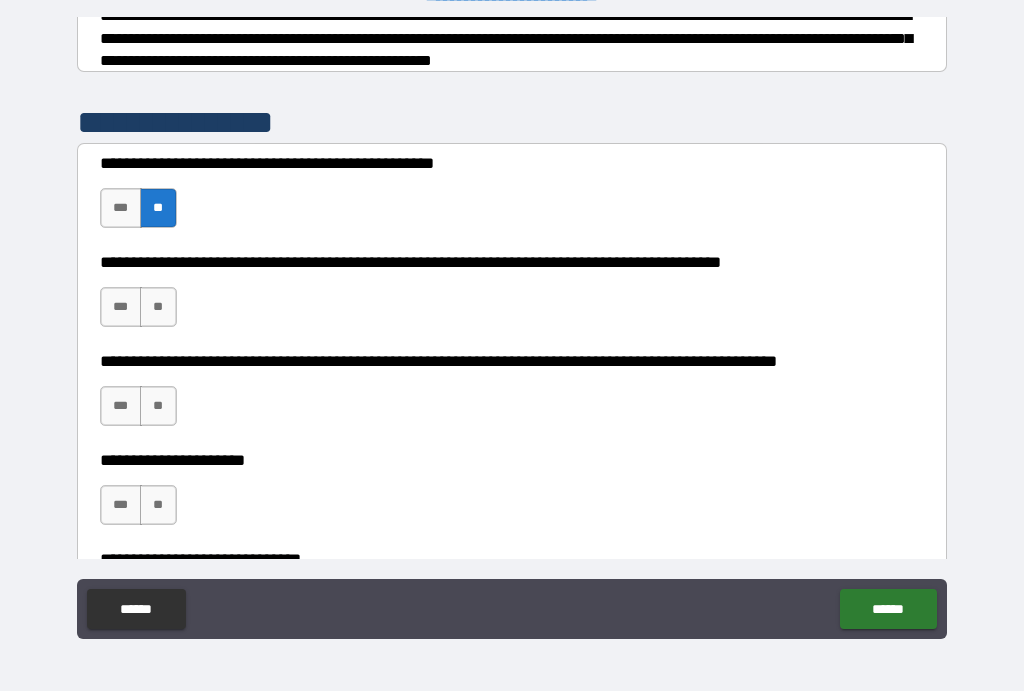 scroll, scrollTop: 359, scrollLeft: 0, axis: vertical 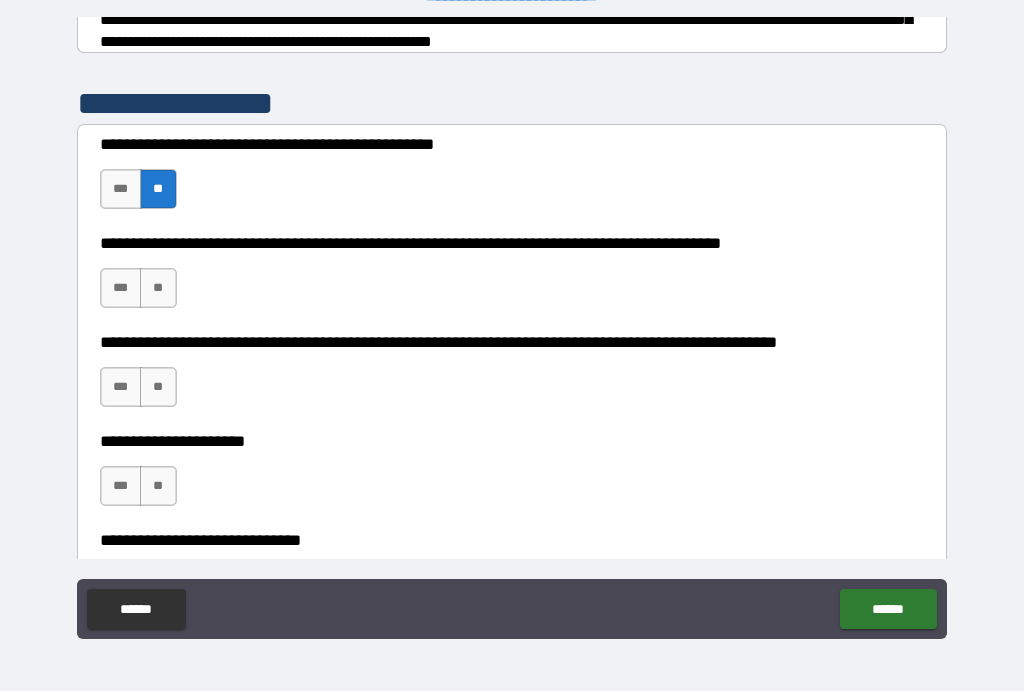 click on "**" at bounding box center (158, 289) 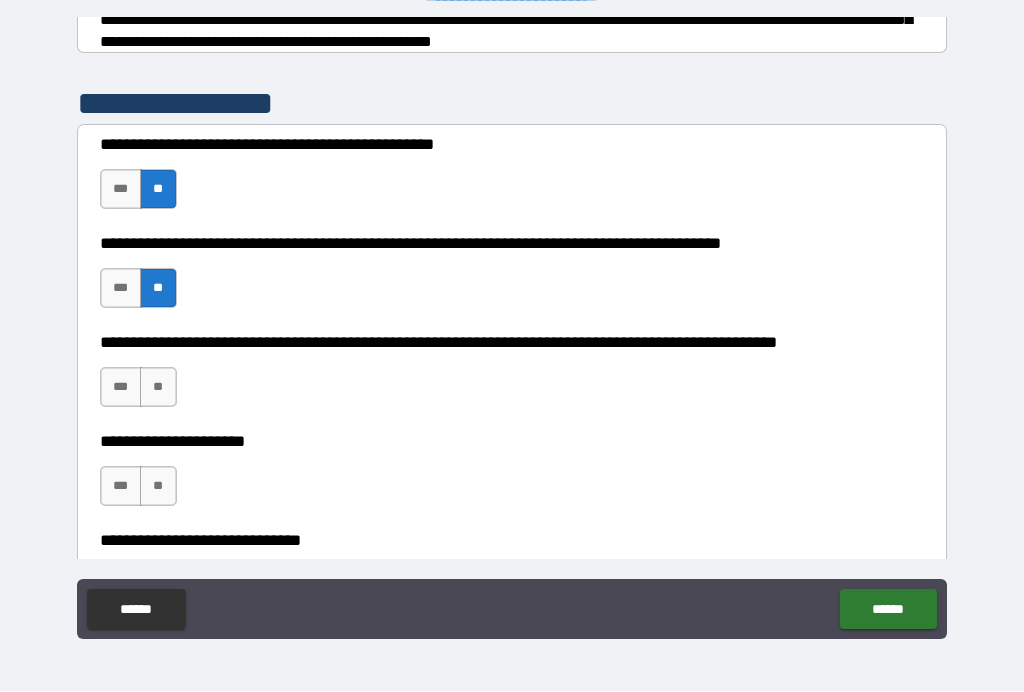 click on "**" at bounding box center [158, 388] 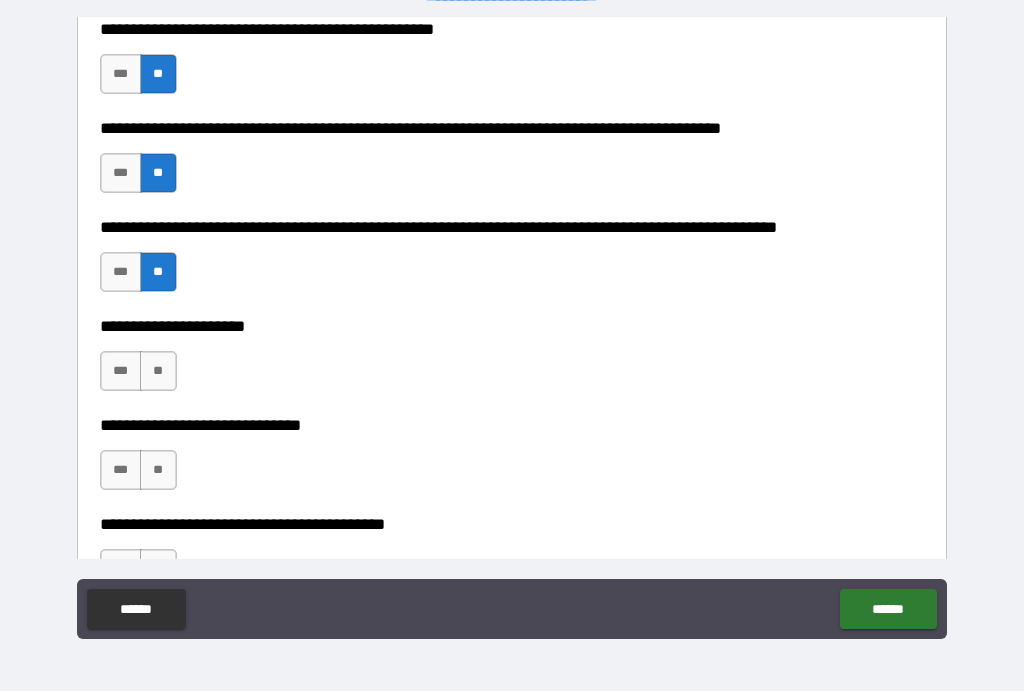 scroll, scrollTop: 474, scrollLeft: 0, axis: vertical 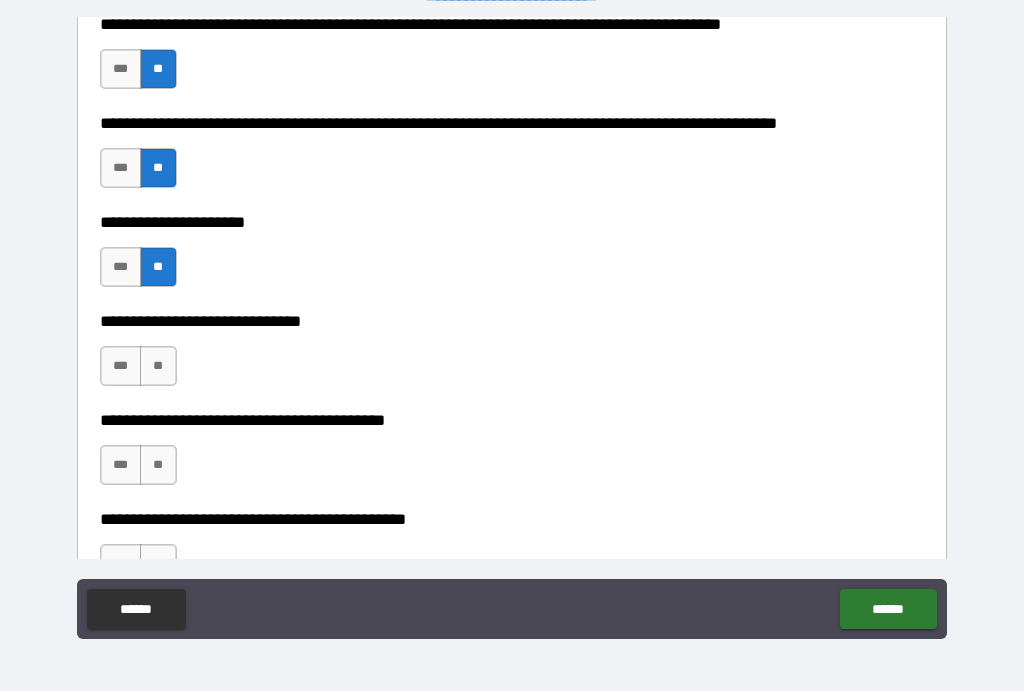 click on "**" at bounding box center (158, 367) 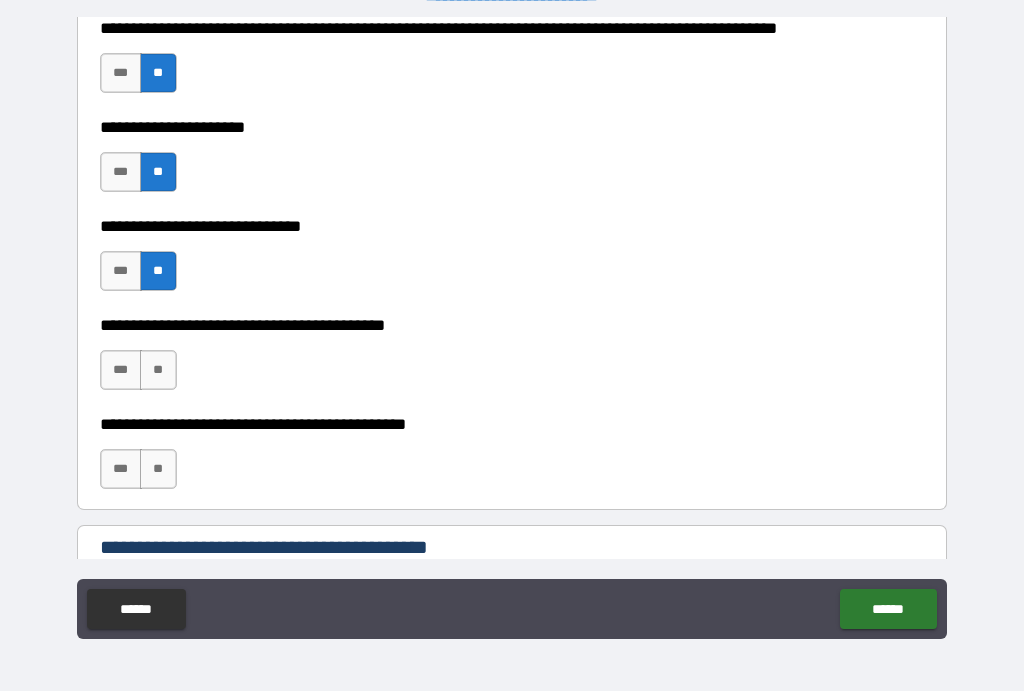 scroll, scrollTop: 688, scrollLeft: 0, axis: vertical 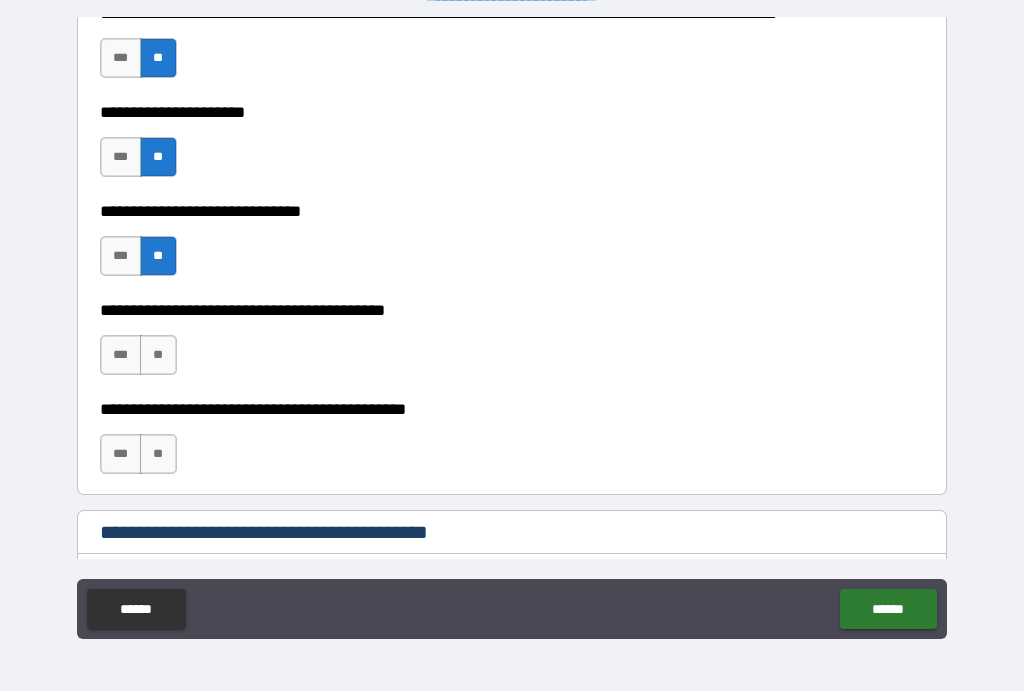click on "**" at bounding box center [158, 356] 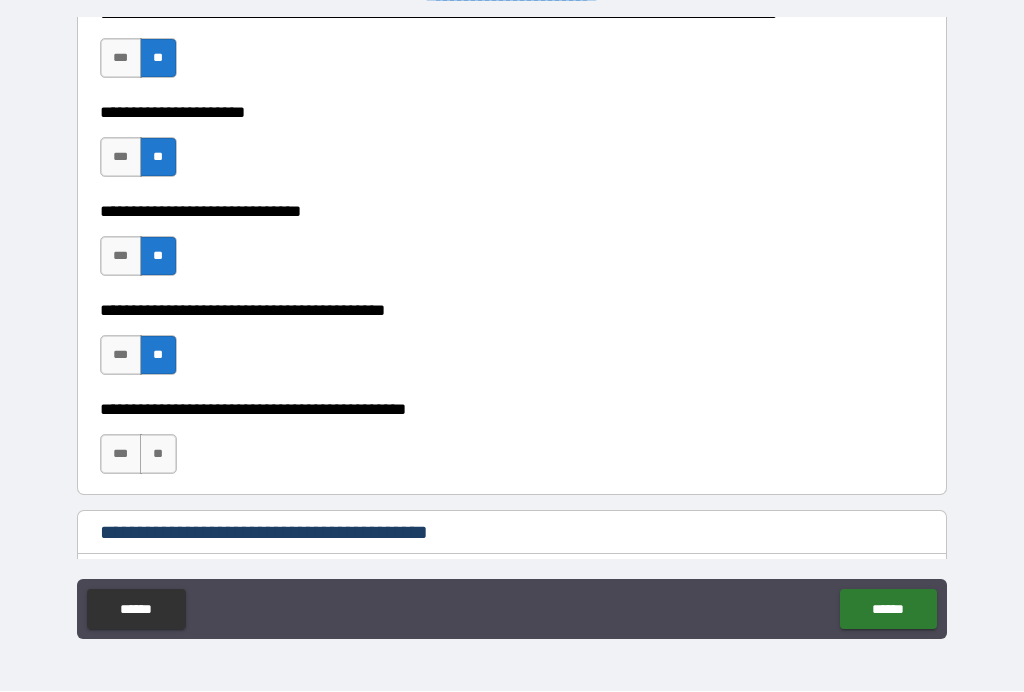 scroll, scrollTop: 773, scrollLeft: 0, axis: vertical 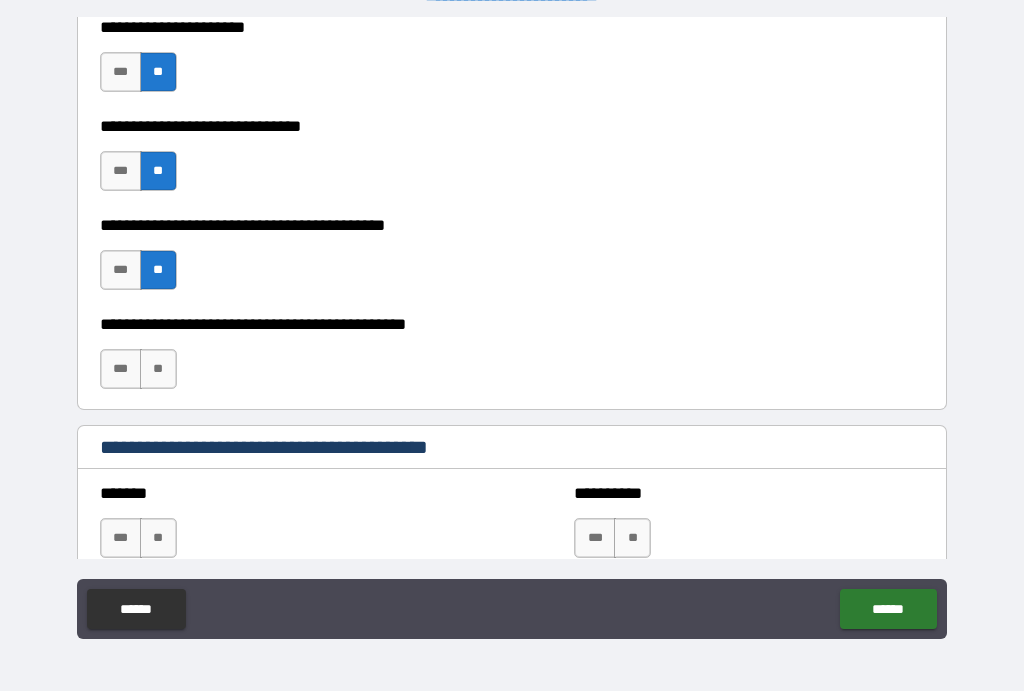 click on "***" at bounding box center [121, 370] 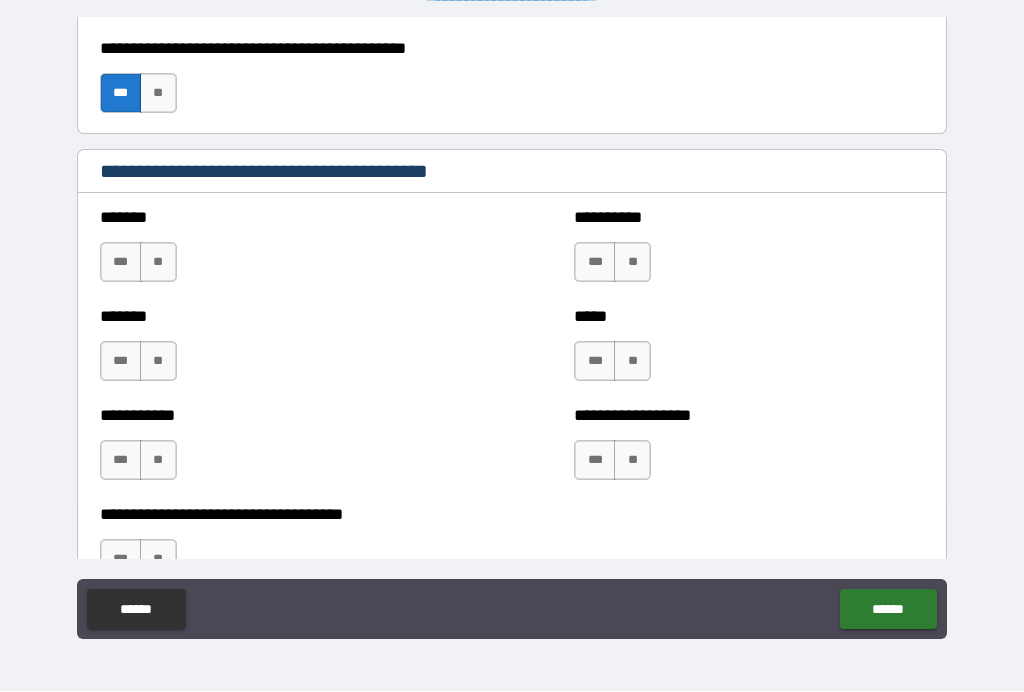 scroll, scrollTop: 1061, scrollLeft: 0, axis: vertical 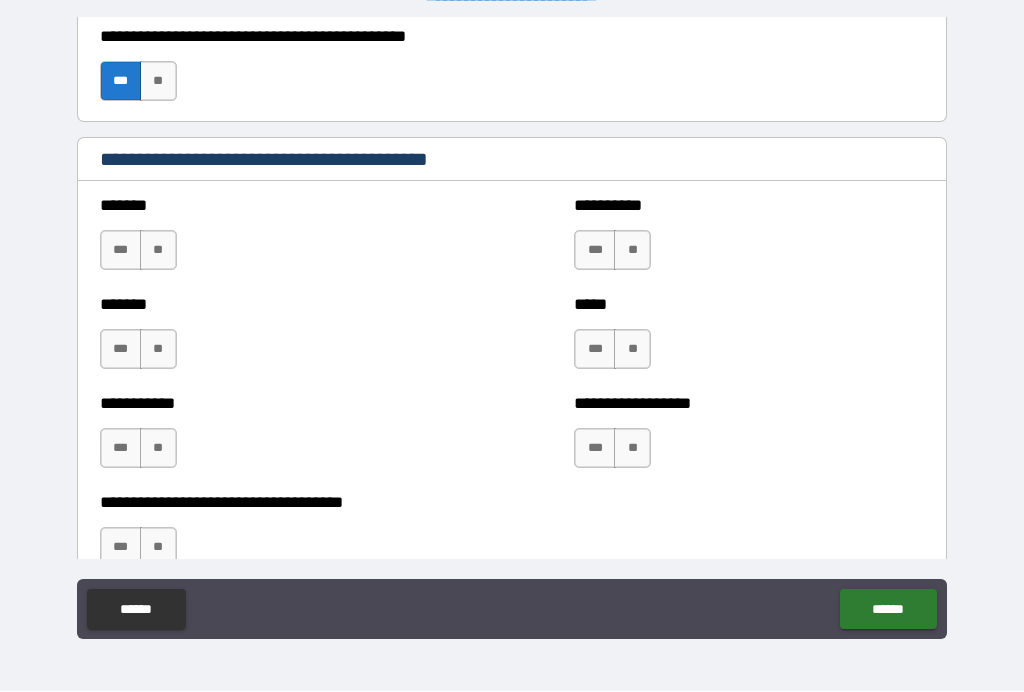 click on "**" at bounding box center (158, 251) 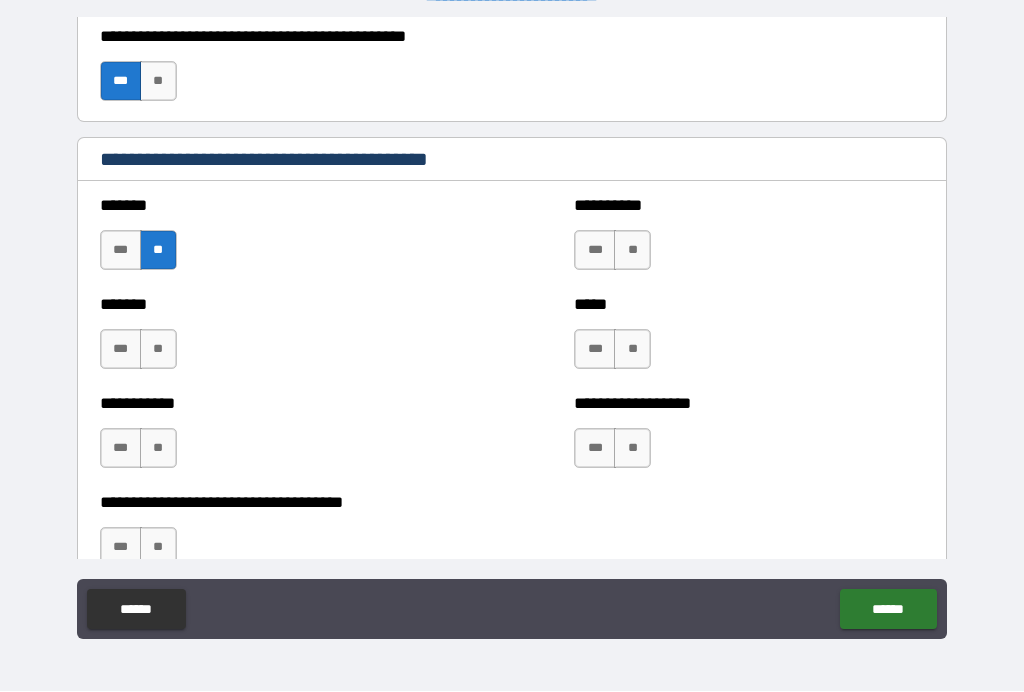 click on "**" at bounding box center [158, 350] 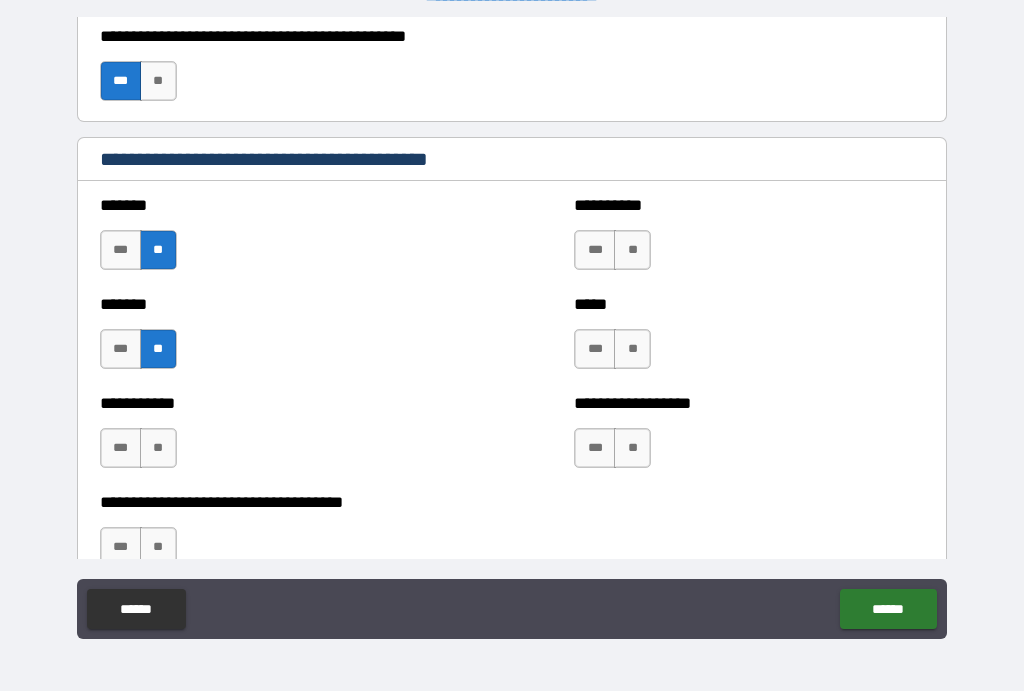 click on "**" at bounding box center (632, 350) 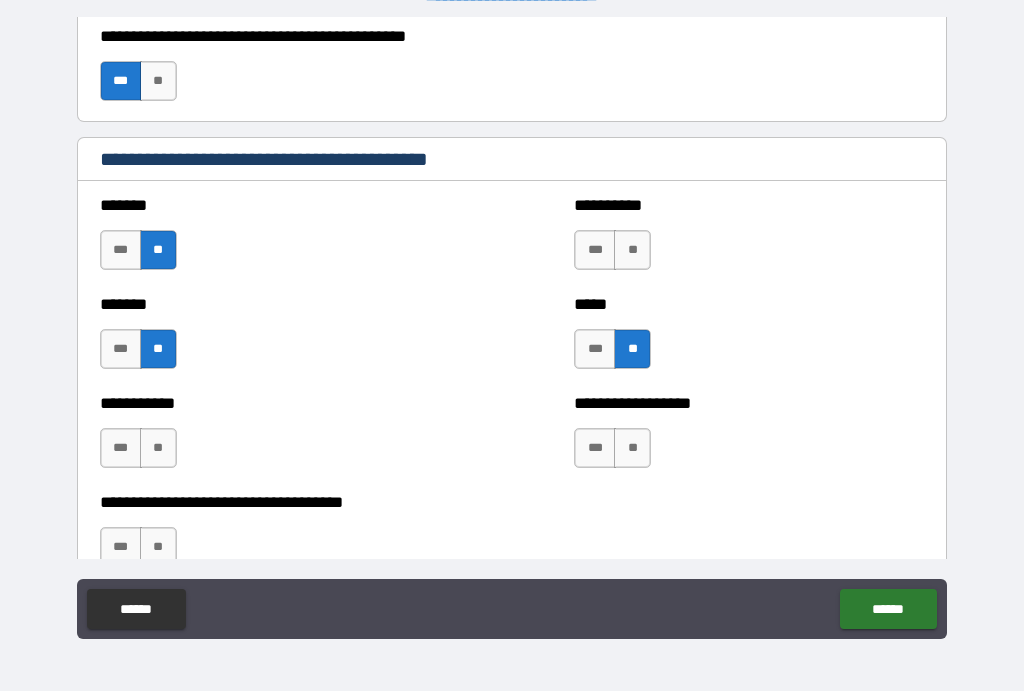click on "**" at bounding box center (632, 251) 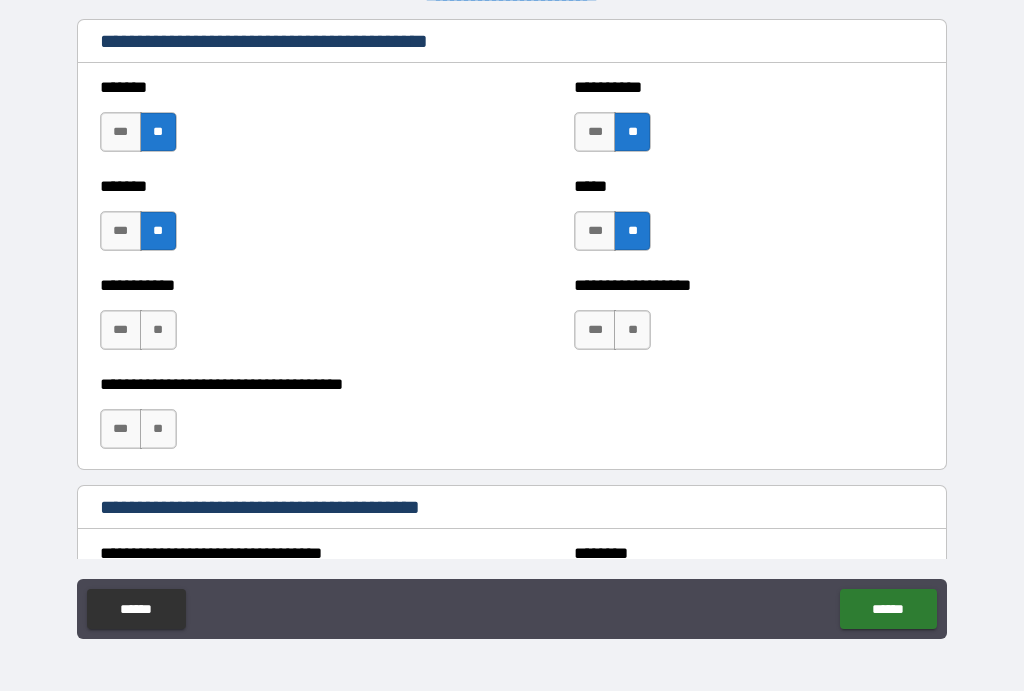 scroll, scrollTop: 1204, scrollLeft: 0, axis: vertical 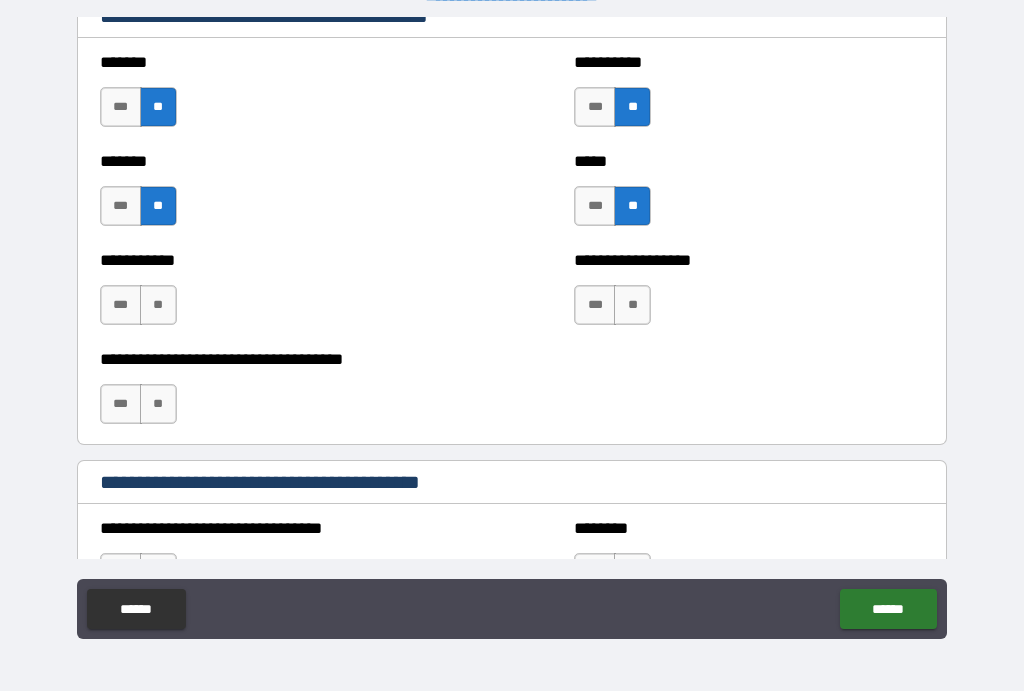 click on "**" at bounding box center [632, 306] 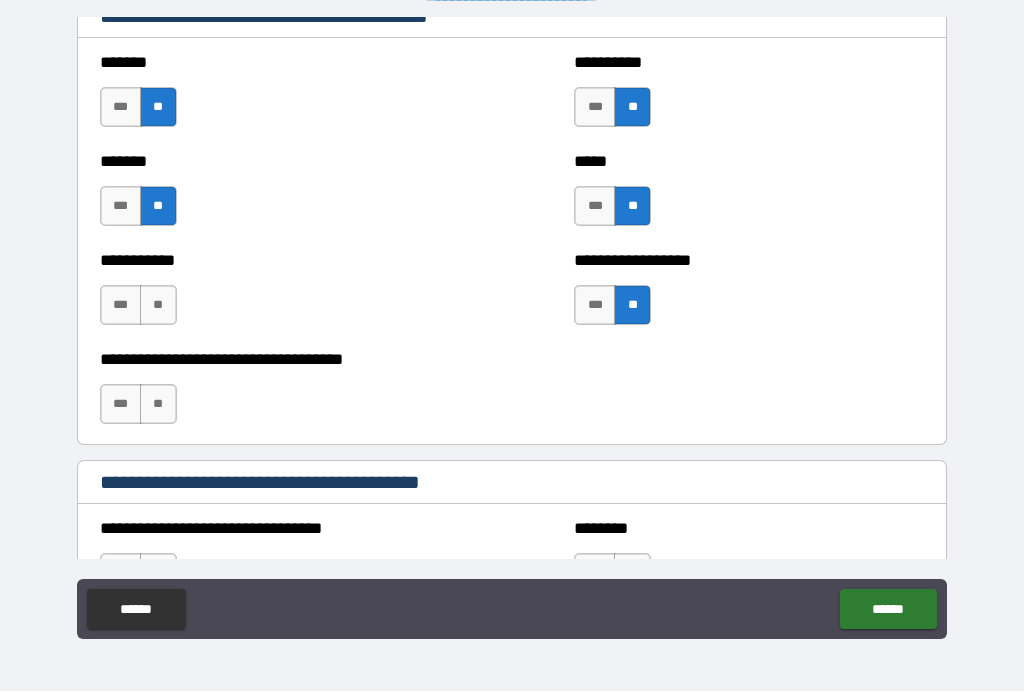 click on "**" at bounding box center (158, 306) 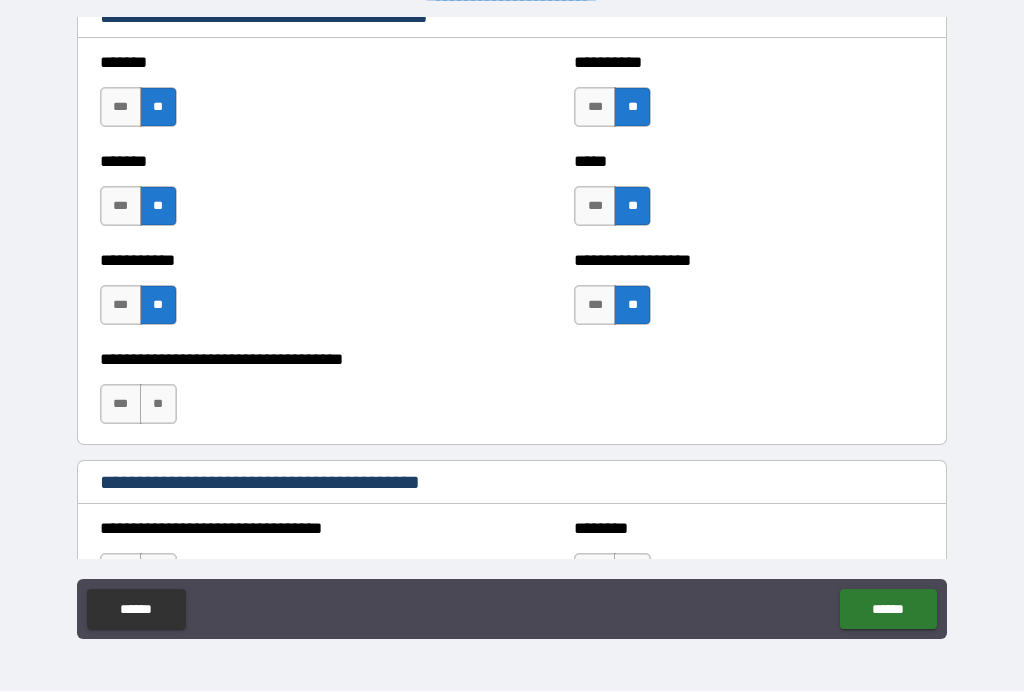 click on "**" at bounding box center (158, 405) 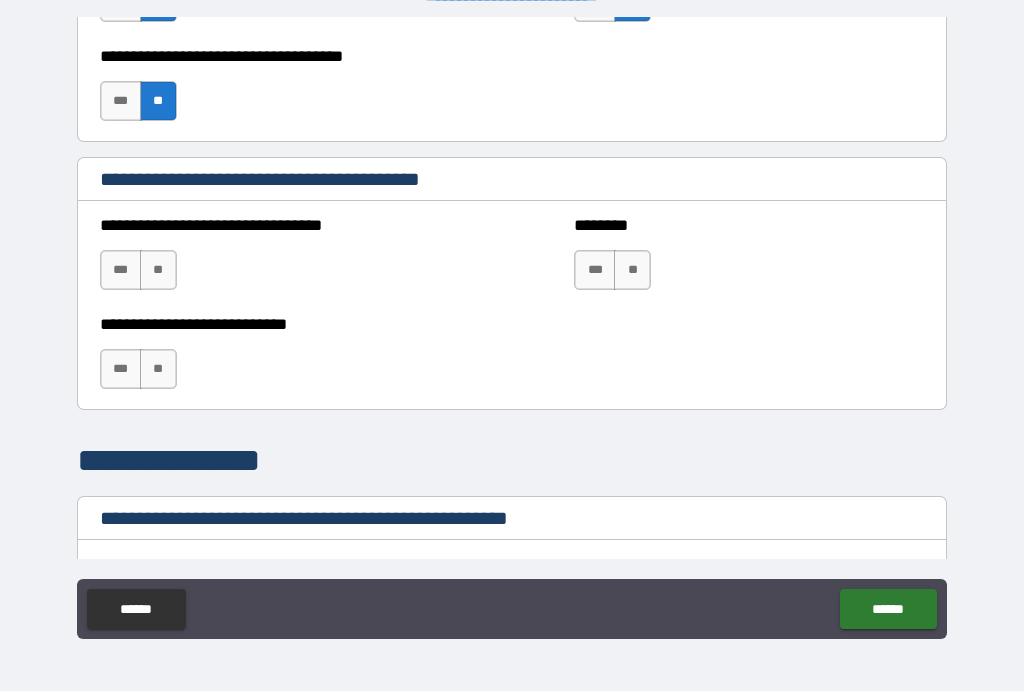 scroll, scrollTop: 1511, scrollLeft: 0, axis: vertical 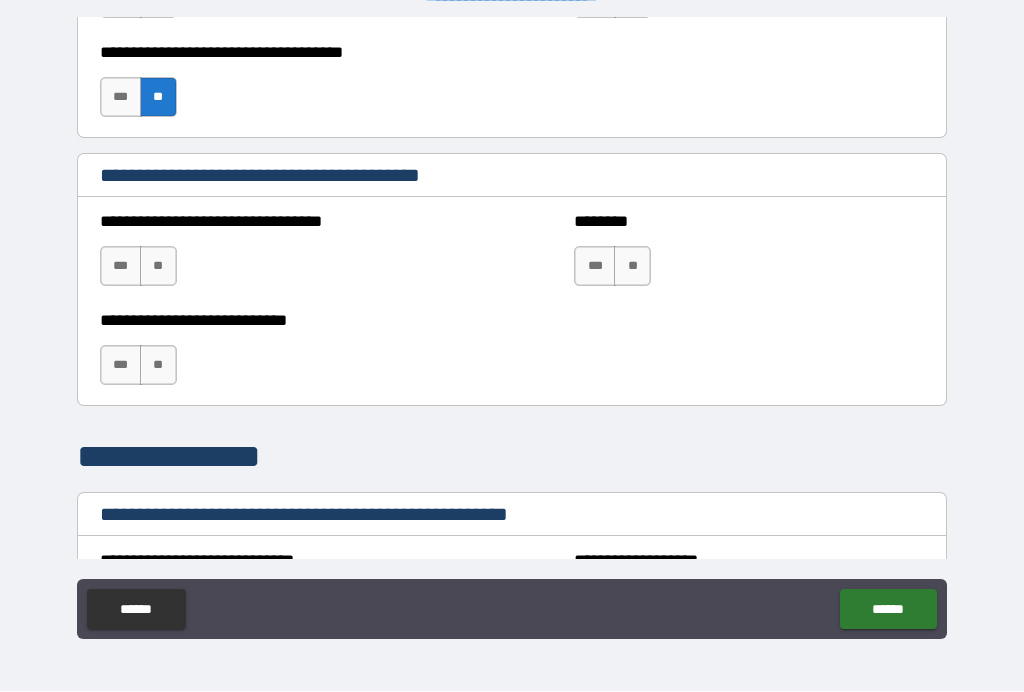 click on "**" at bounding box center (158, 267) 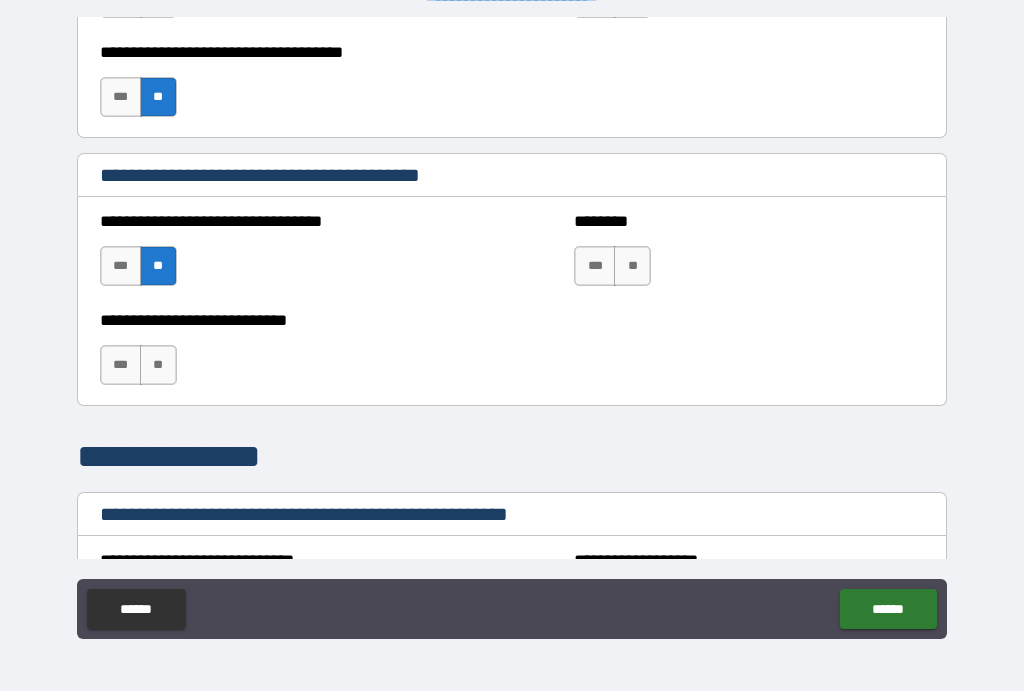 click on "**" at bounding box center (158, 366) 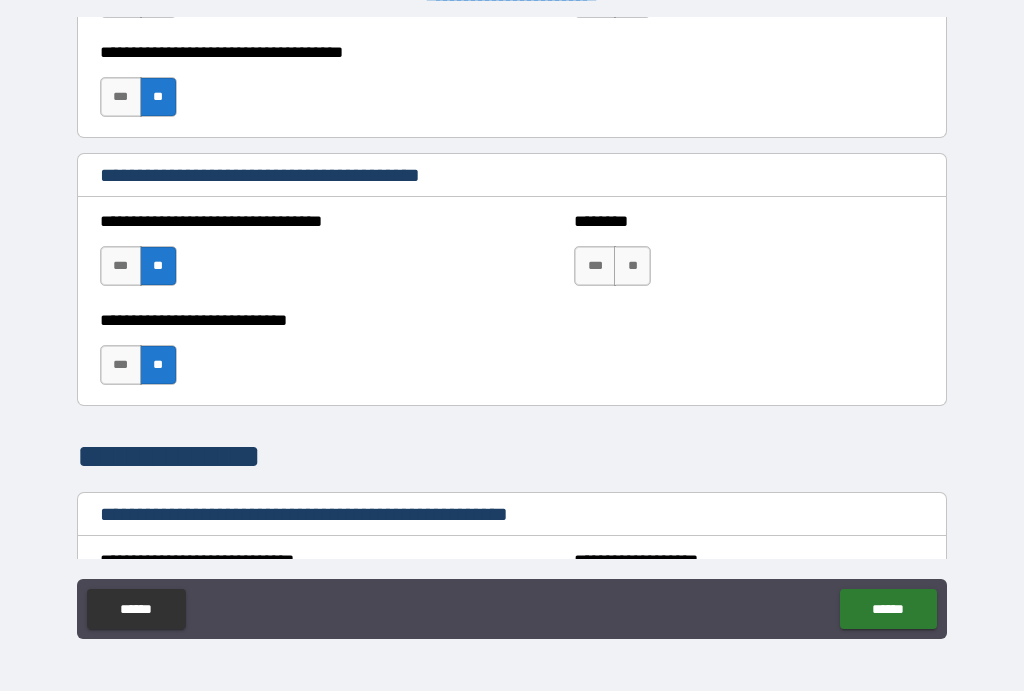 click on "**" at bounding box center (632, 267) 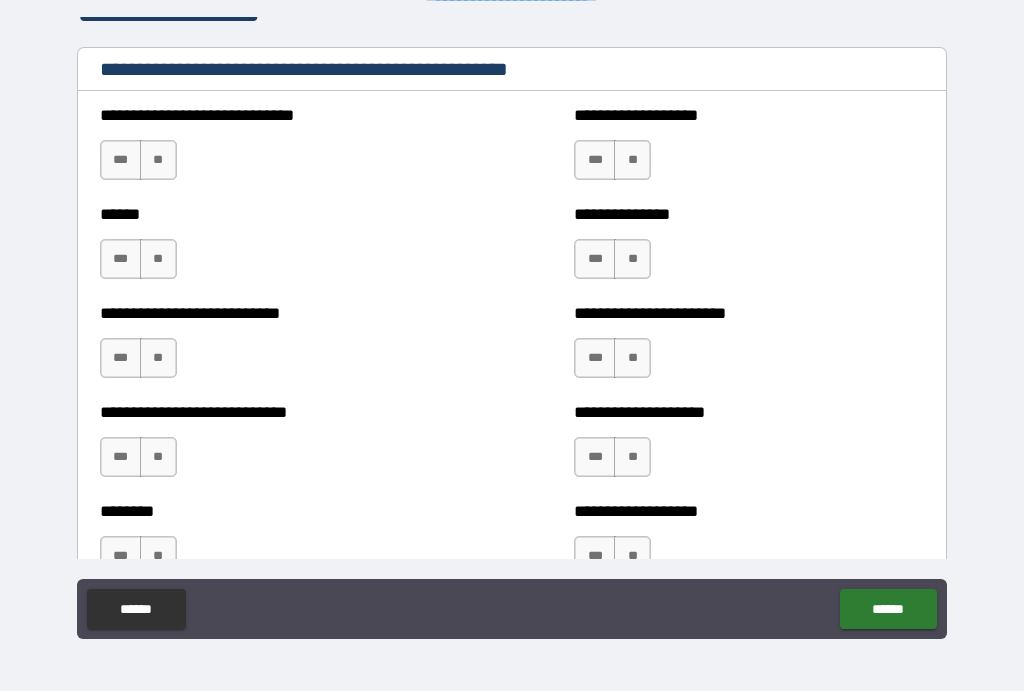 scroll, scrollTop: 1958, scrollLeft: 0, axis: vertical 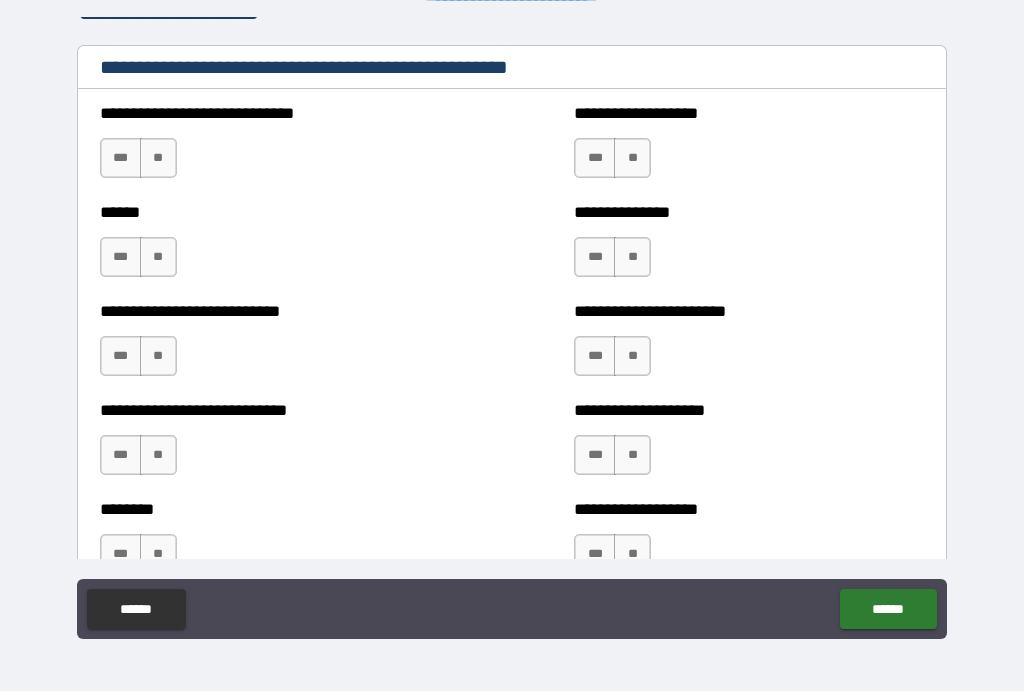 click on "**" at bounding box center [158, 159] 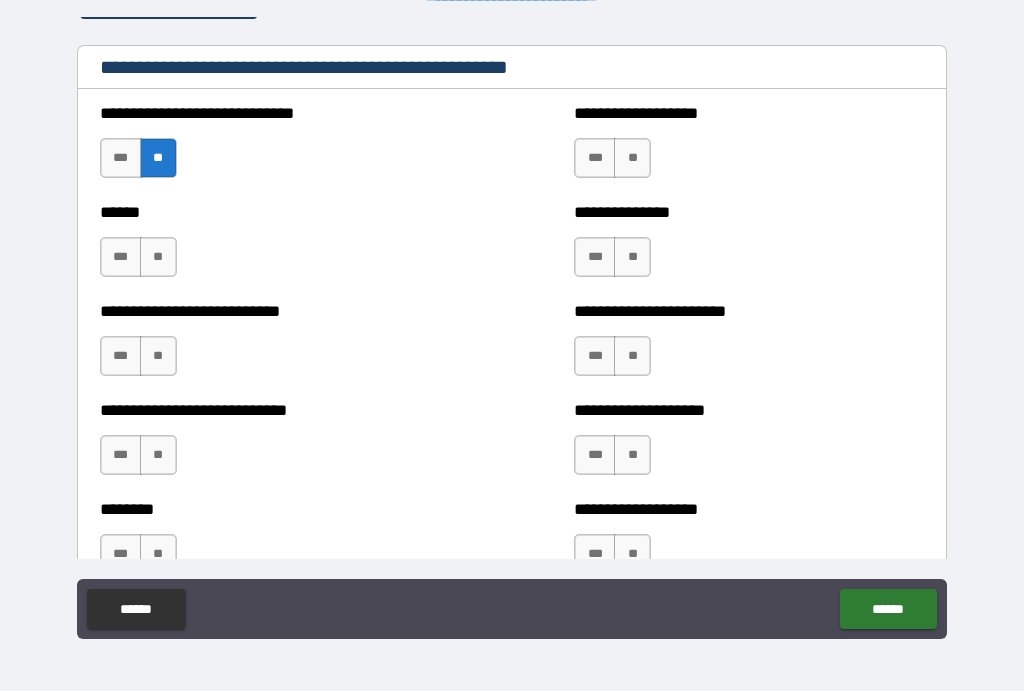 click on "**" at bounding box center [158, 258] 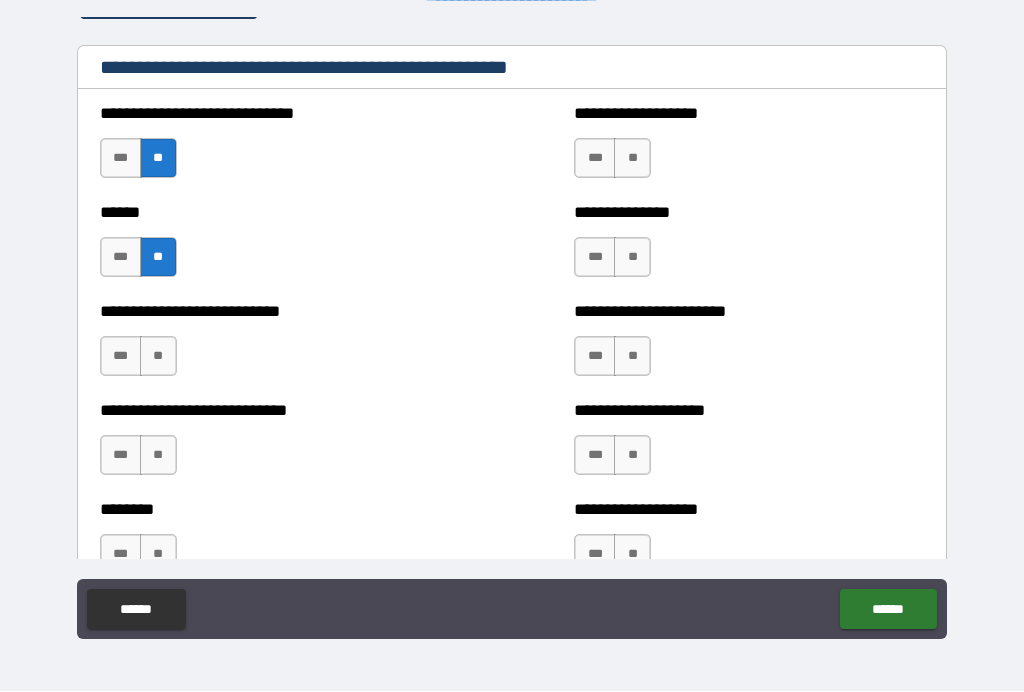 click on "**" at bounding box center (158, 357) 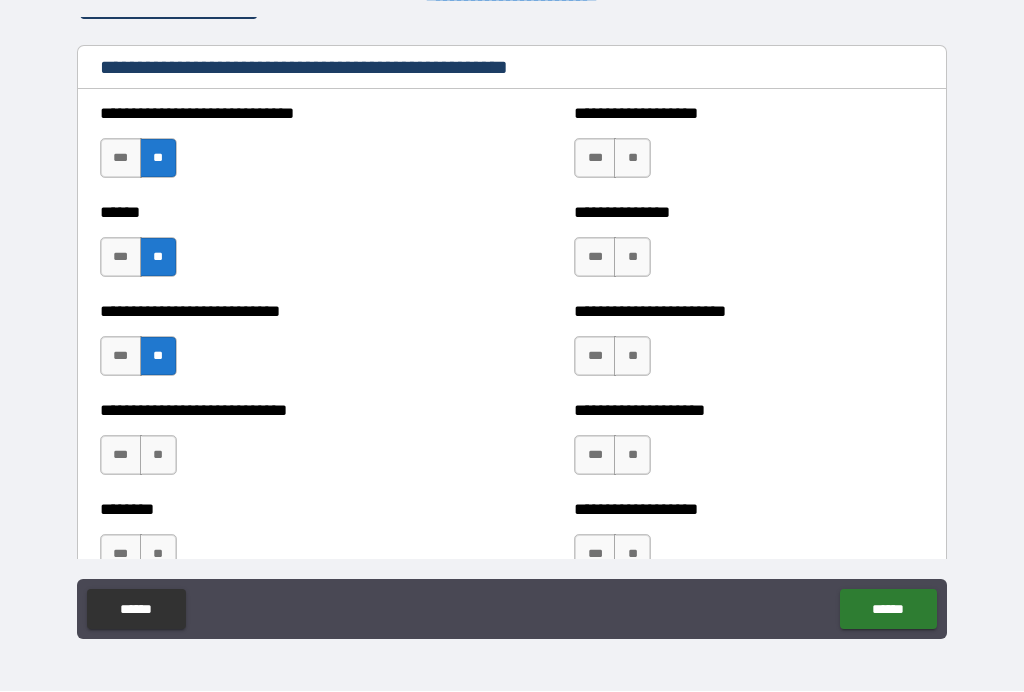 click on "**" at bounding box center (158, 456) 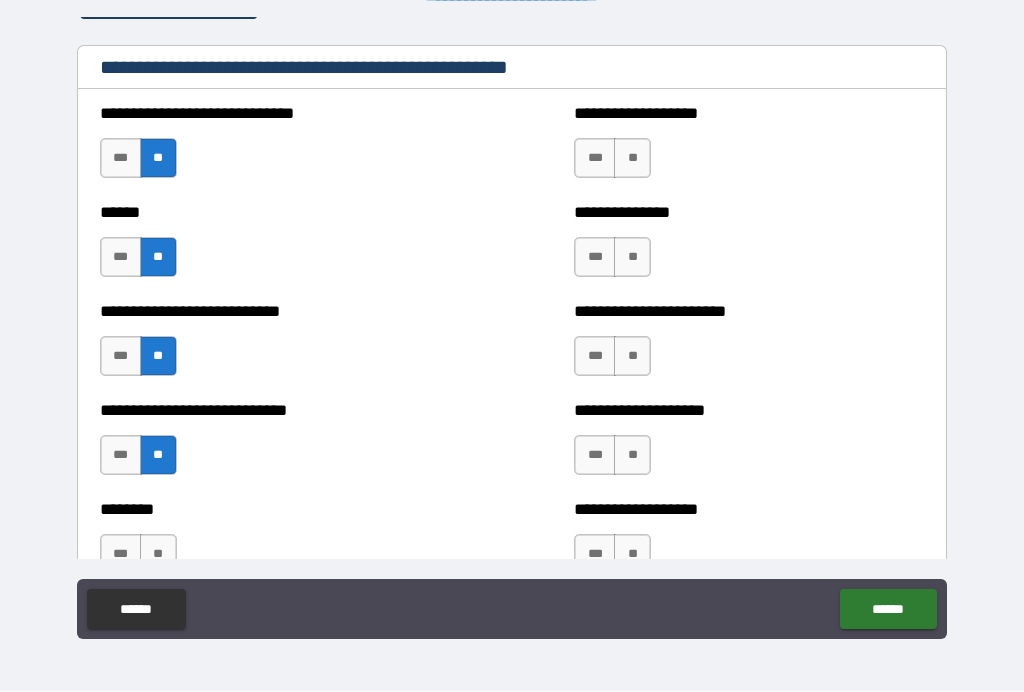 click on "**" at bounding box center (632, 159) 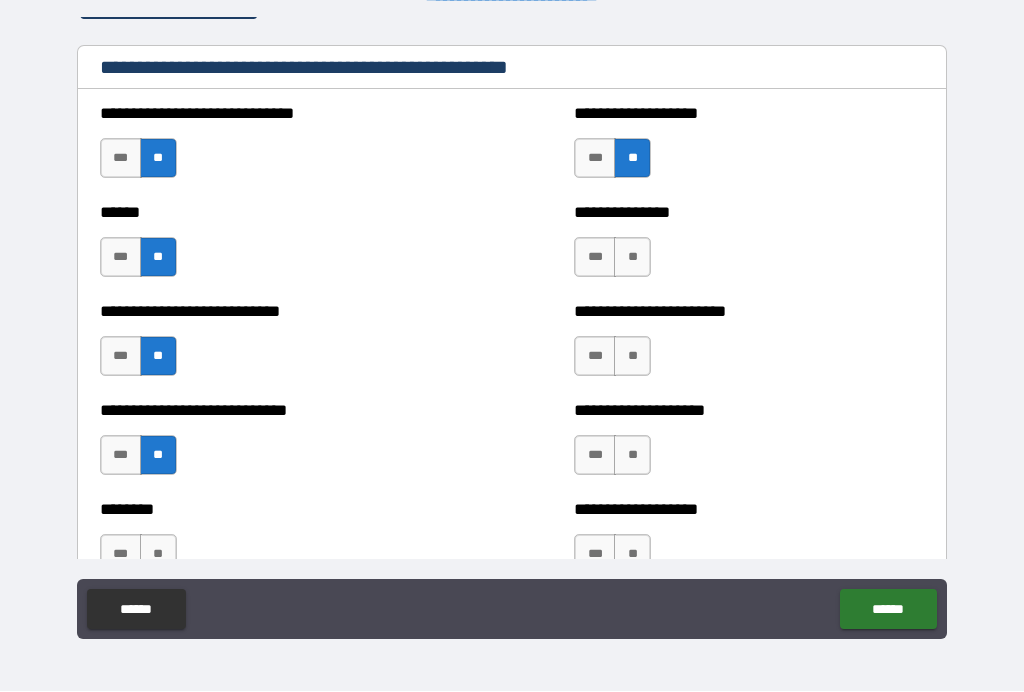 click on "**" at bounding box center [632, 258] 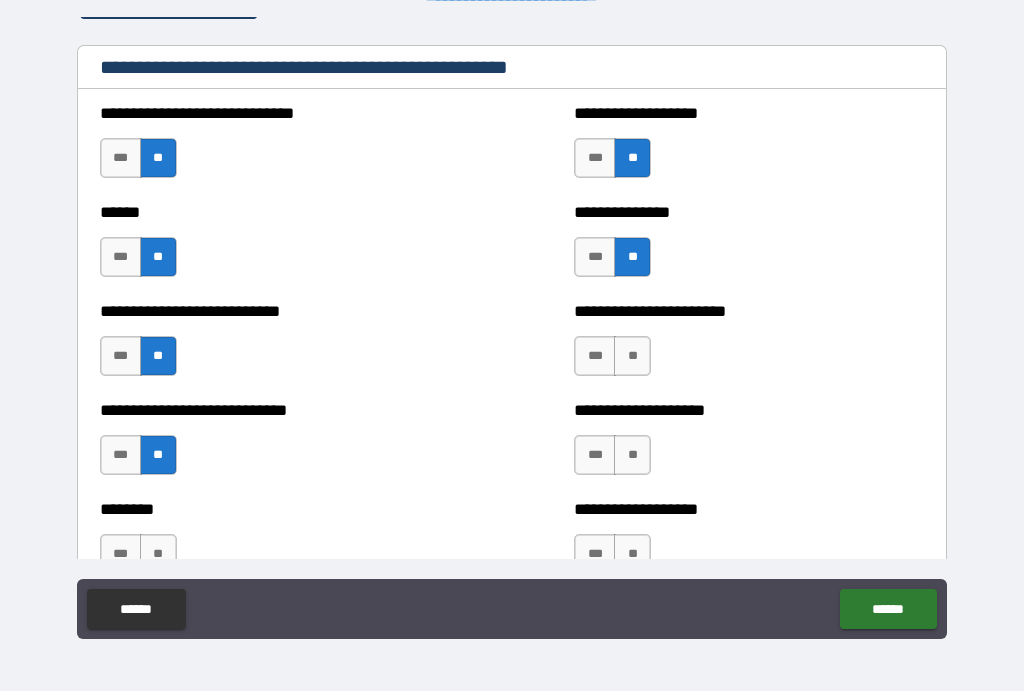 click on "**" at bounding box center (632, 357) 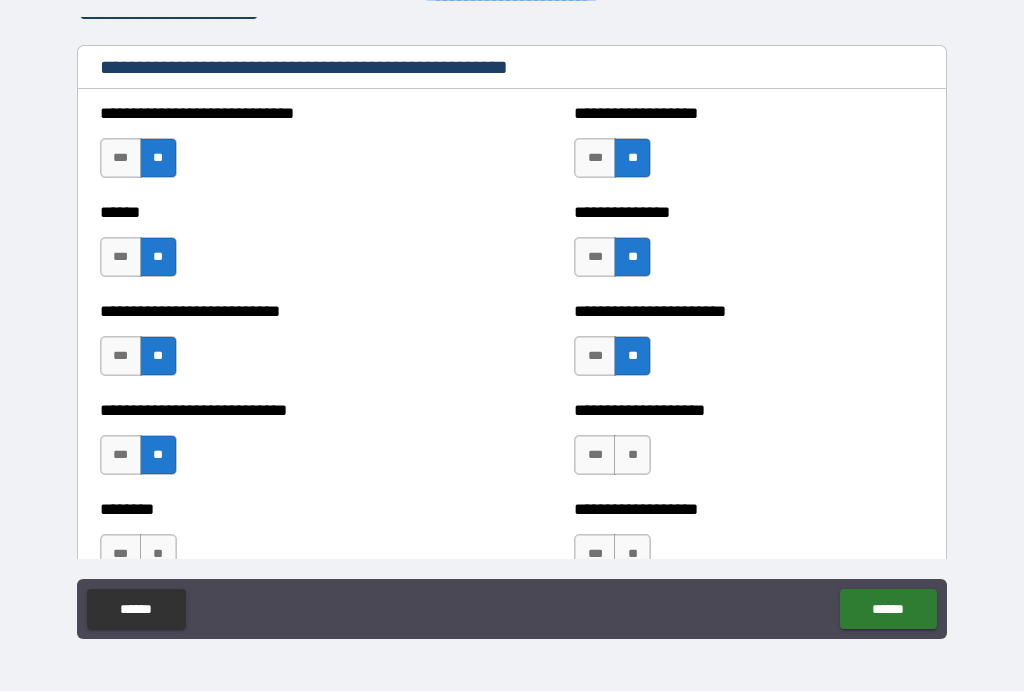 click on "**" at bounding box center (632, 456) 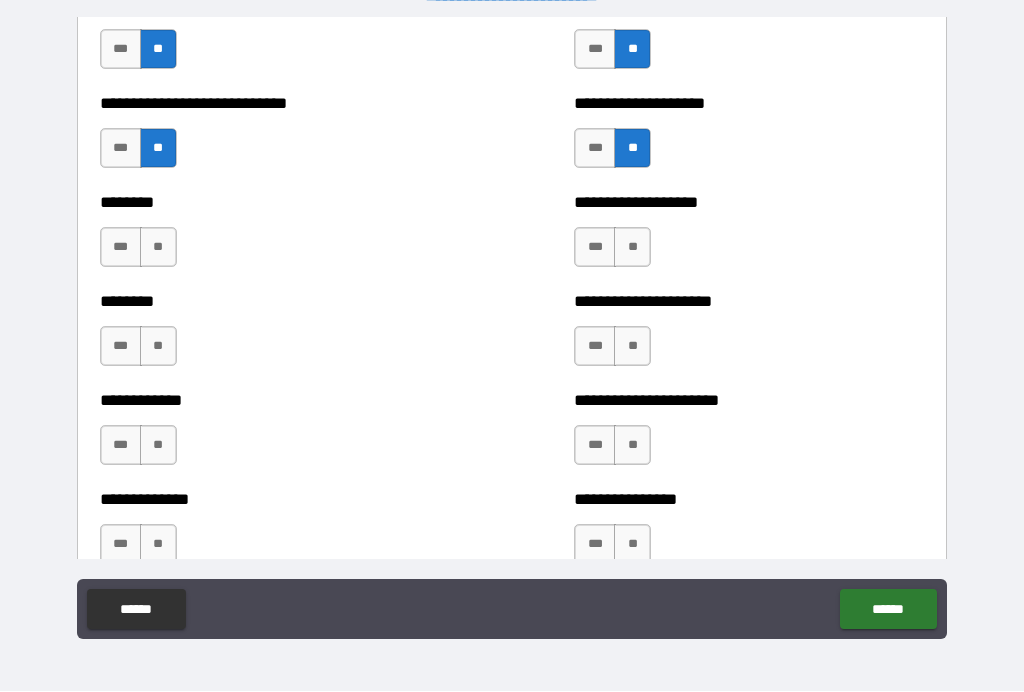 scroll, scrollTop: 2274, scrollLeft: 0, axis: vertical 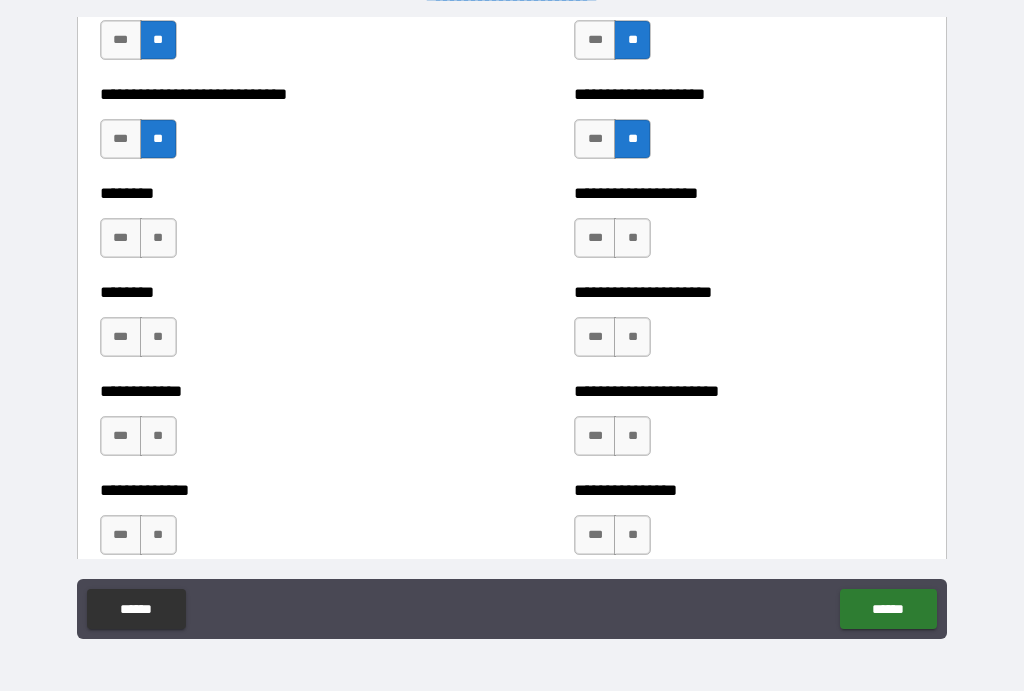 click on "**" at bounding box center (632, 239) 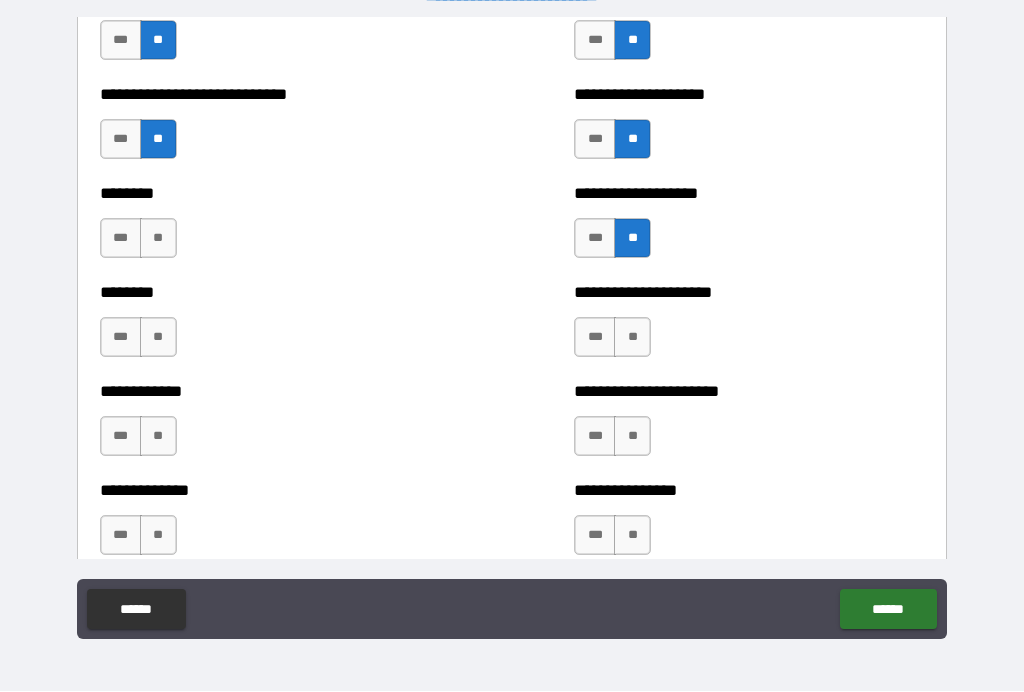 click on "**" at bounding box center [158, 239] 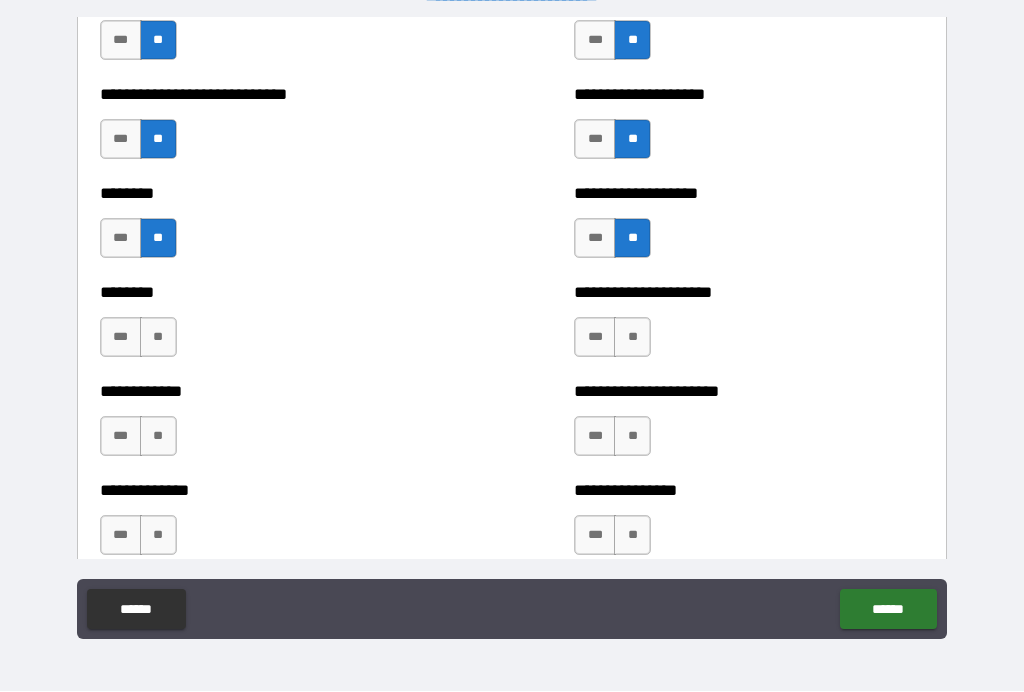click on "**" at bounding box center [158, 338] 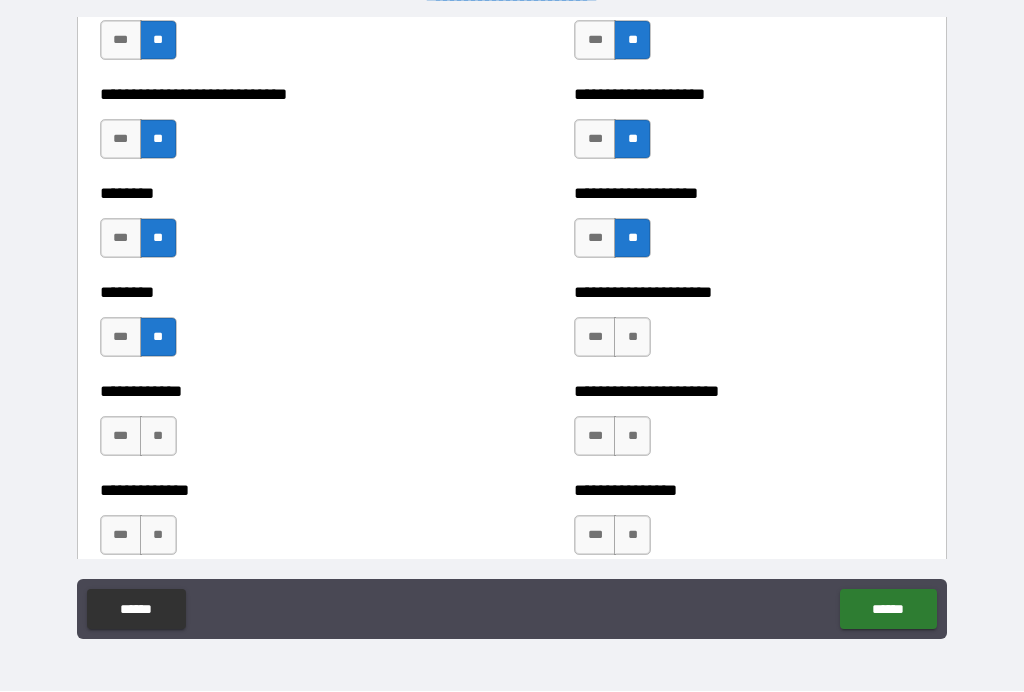 click on "**" at bounding box center [632, 338] 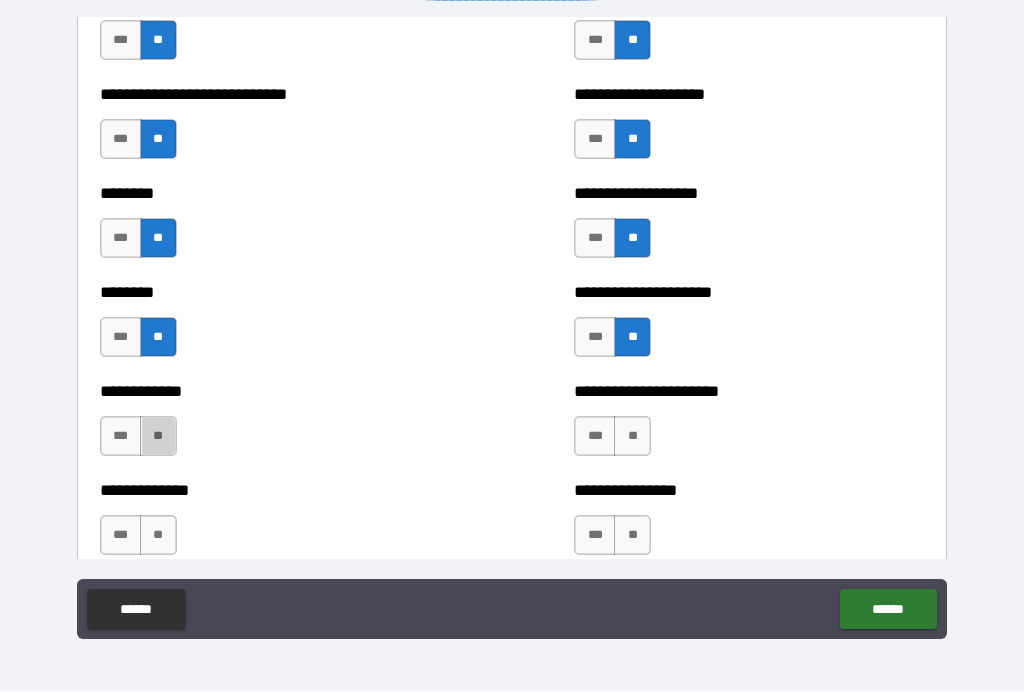click on "**" at bounding box center [158, 437] 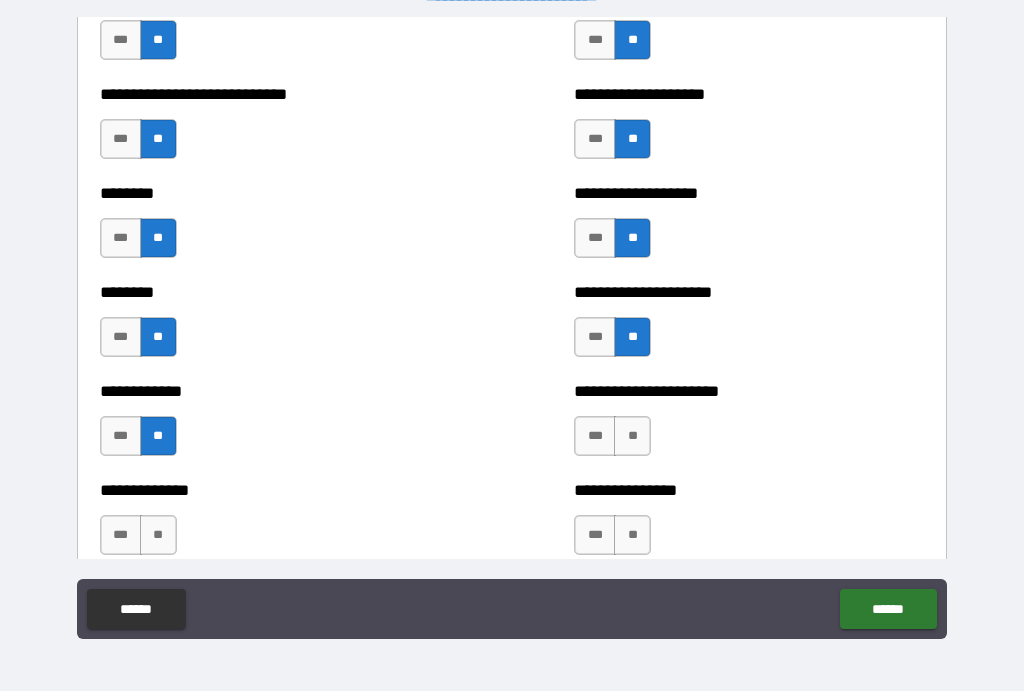 click on "**" at bounding box center [632, 437] 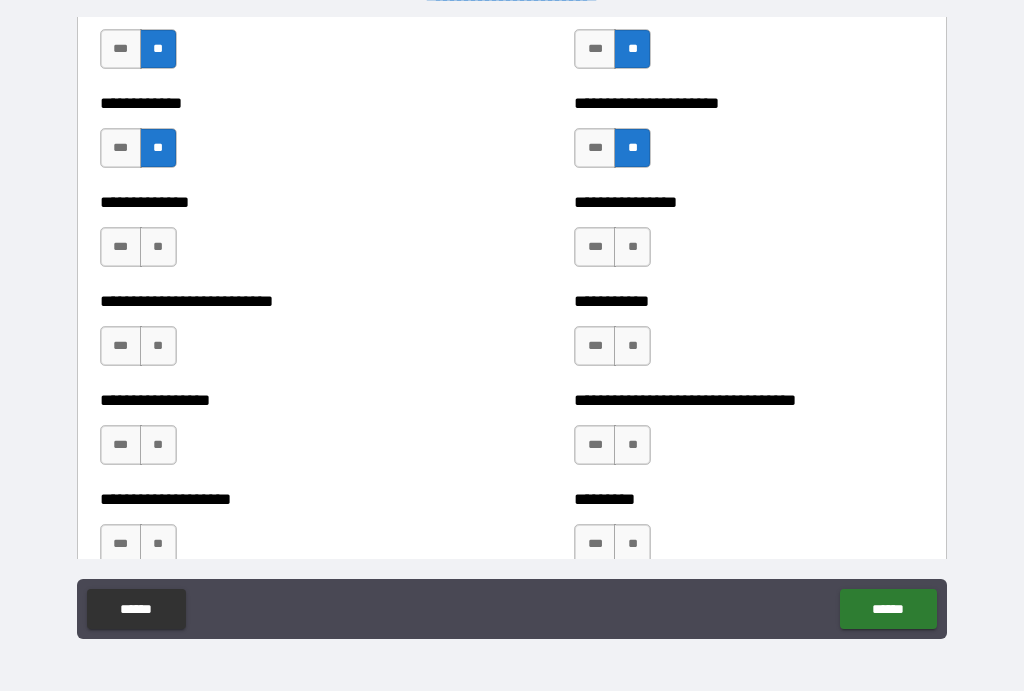 scroll, scrollTop: 2563, scrollLeft: 0, axis: vertical 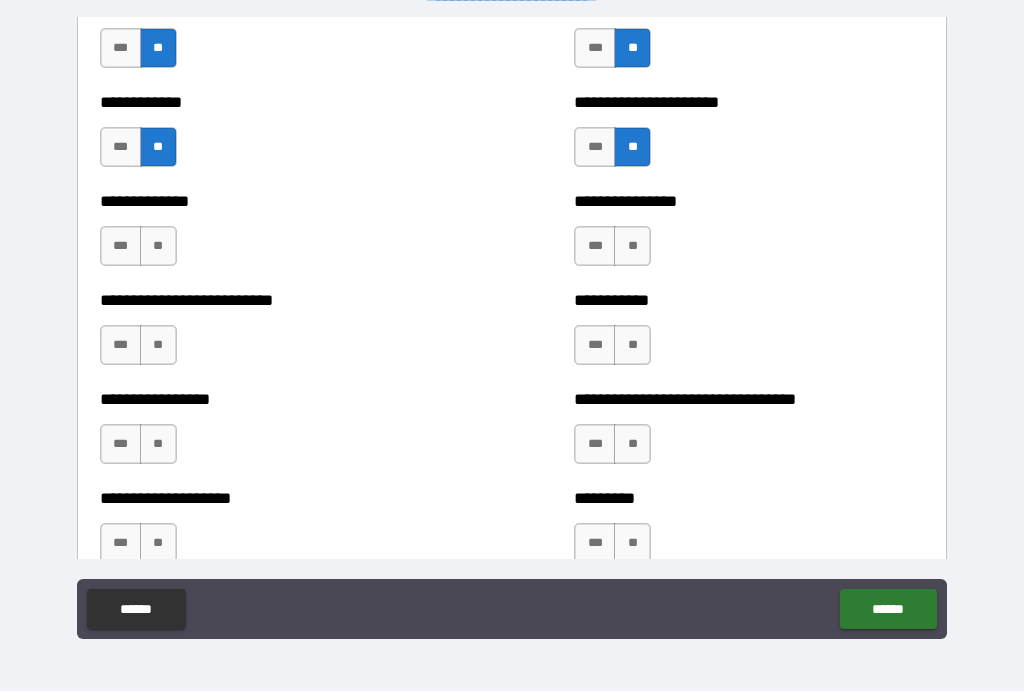 click on "**" at bounding box center (158, 247) 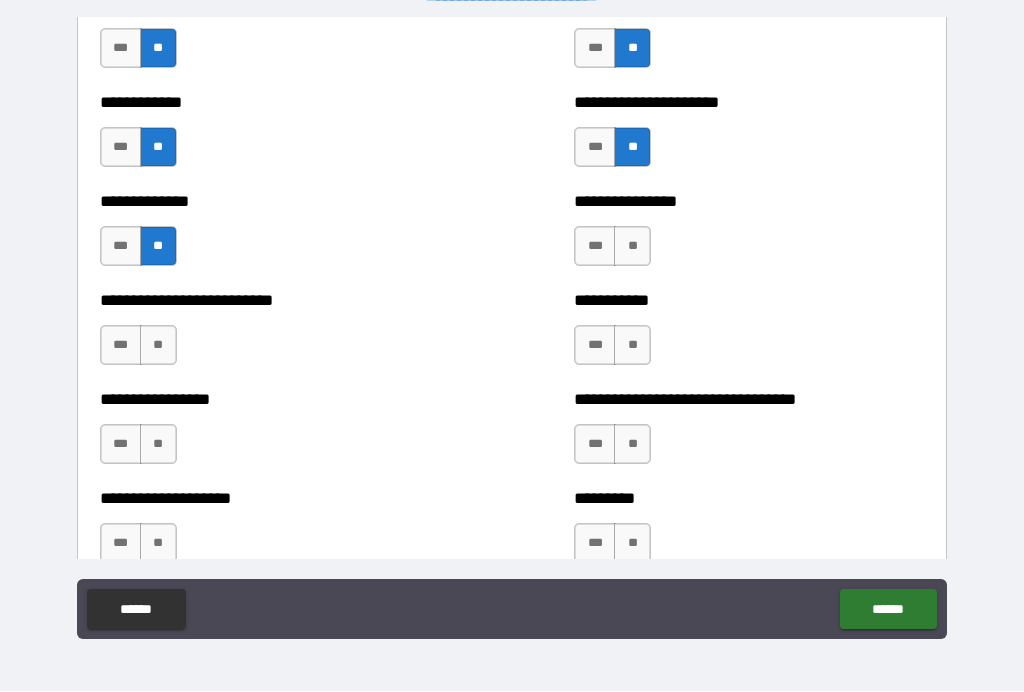 click on "**" at bounding box center [632, 247] 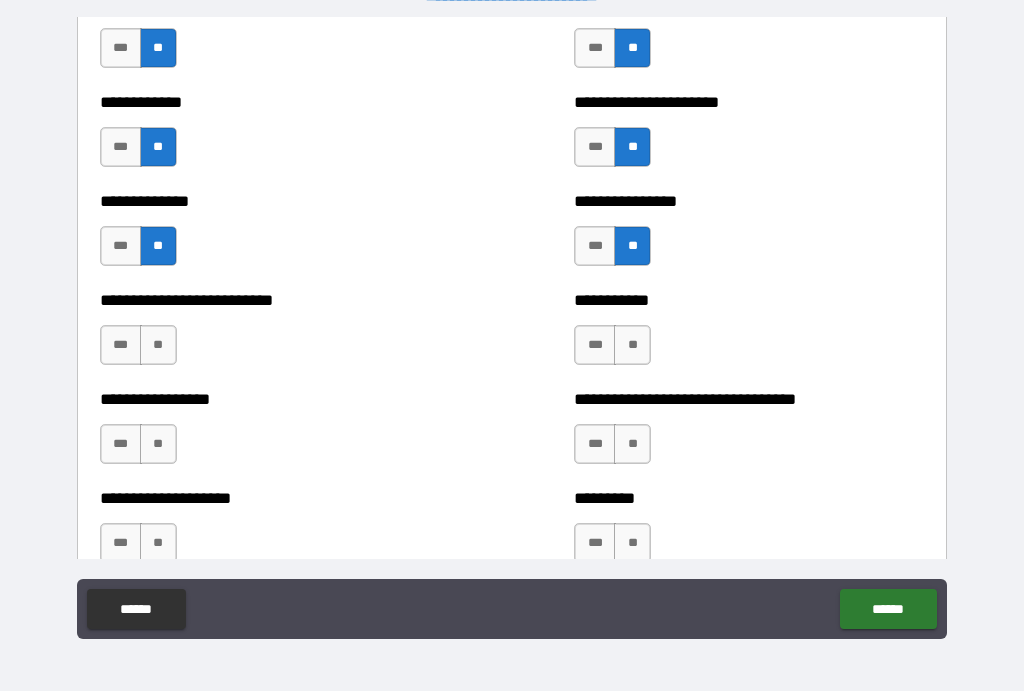 click on "**" at bounding box center [158, 346] 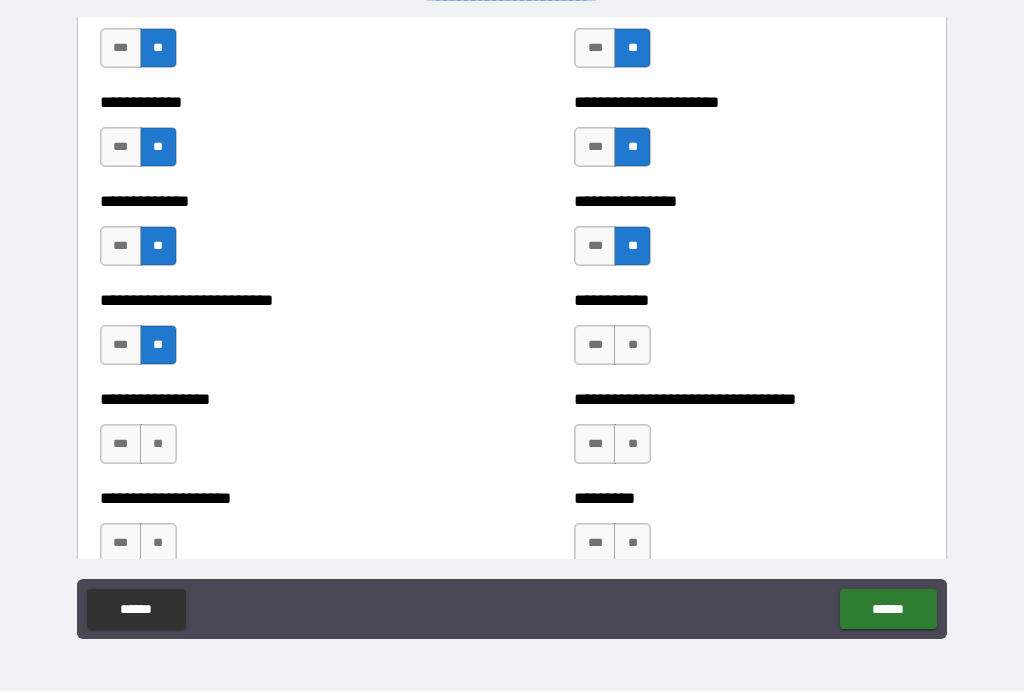 click on "**" at bounding box center [632, 346] 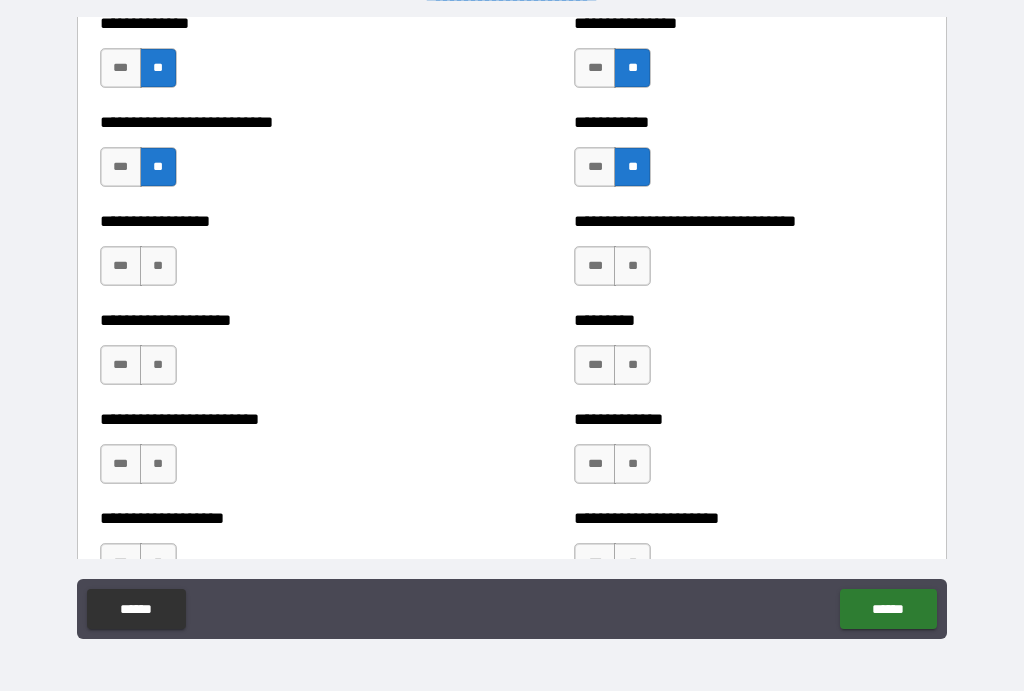 scroll, scrollTop: 2757, scrollLeft: 0, axis: vertical 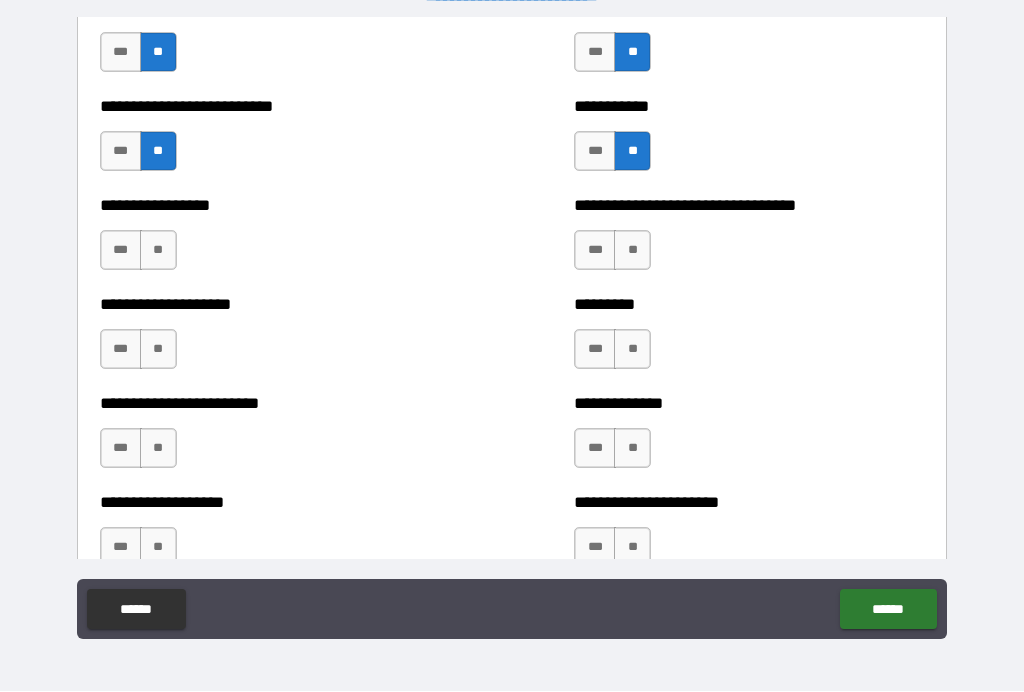 click on "**" at bounding box center [158, 251] 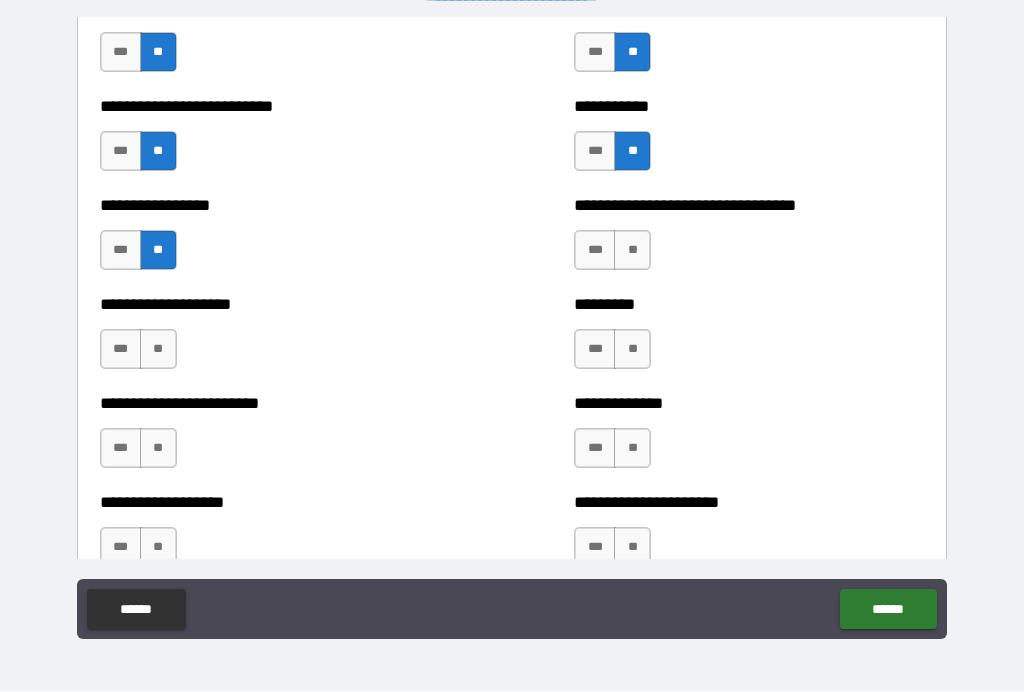 click on "**" at bounding box center (632, 251) 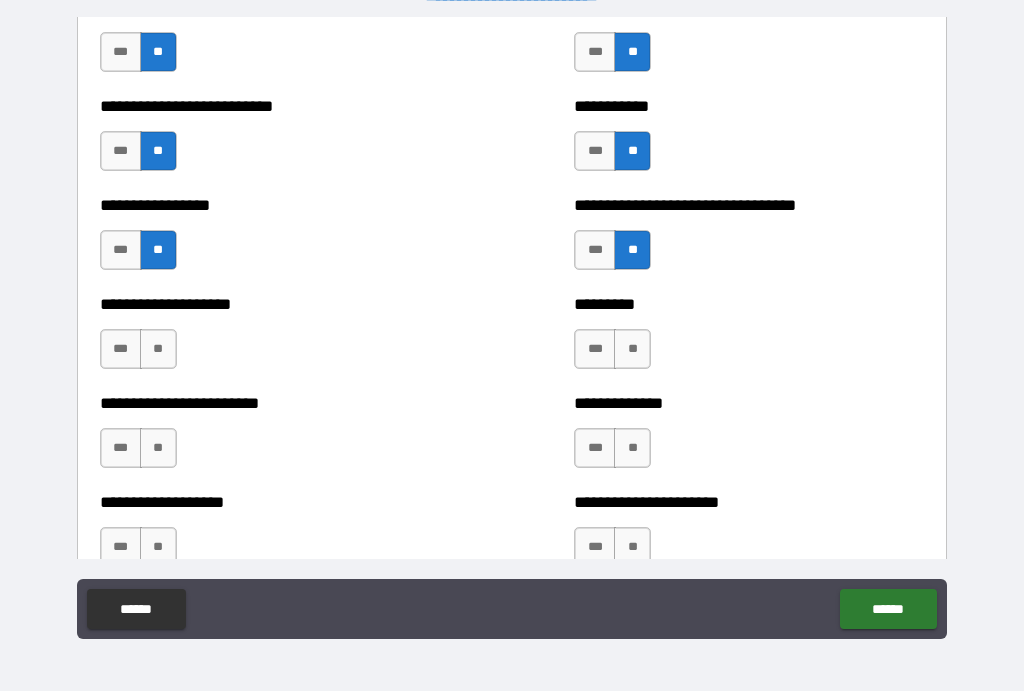 click on "**" at bounding box center [632, 350] 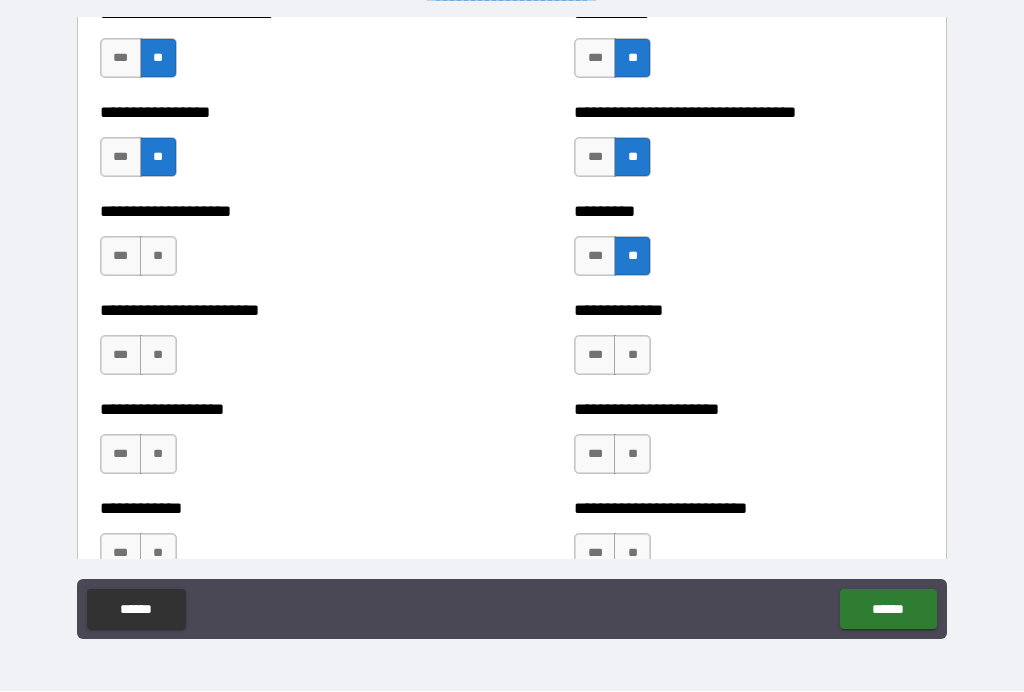 scroll, scrollTop: 2856, scrollLeft: 0, axis: vertical 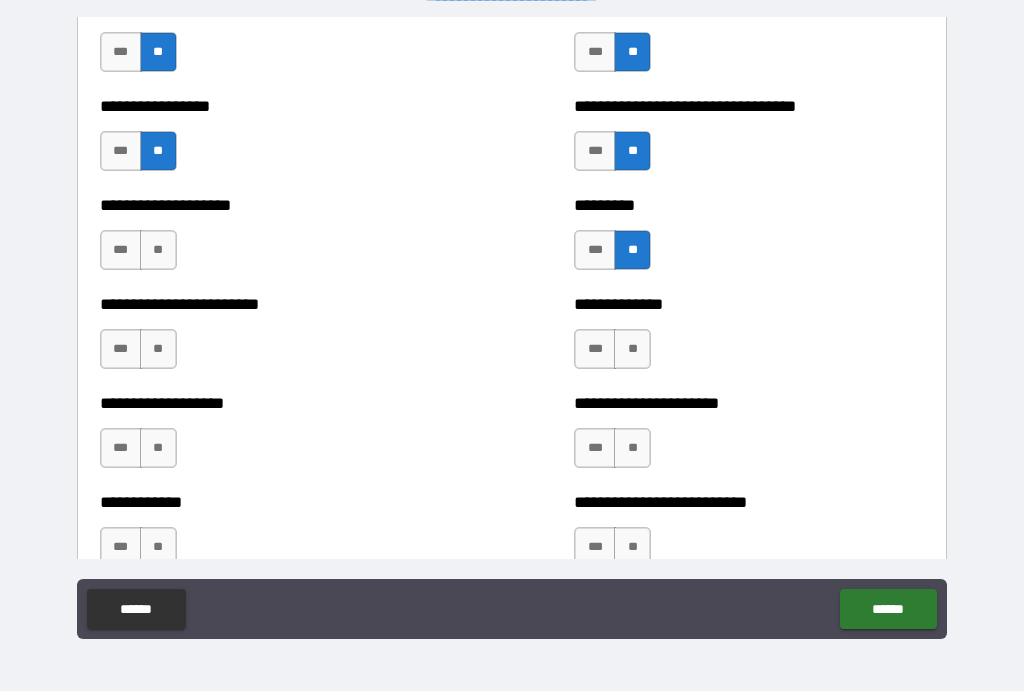 click on "**" at bounding box center (158, 251) 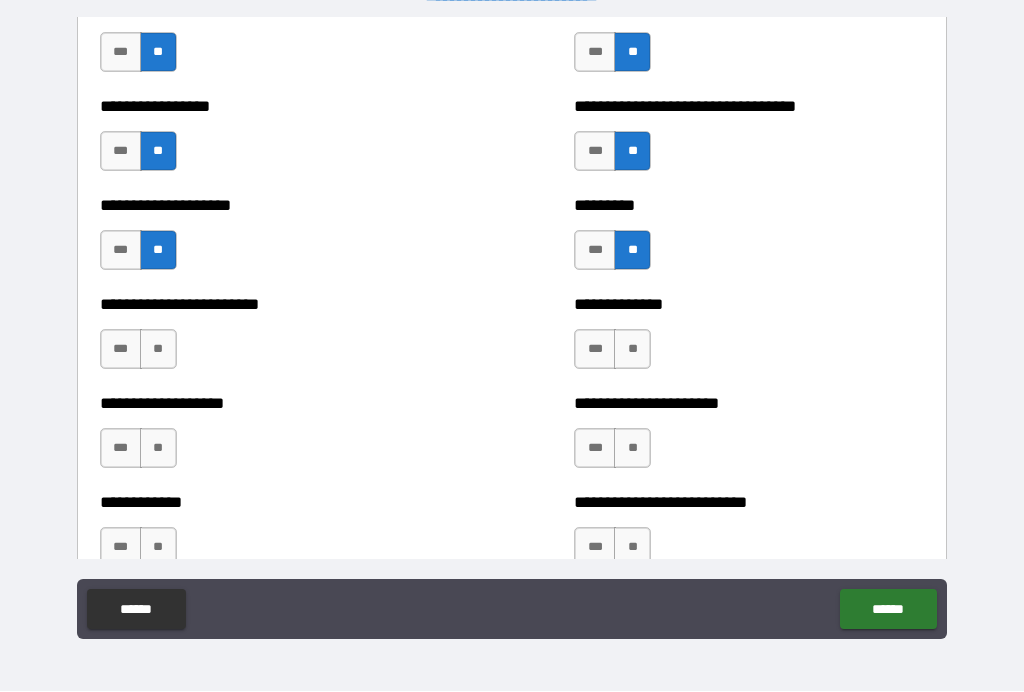 click on "**" at bounding box center [158, 350] 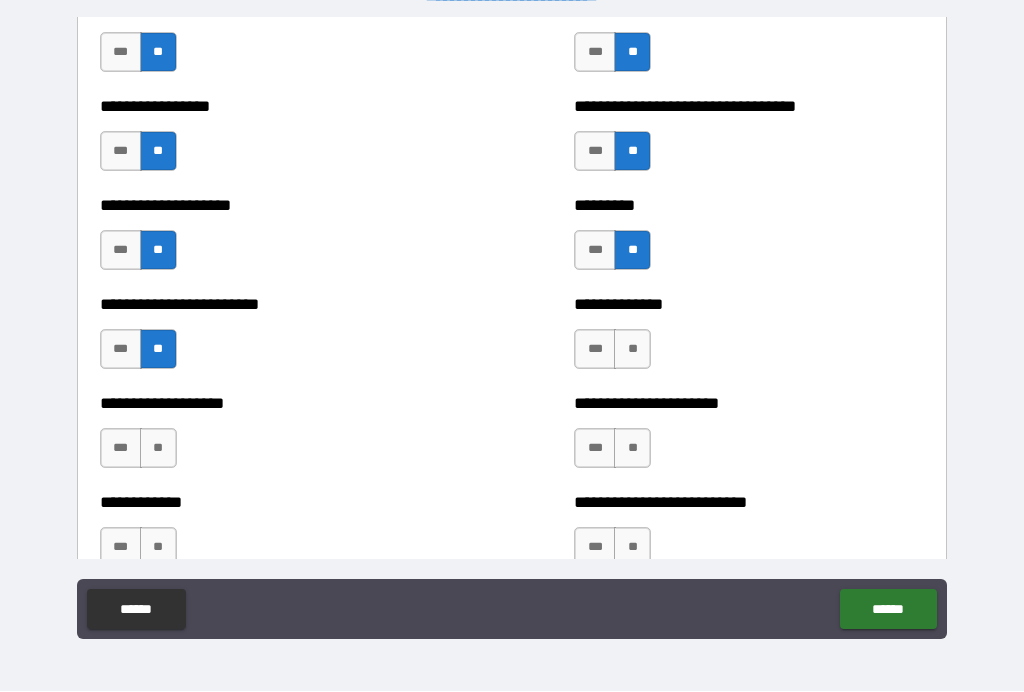 click on "**" at bounding box center (632, 350) 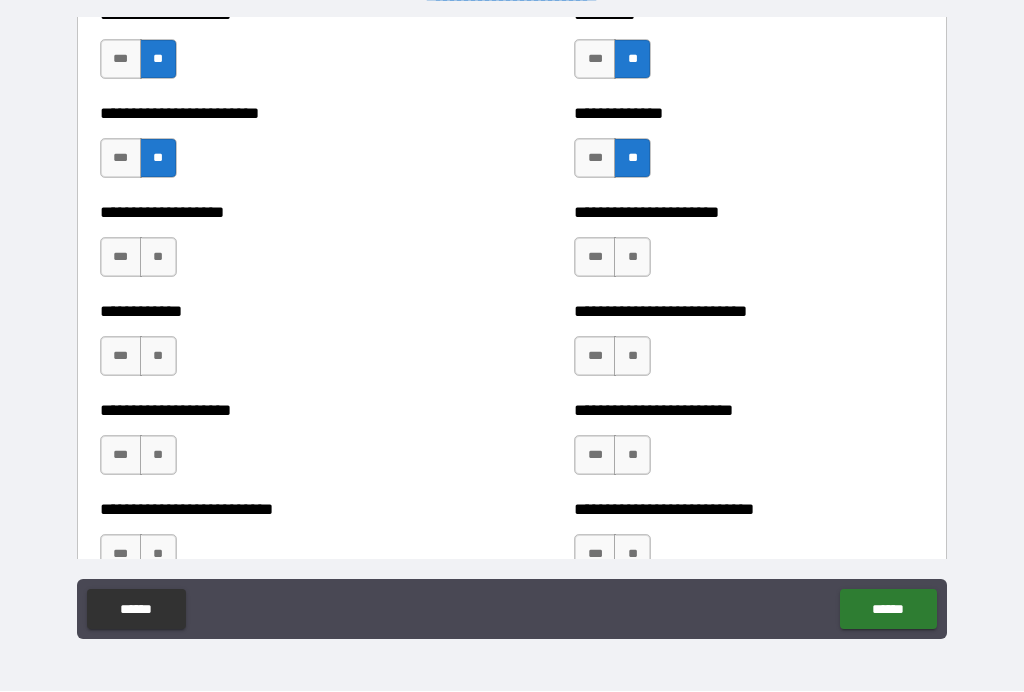 scroll, scrollTop: 3048, scrollLeft: 0, axis: vertical 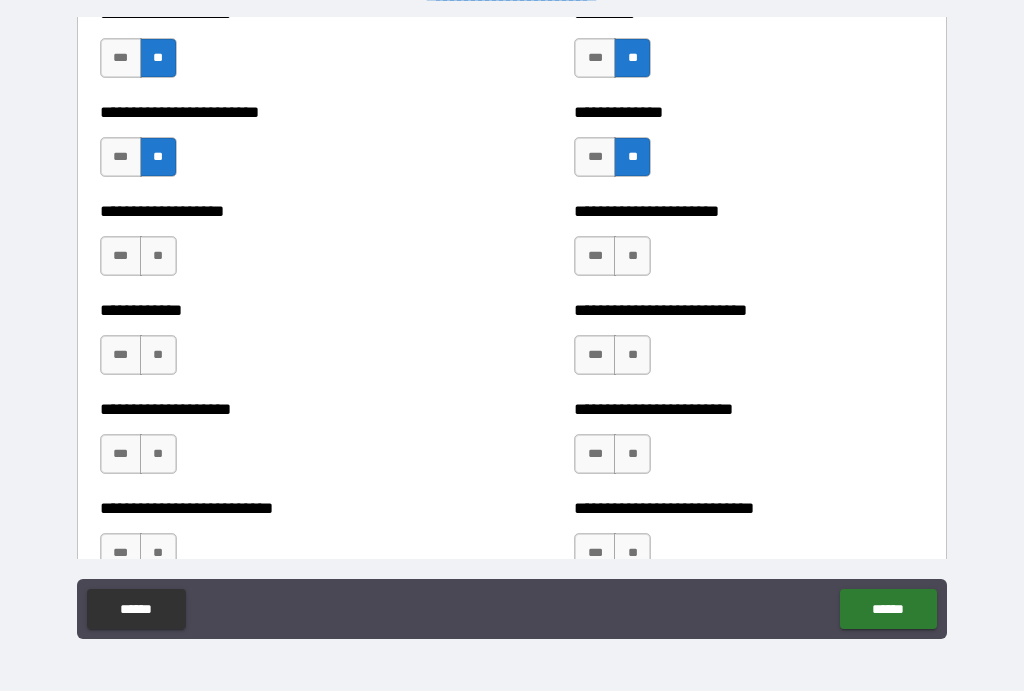click on "**" at bounding box center [158, 257] 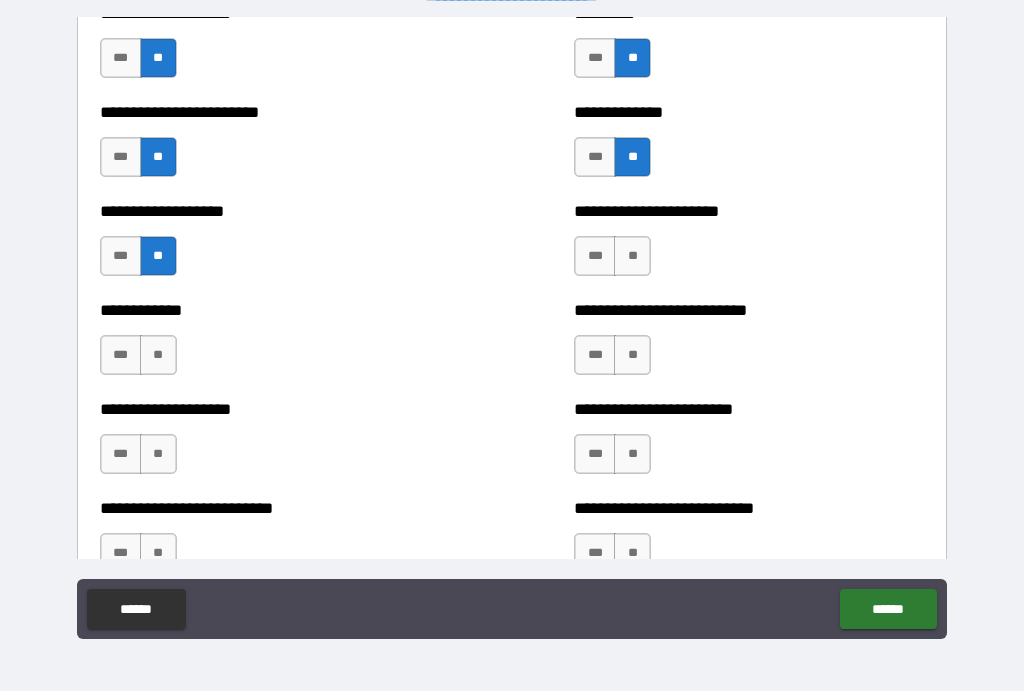 click on "**" at bounding box center [632, 257] 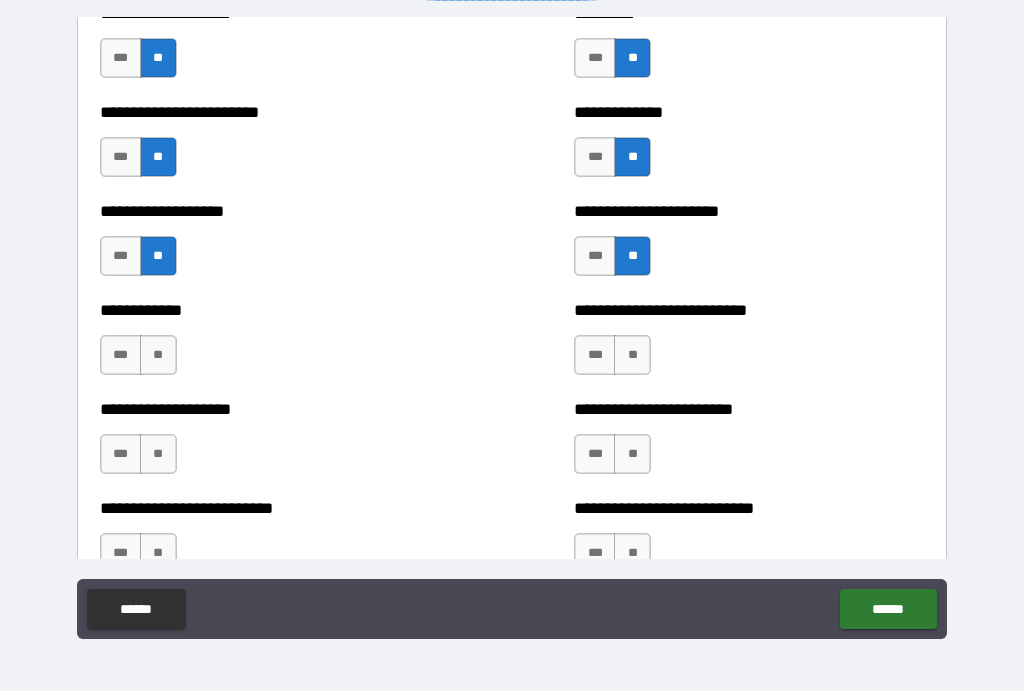 click on "**" at bounding box center [158, 356] 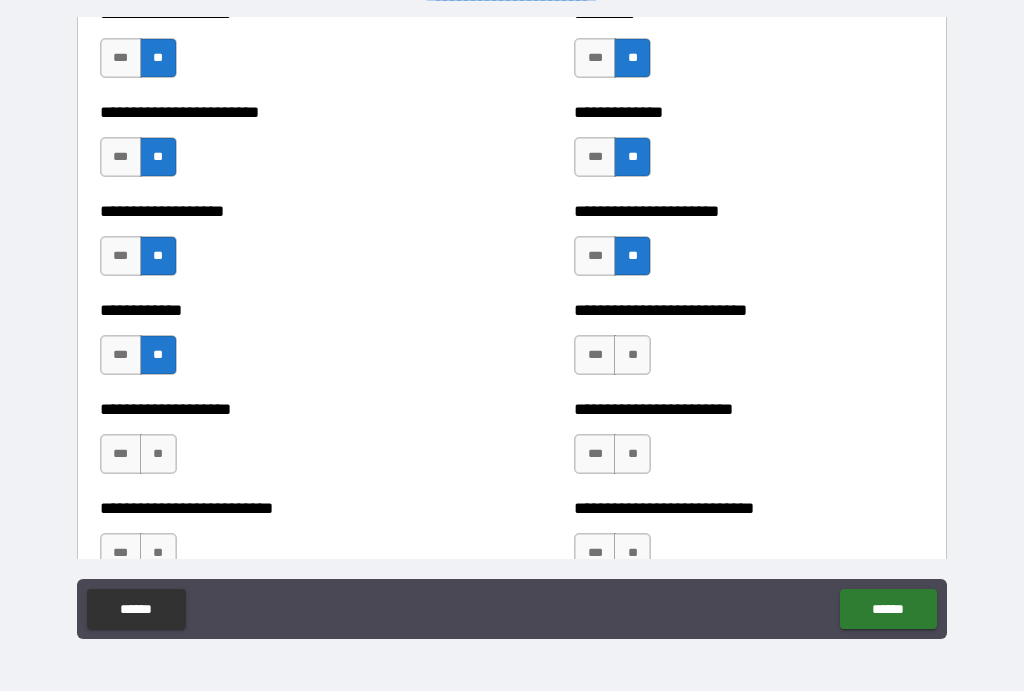 click on "**" at bounding box center (632, 356) 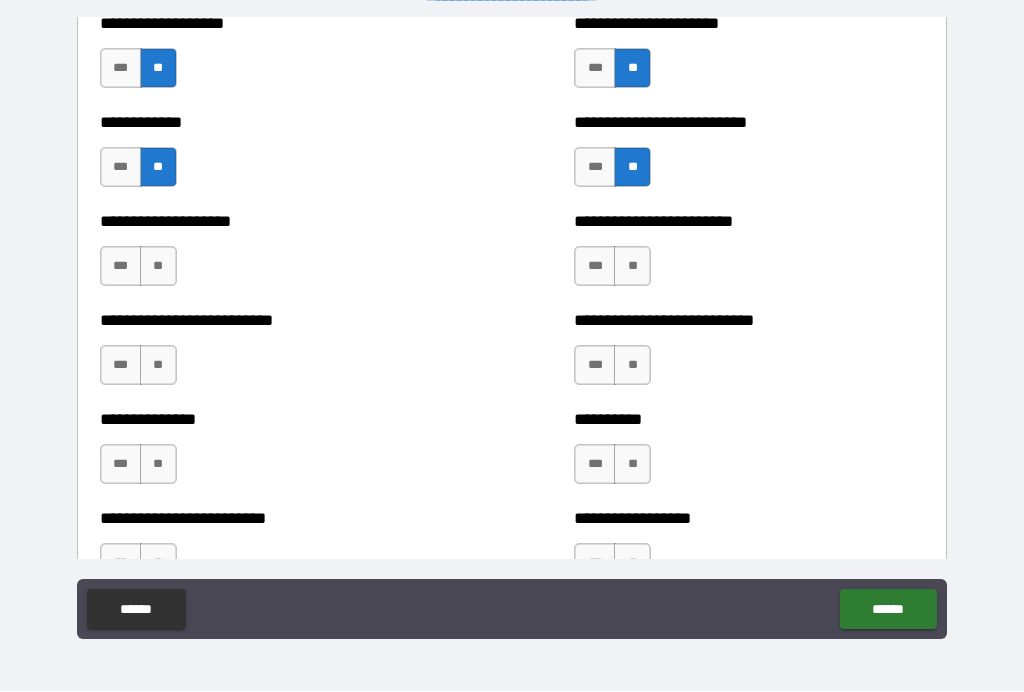 scroll, scrollTop: 3238, scrollLeft: 0, axis: vertical 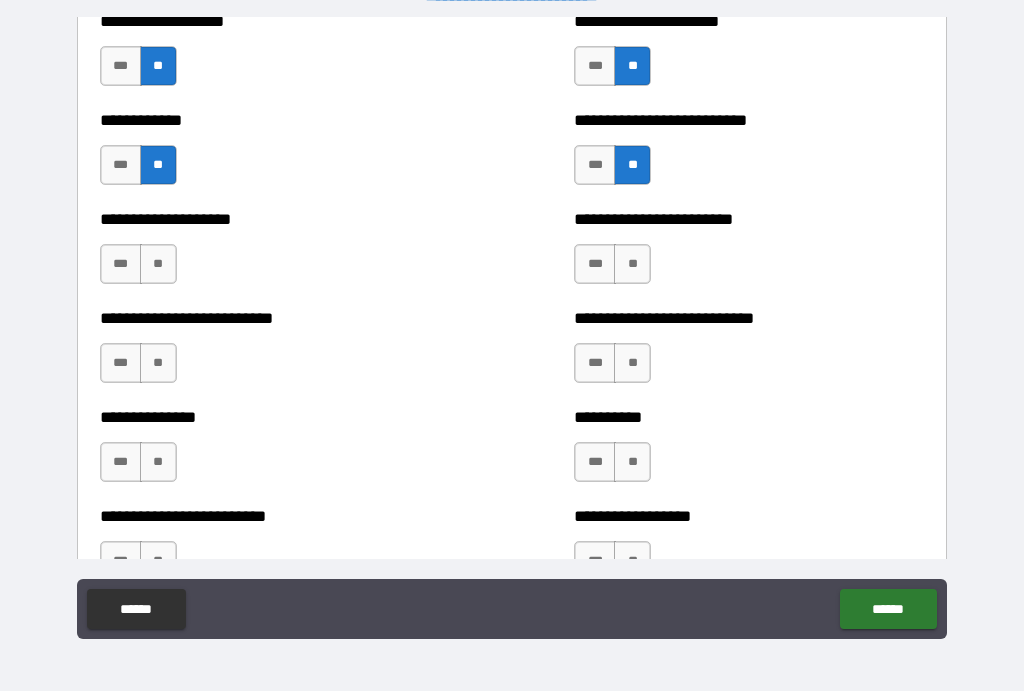 click on "**" at bounding box center [158, 265] 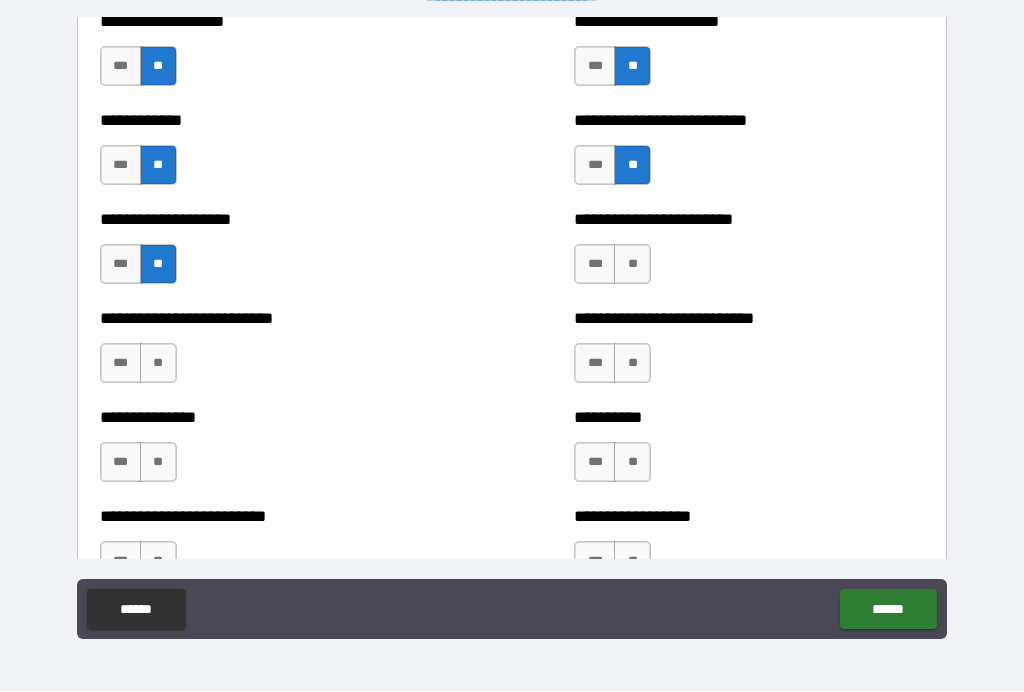 click on "**" at bounding box center (632, 265) 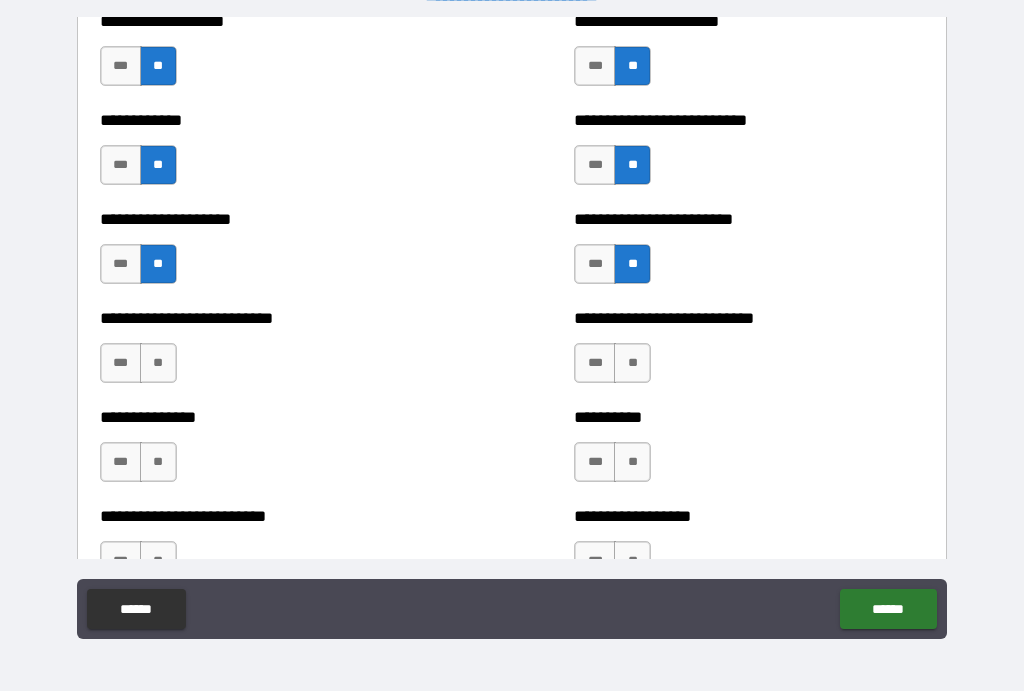 click on "**" at bounding box center [158, 364] 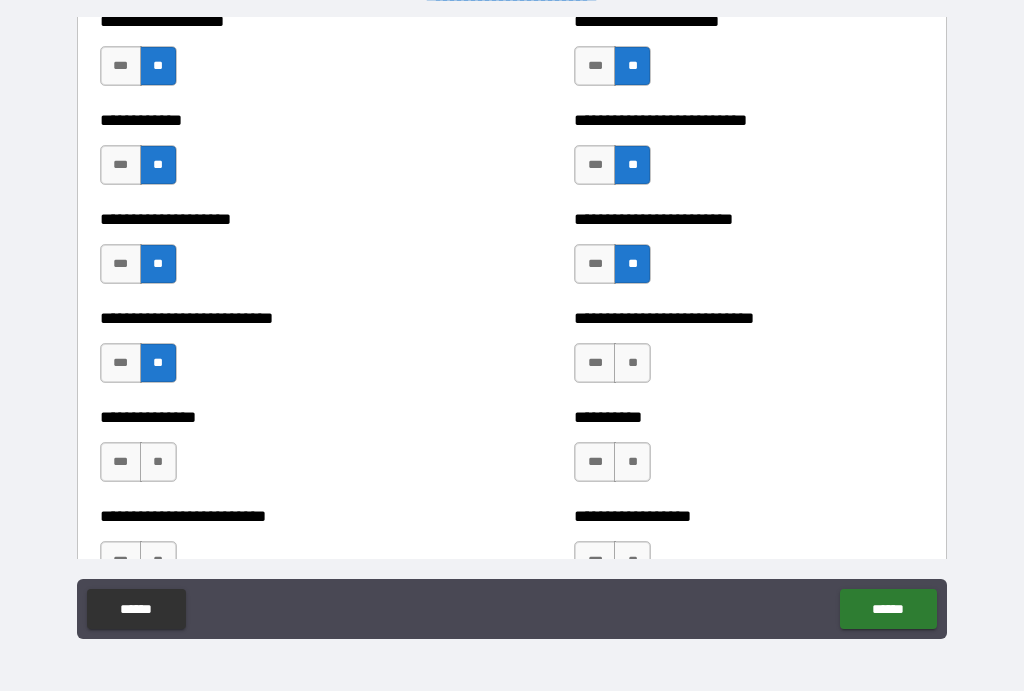 click on "**" at bounding box center [632, 364] 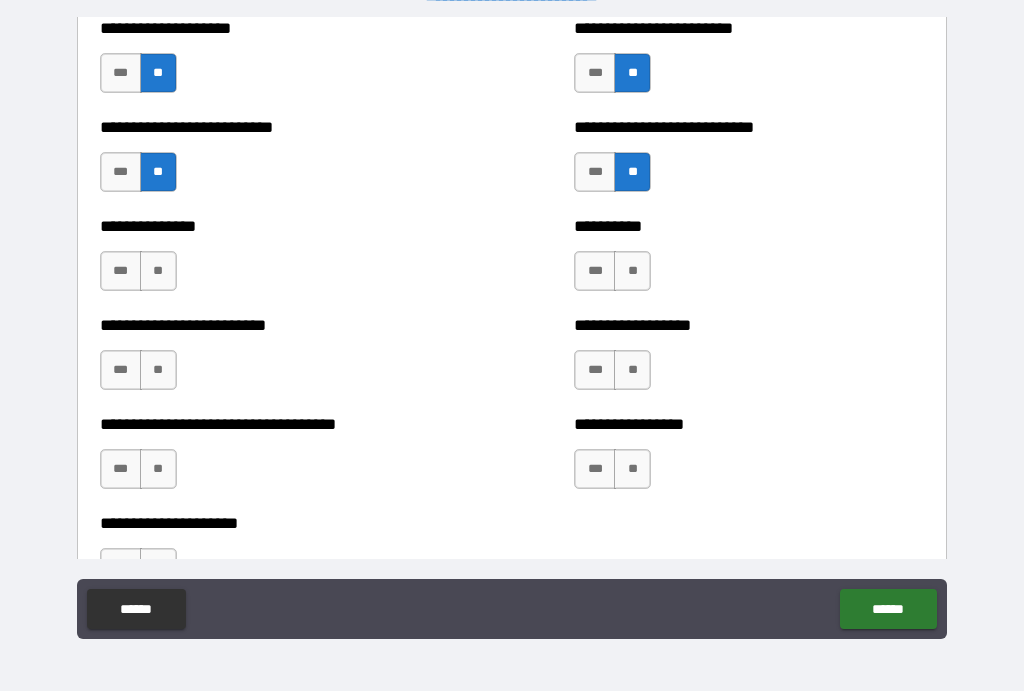 scroll, scrollTop: 3440, scrollLeft: 0, axis: vertical 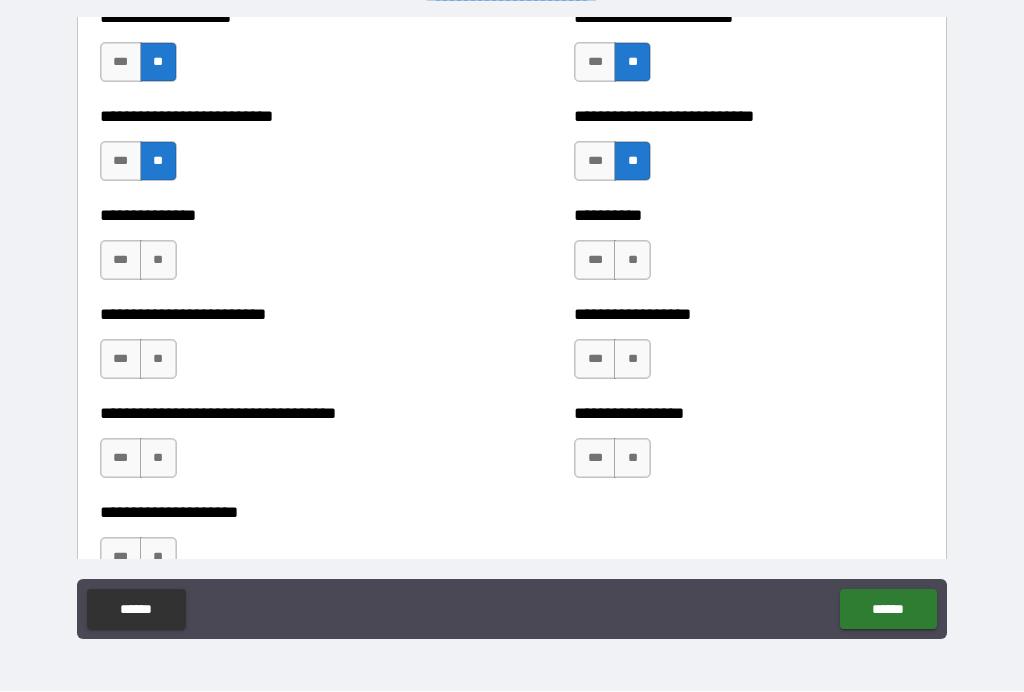 click on "**" at bounding box center (158, 261) 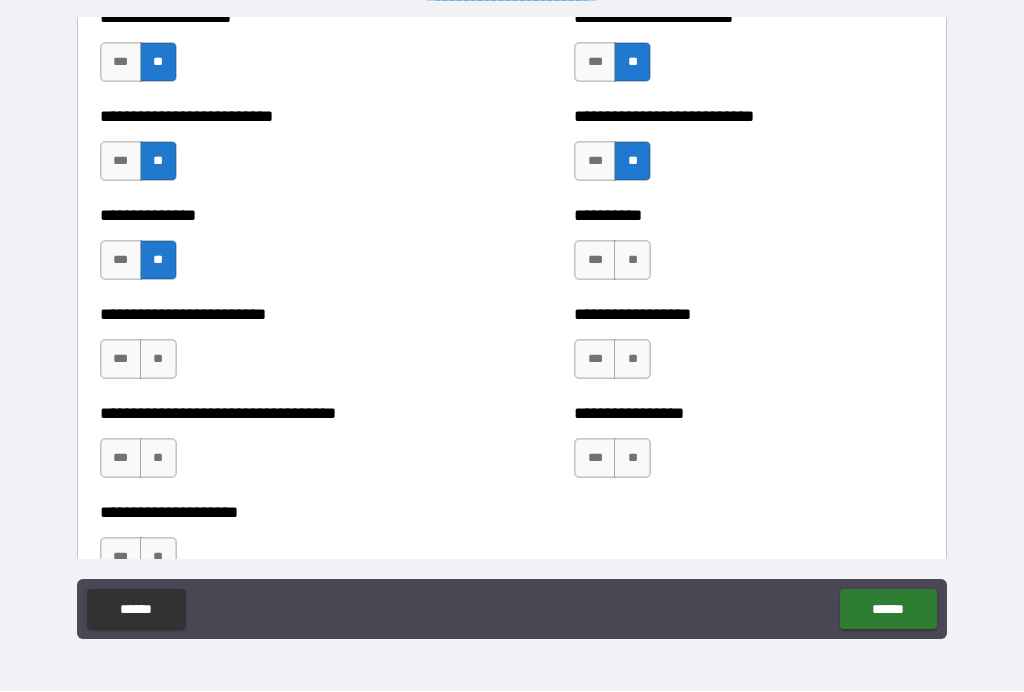 click on "**" at bounding box center (632, 261) 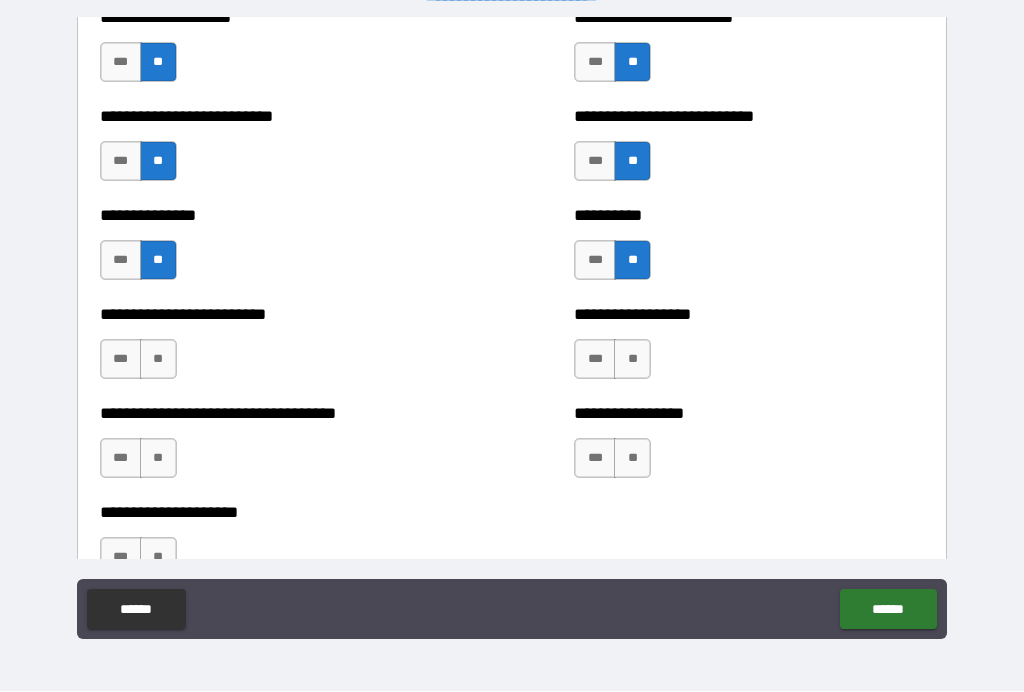 click on "**" at bounding box center [158, 360] 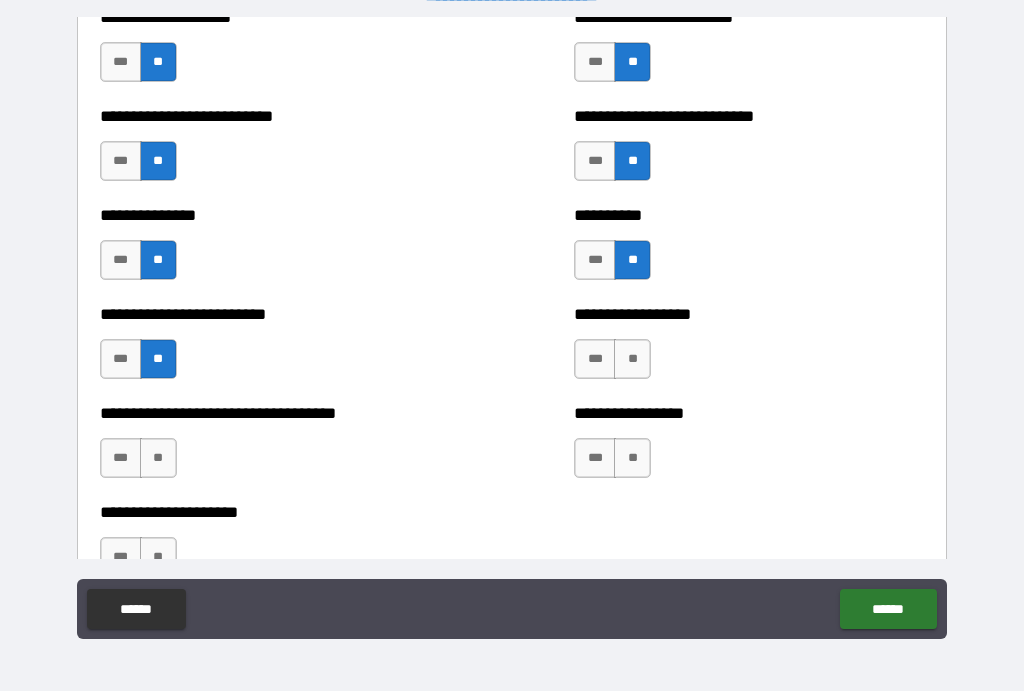 click on "**" at bounding box center (632, 360) 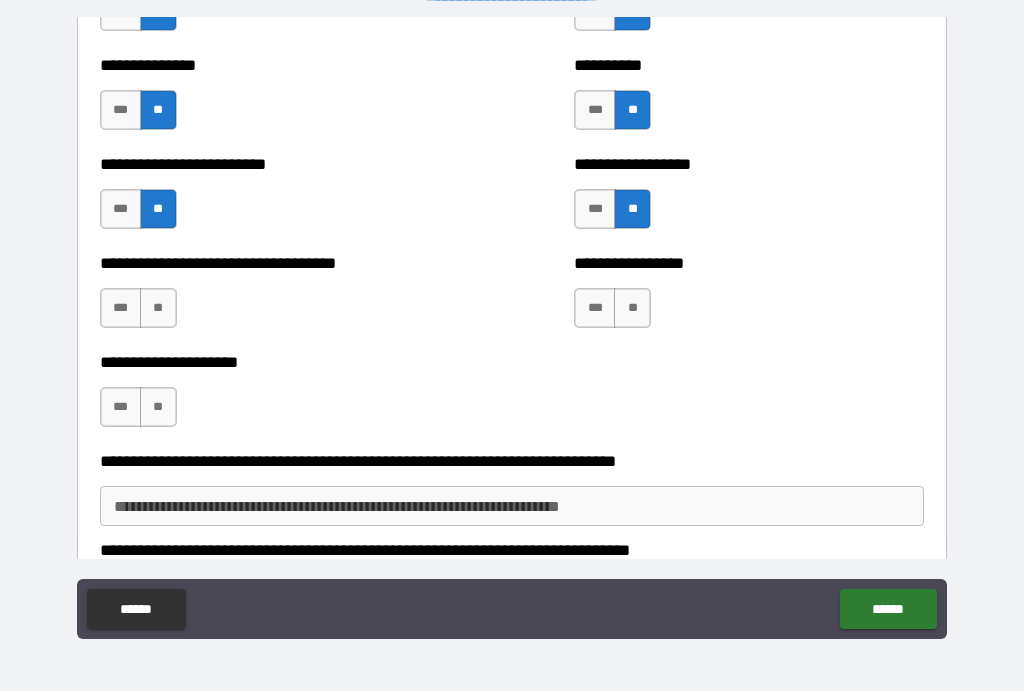 scroll, scrollTop: 3595, scrollLeft: 0, axis: vertical 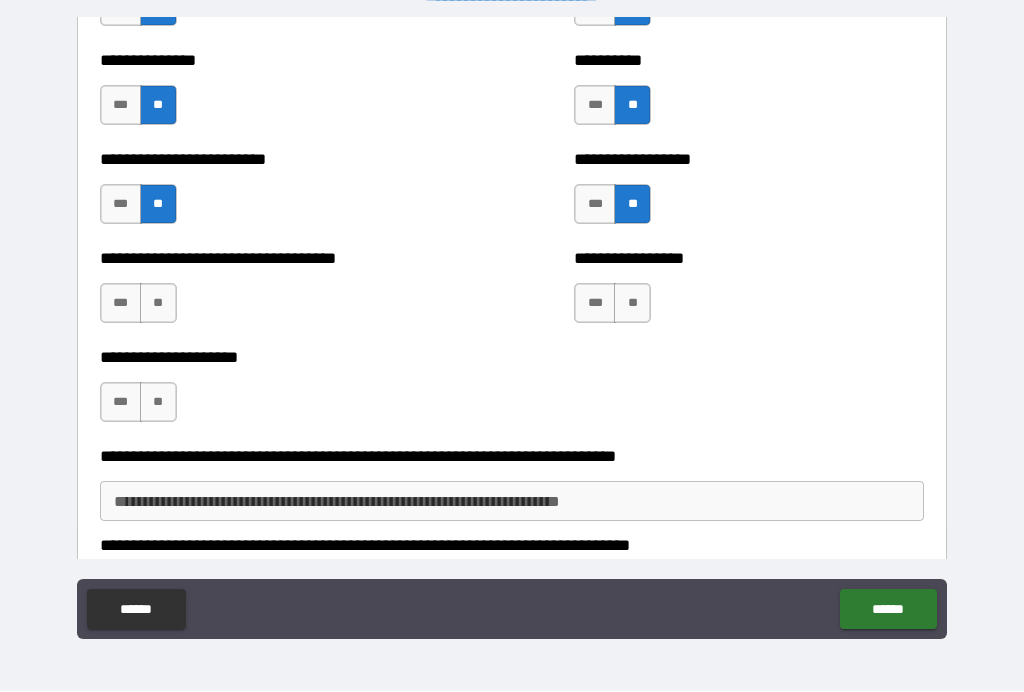 click on "**" at bounding box center (158, 304) 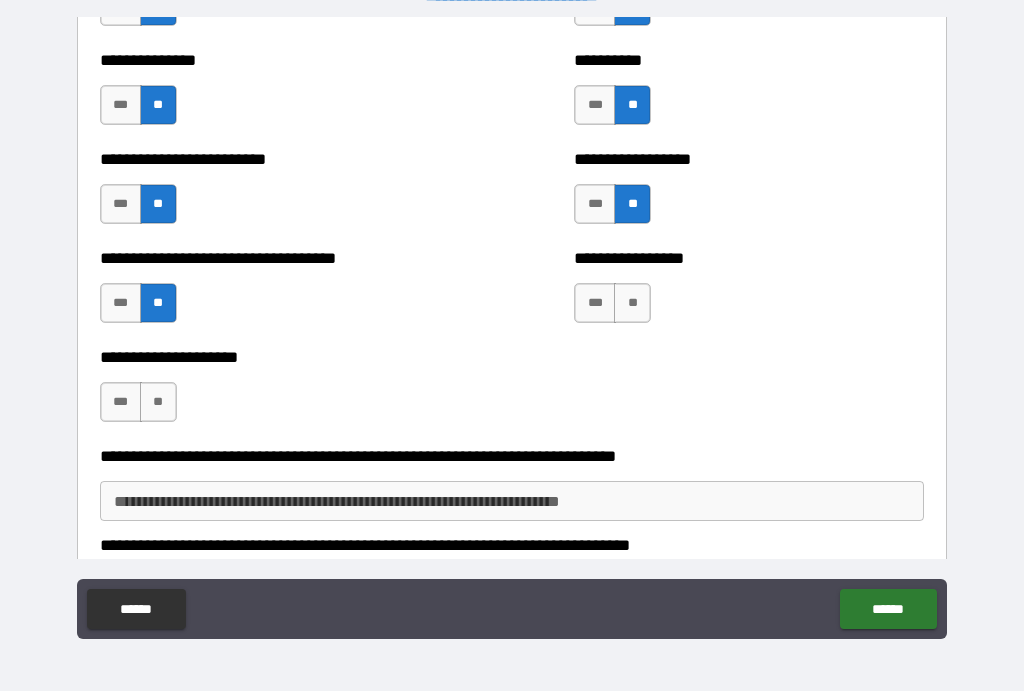 click on "**" at bounding box center [632, 304] 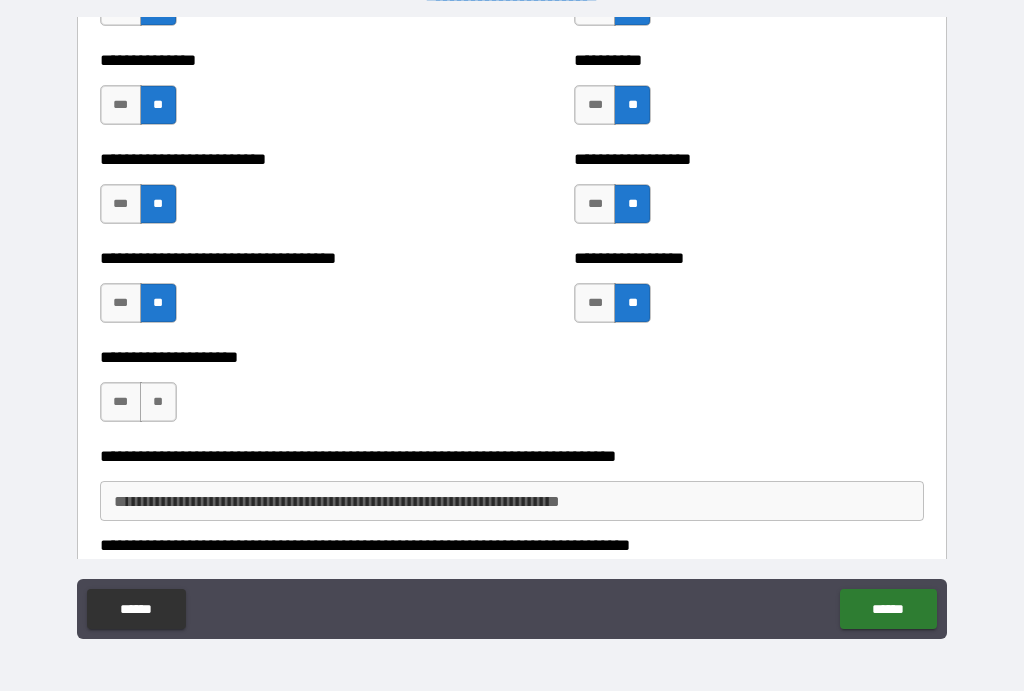 click on "**" at bounding box center (158, 403) 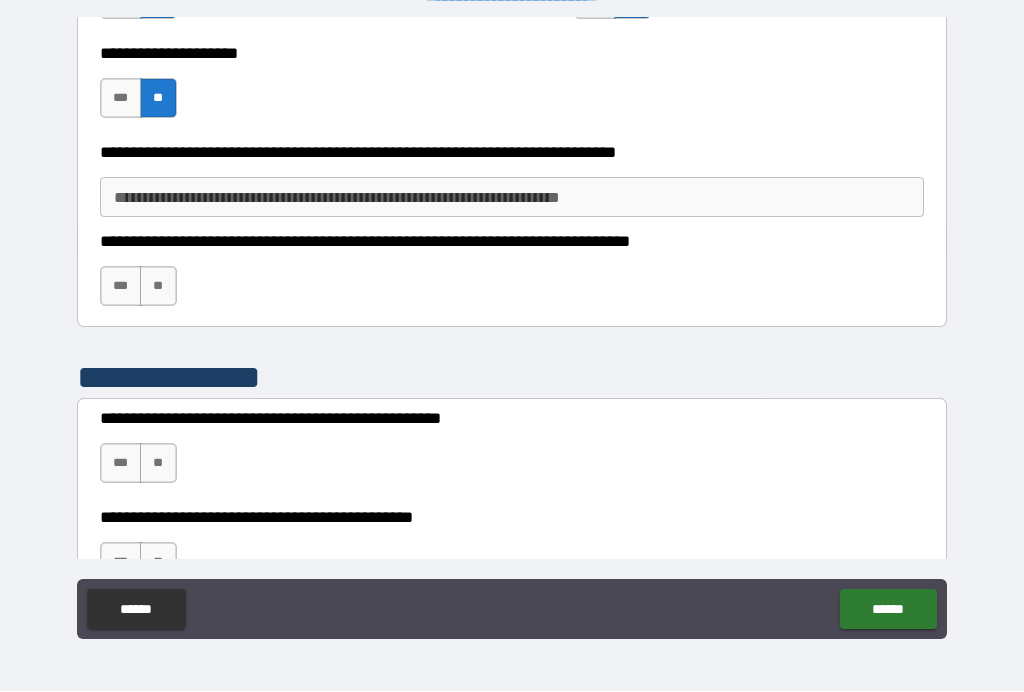 scroll, scrollTop: 3900, scrollLeft: 0, axis: vertical 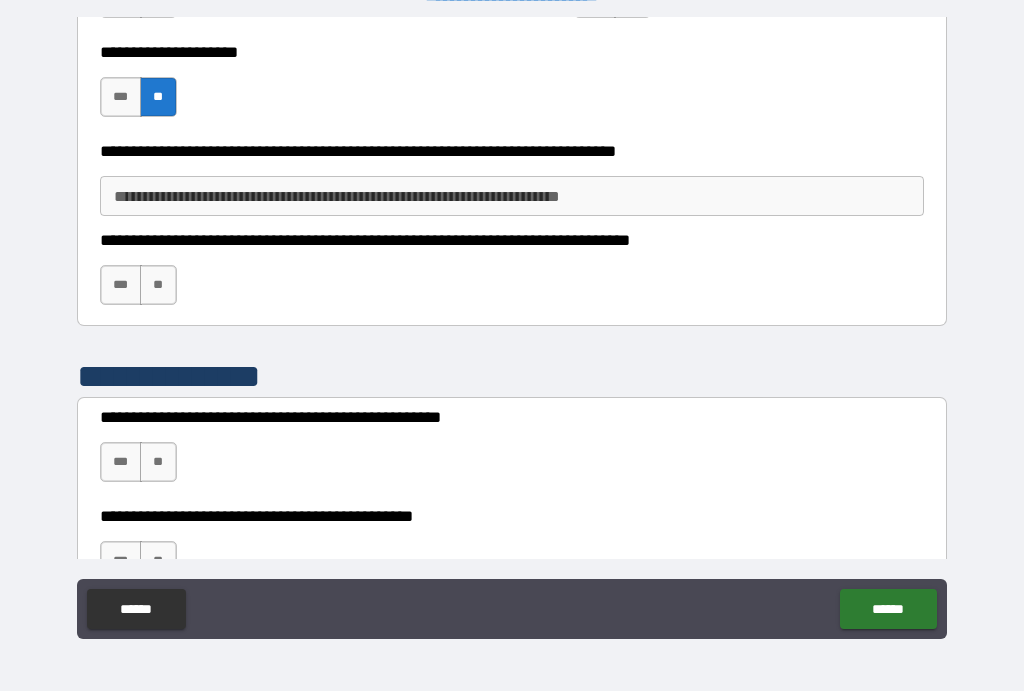 click on "***" at bounding box center [121, 286] 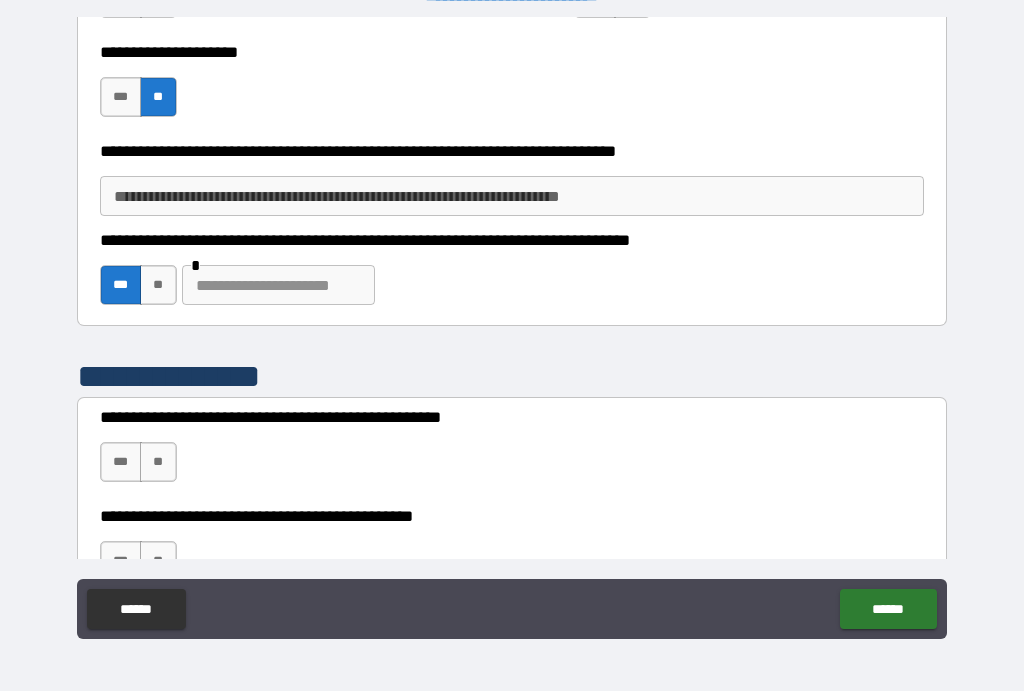click at bounding box center (278, 286) 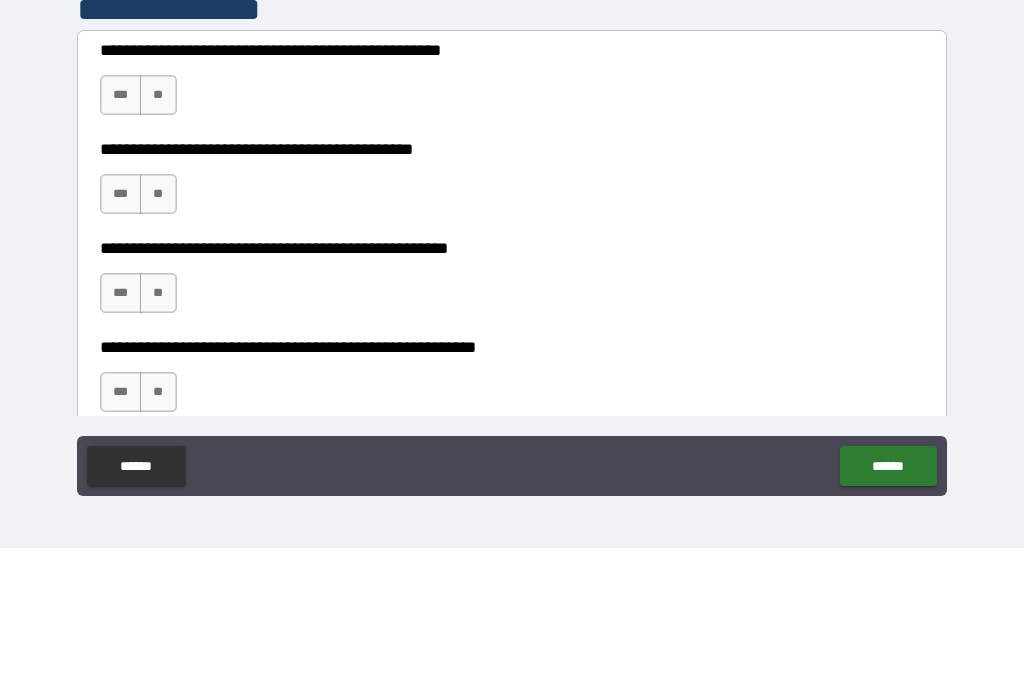 scroll, scrollTop: 4091, scrollLeft: 0, axis: vertical 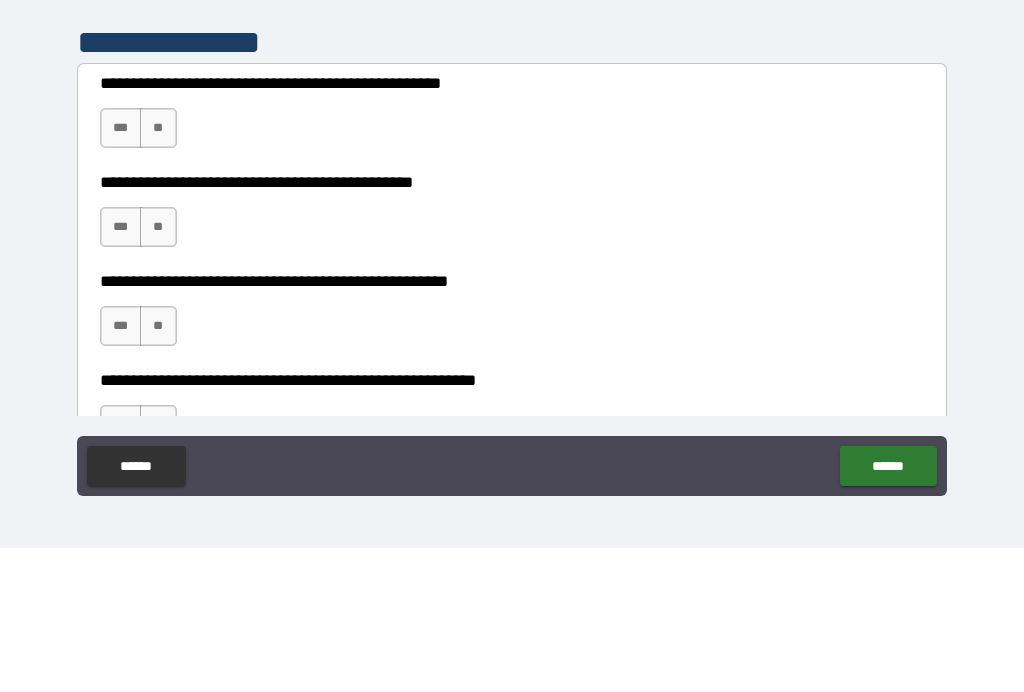 click on "**" at bounding box center (158, 272) 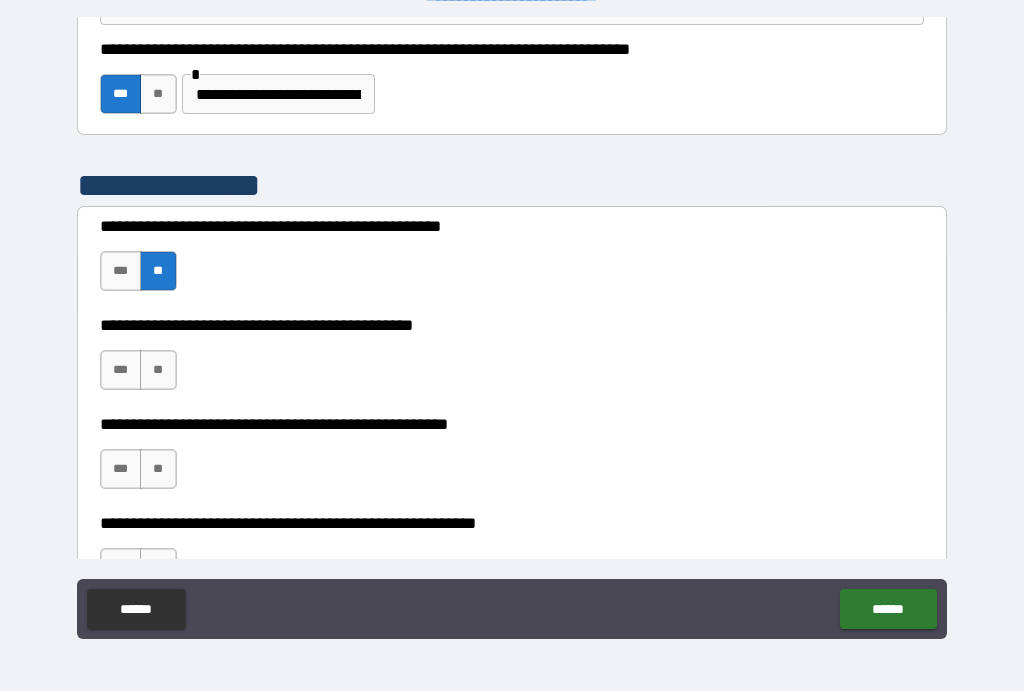 click on "**" at bounding box center [158, 371] 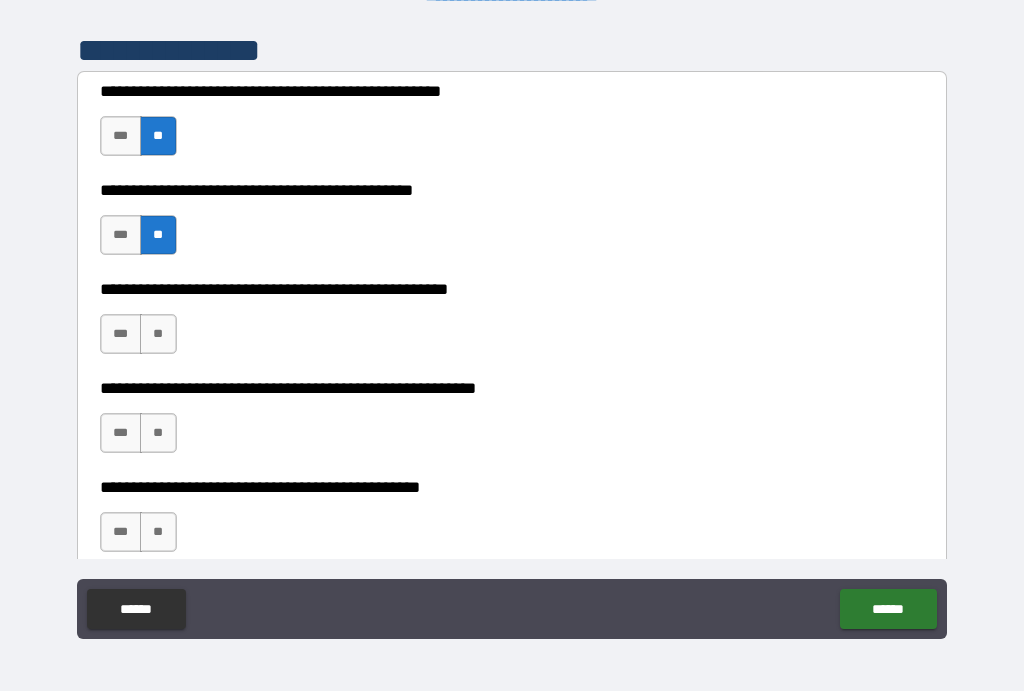 scroll, scrollTop: 4235, scrollLeft: 0, axis: vertical 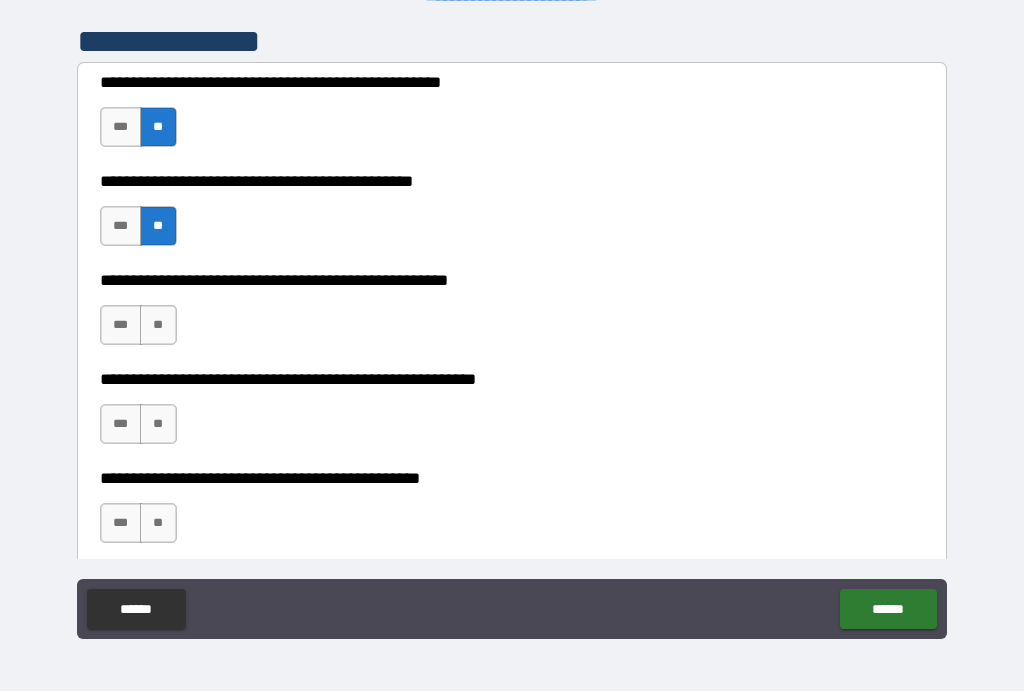 click on "**" at bounding box center [158, 326] 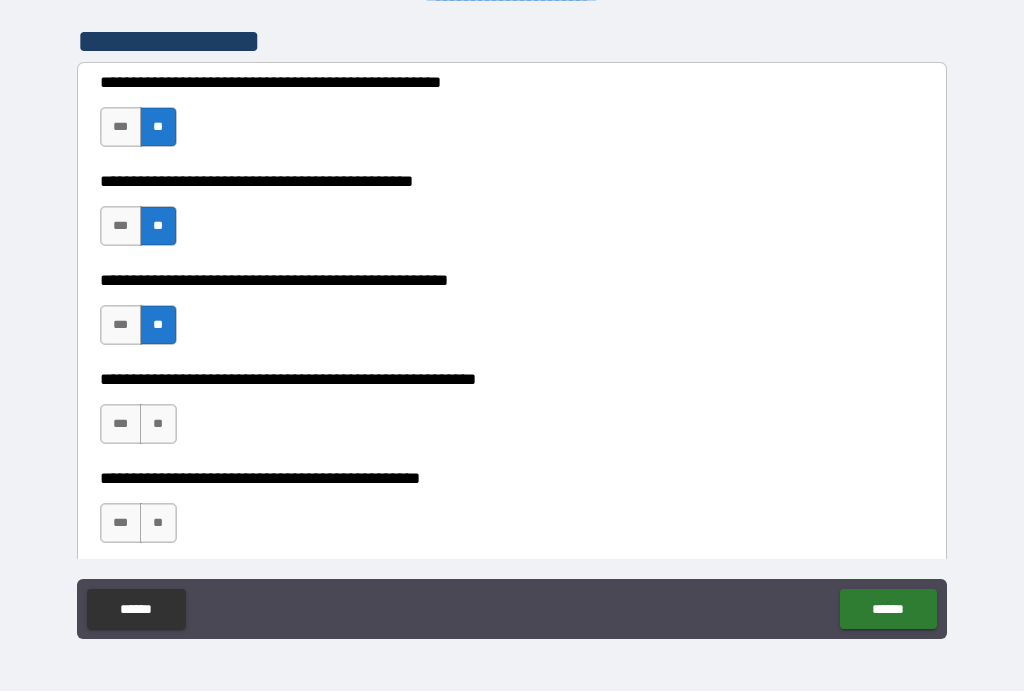 click on "**" at bounding box center [158, 425] 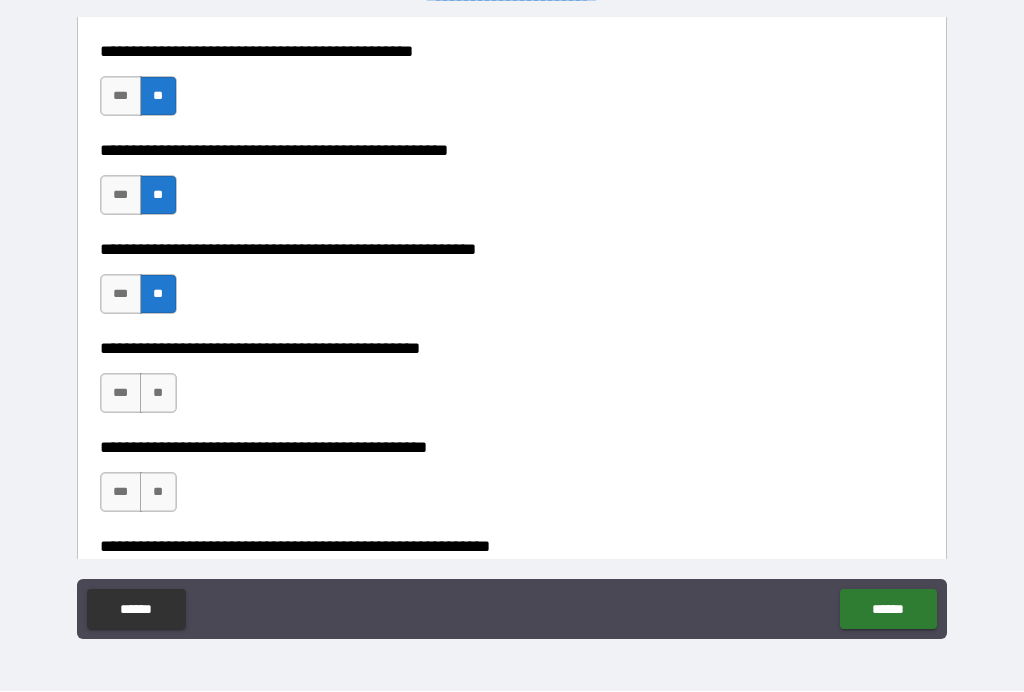 scroll, scrollTop: 4391, scrollLeft: 0, axis: vertical 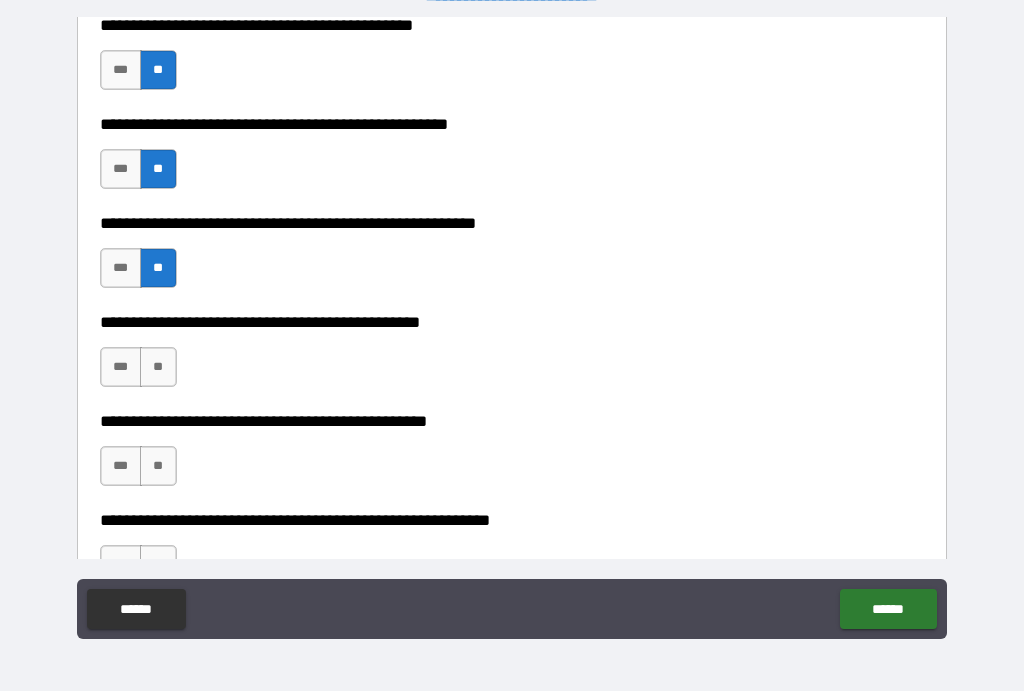 click on "**" at bounding box center (158, 368) 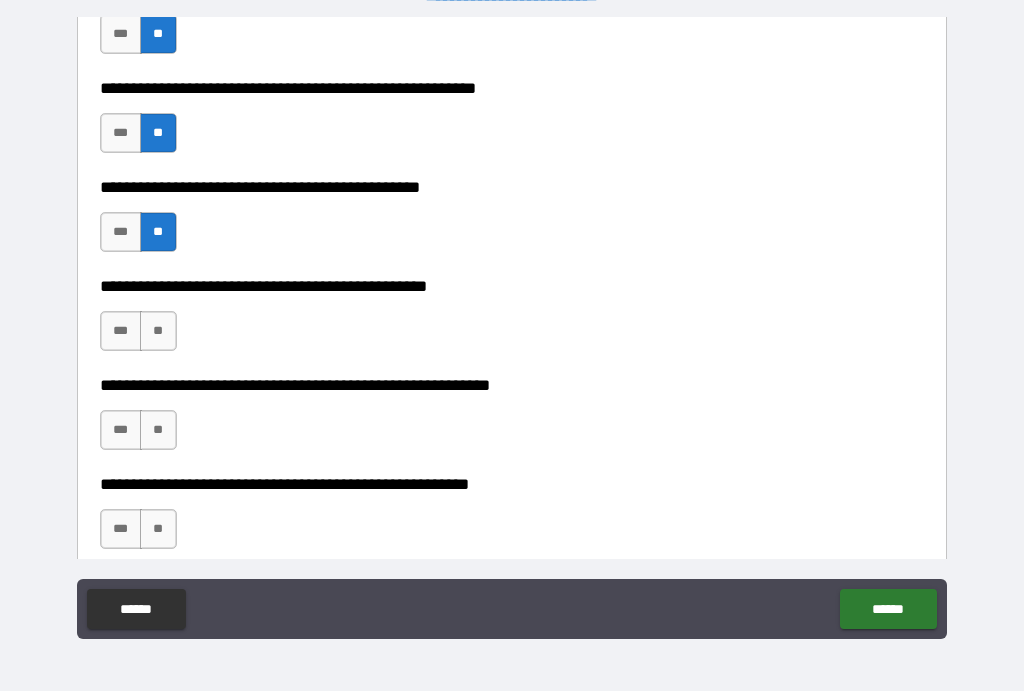 scroll, scrollTop: 4550, scrollLeft: 0, axis: vertical 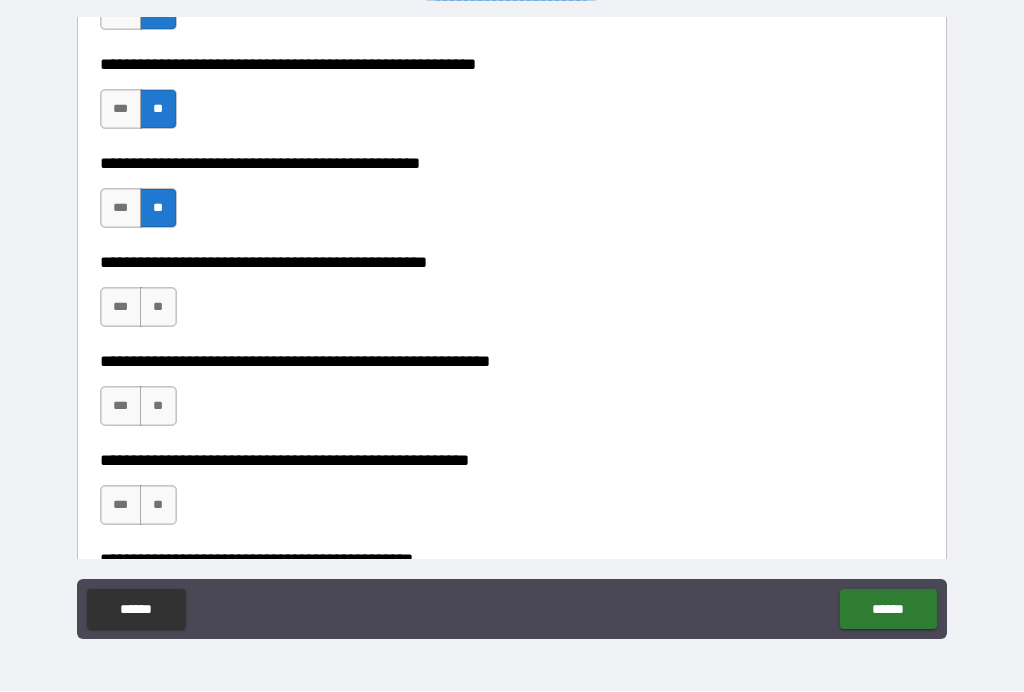 click on "**" at bounding box center [158, 308] 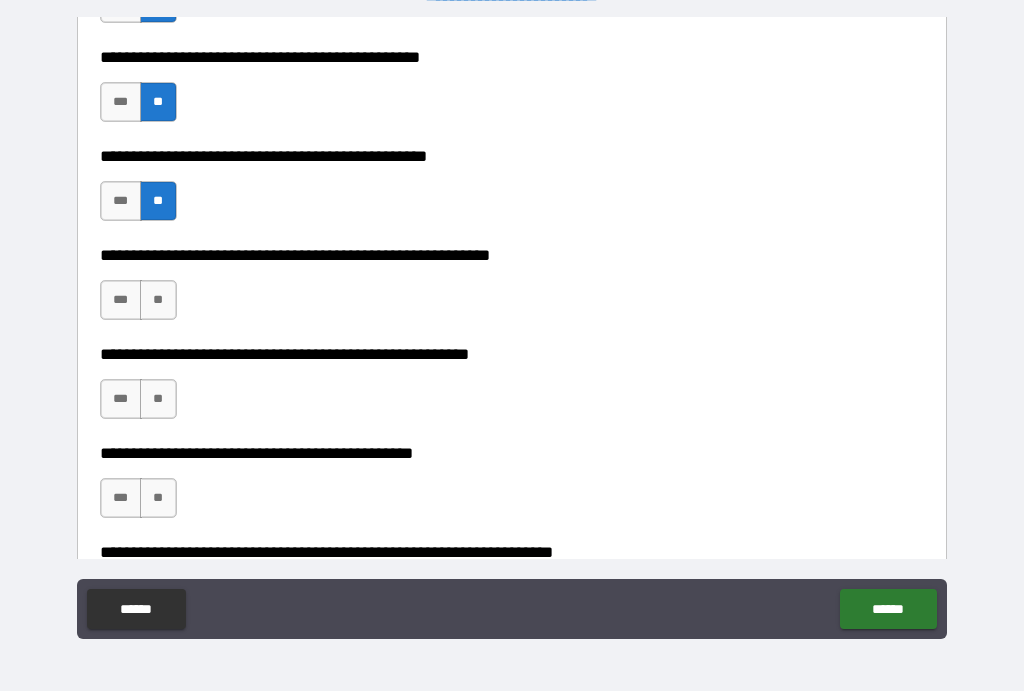 scroll, scrollTop: 4658, scrollLeft: 0, axis: vertical 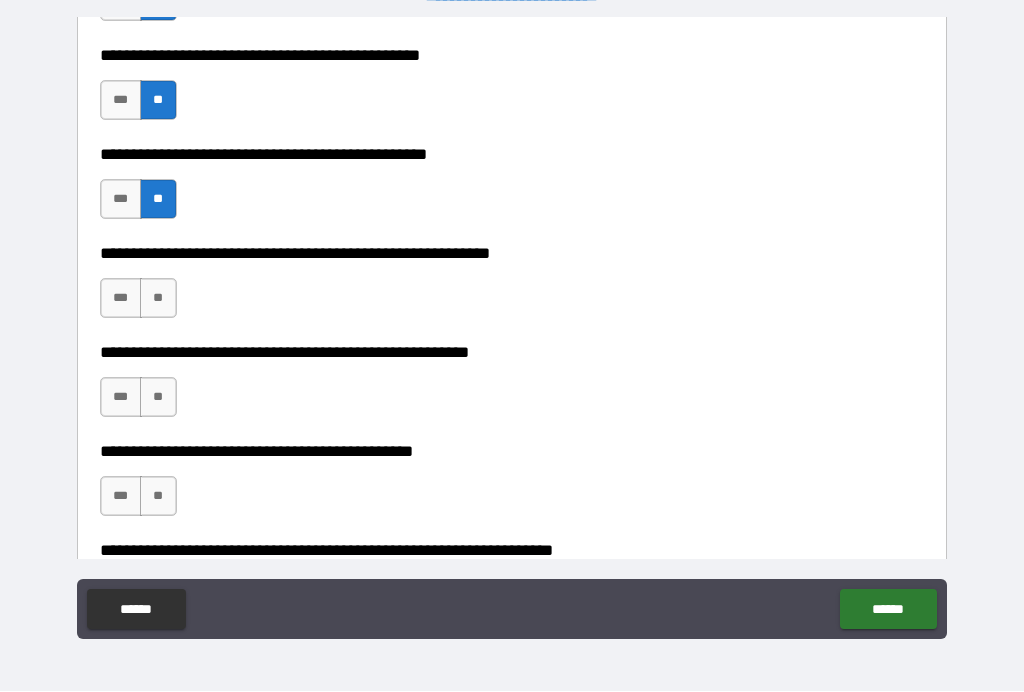 click on "**" at bounding box center [158, 299] 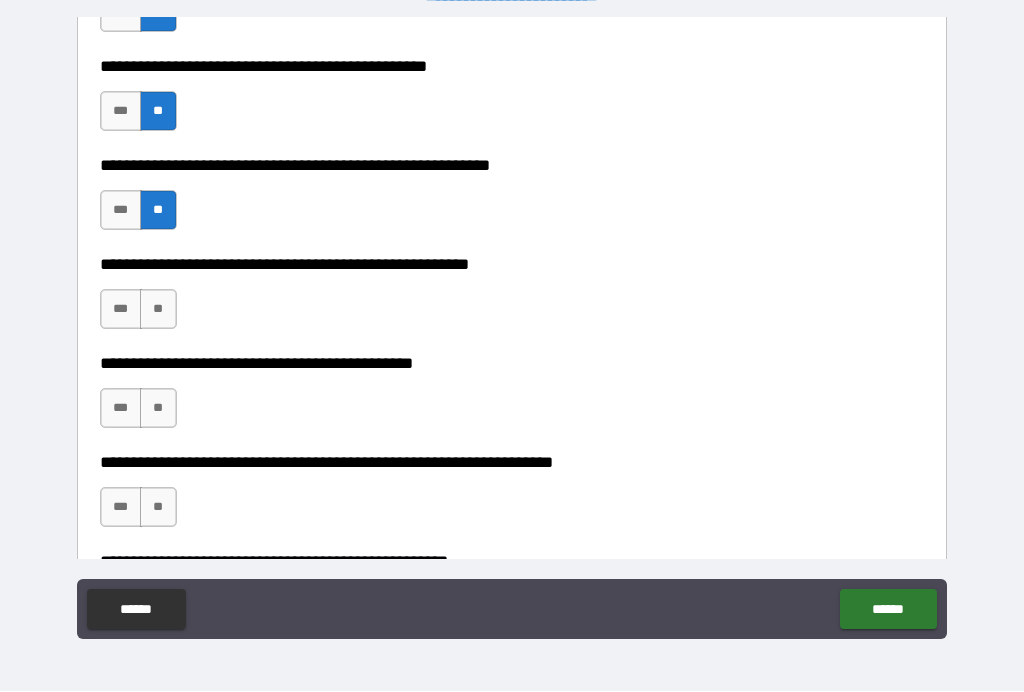 scroll, scrollTop: 4746, scrollLeft: 0, axis: vertical 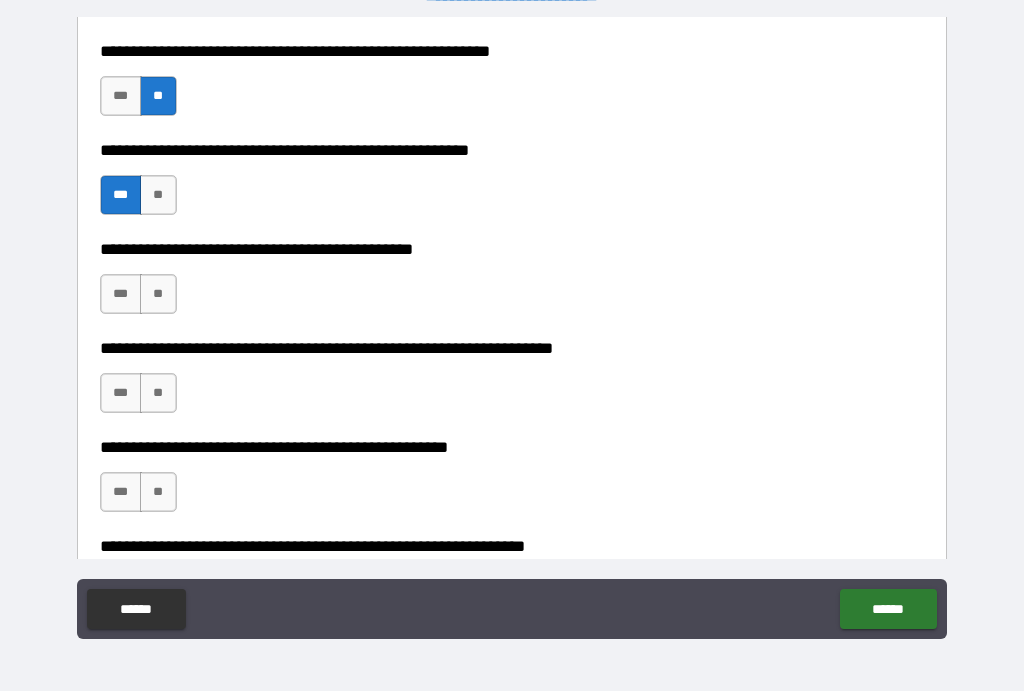 click on "***" at bounding box center [121, 295] 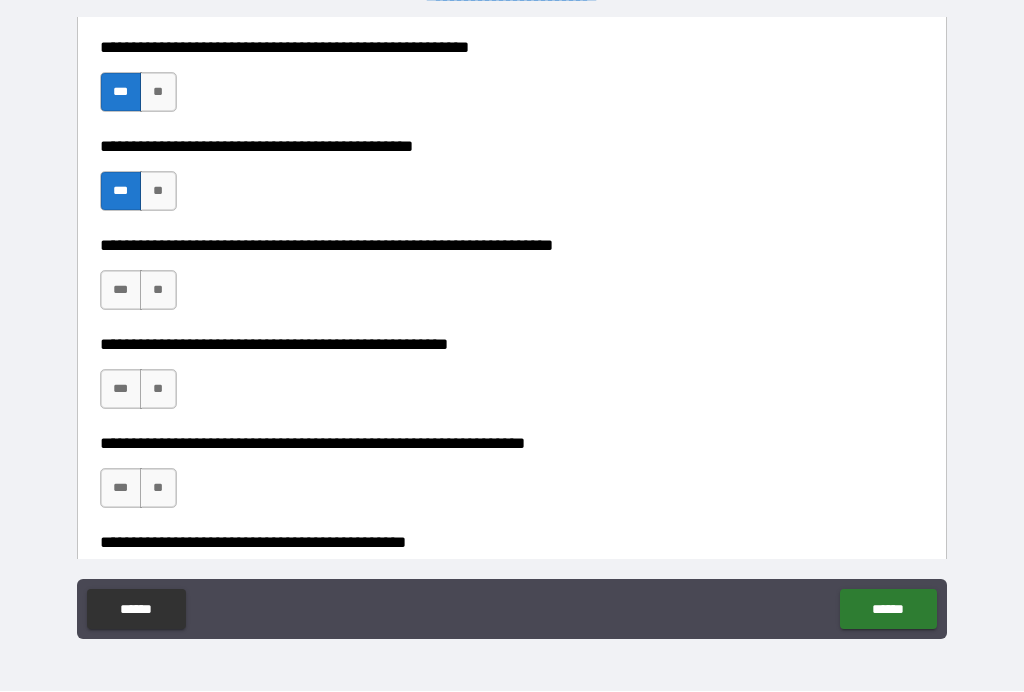 scroll, scrollTop: 4963, scrollLeft: 0, axis: vertical 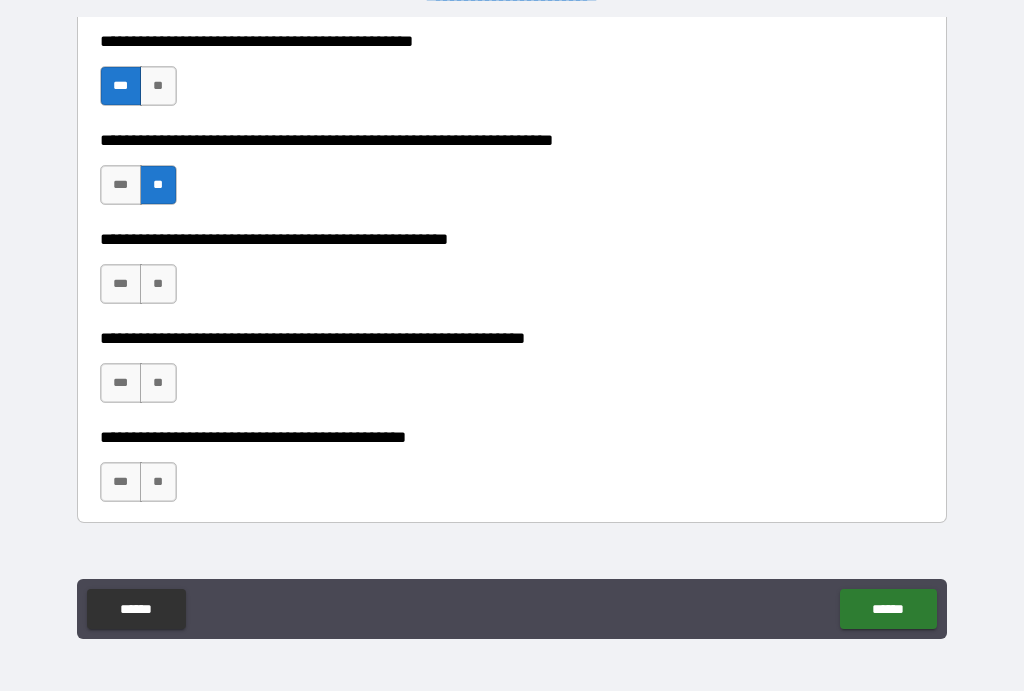 click on "**" at bounding box center [158, 285] 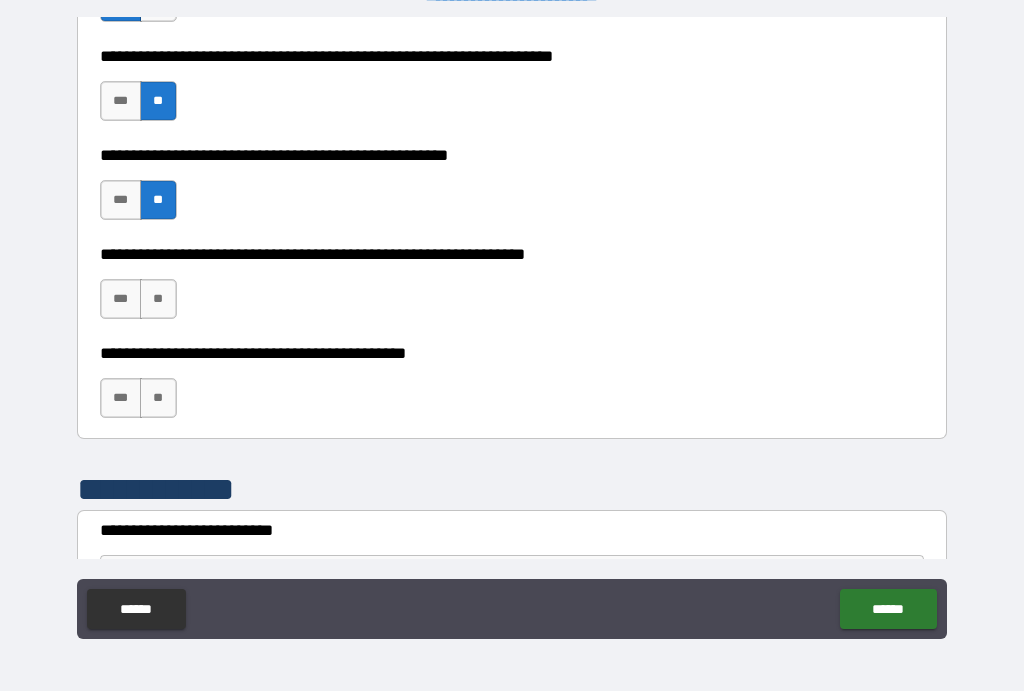 scroll, scrollTop: 5152, scrollLeft: 0, axis: vertical 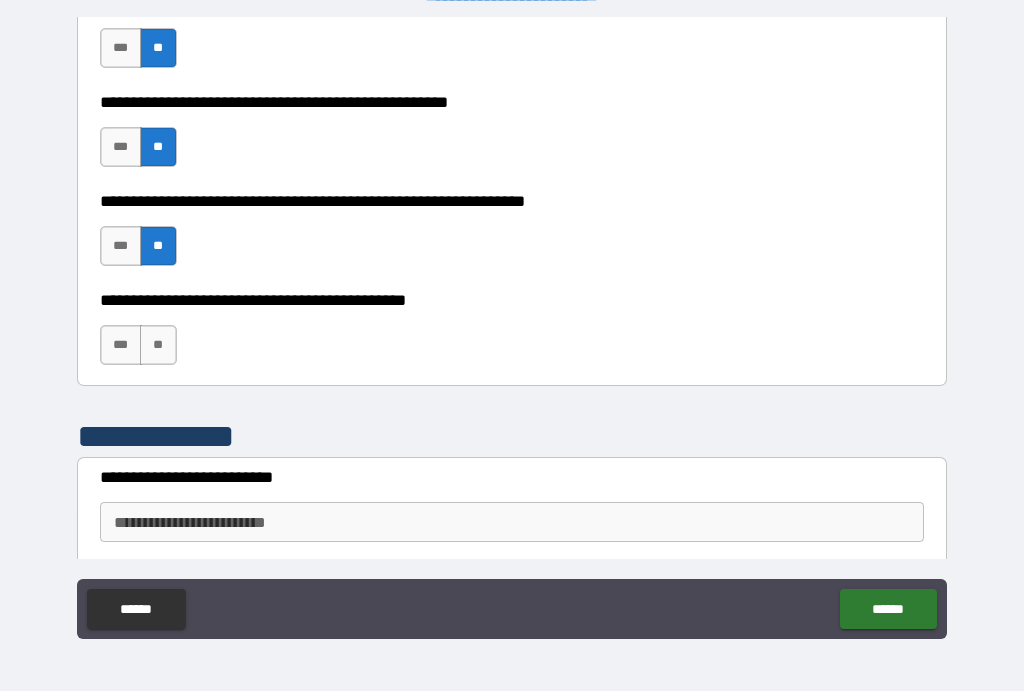 click on "***" at bounding box center [121, 346] 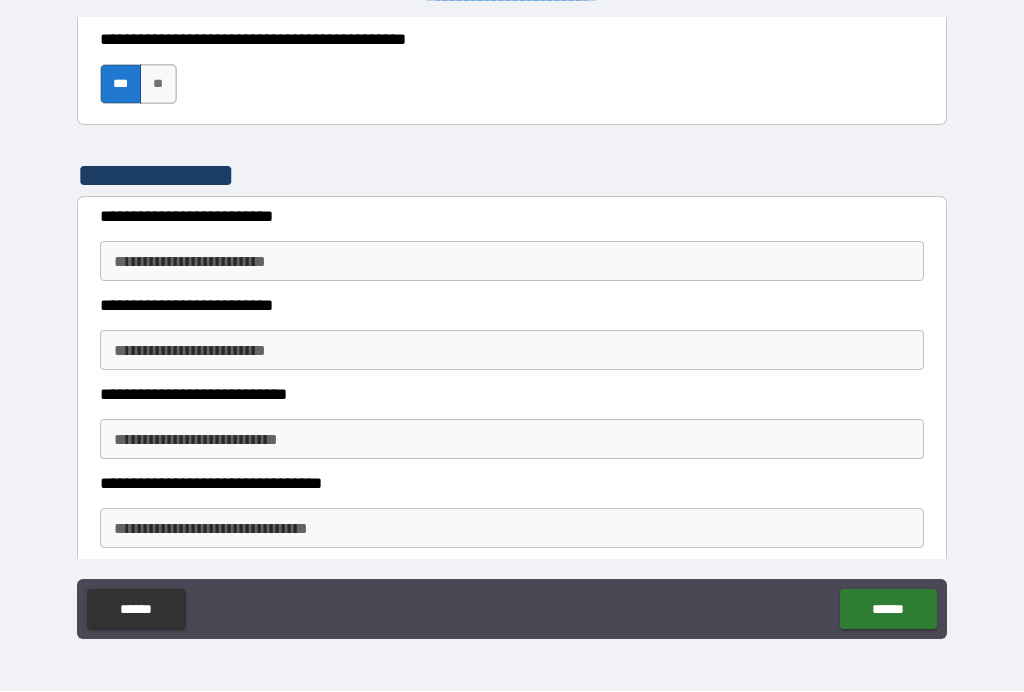 scroll, scrollTop: 5504, scrollLeft: 0, axis: vertical 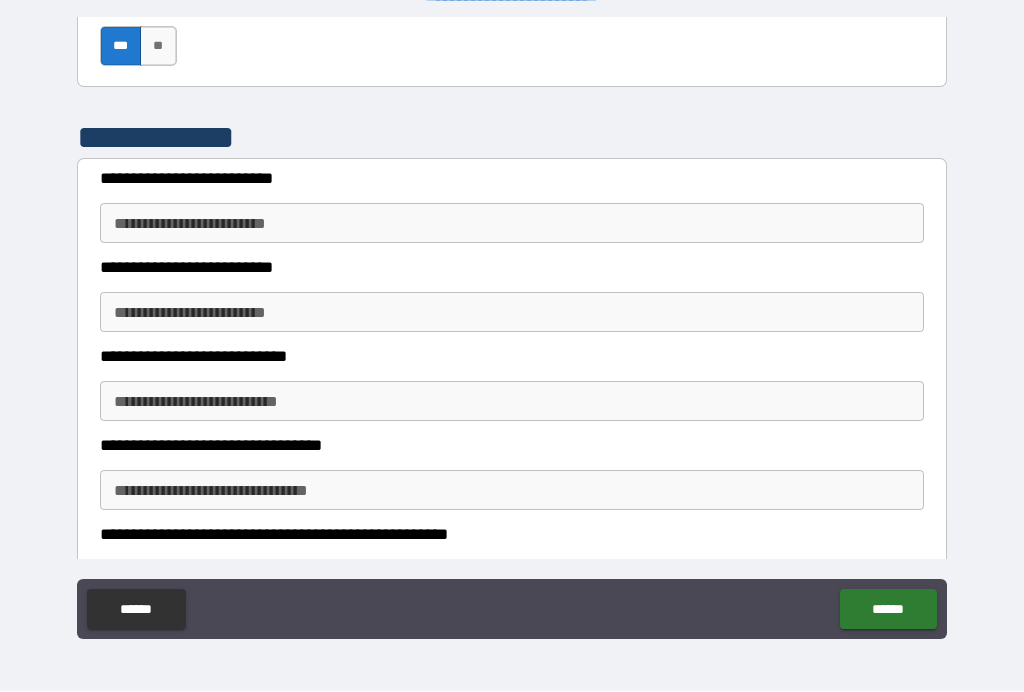 click on "**********" at bounding box center (512, 224) 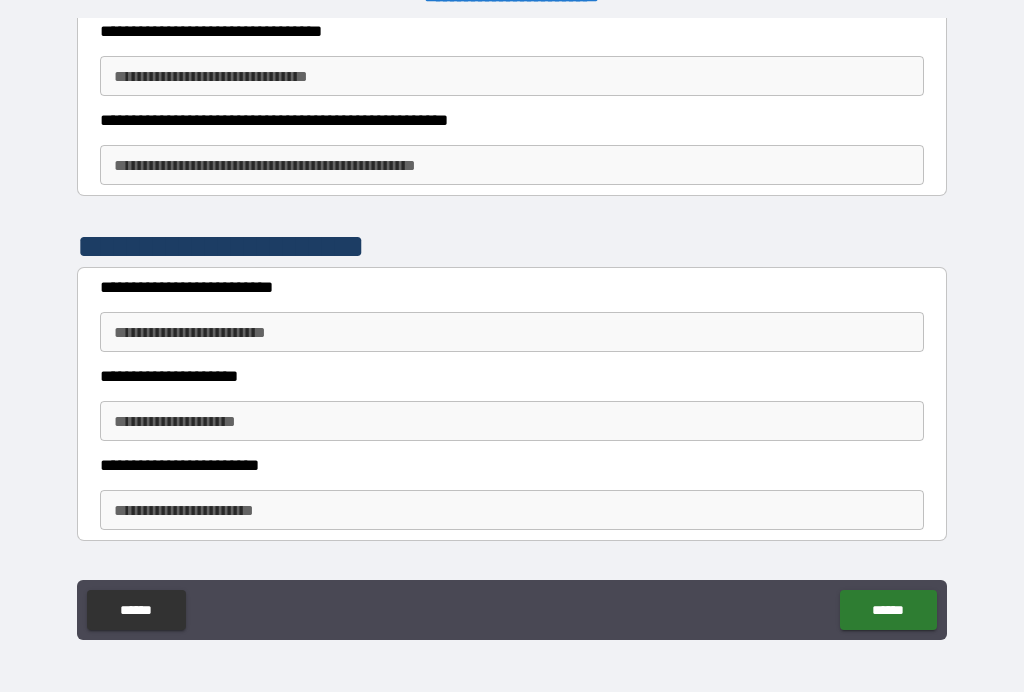 scroll, scrollTop: 5922, scrollLeft: 0, axis: vertical 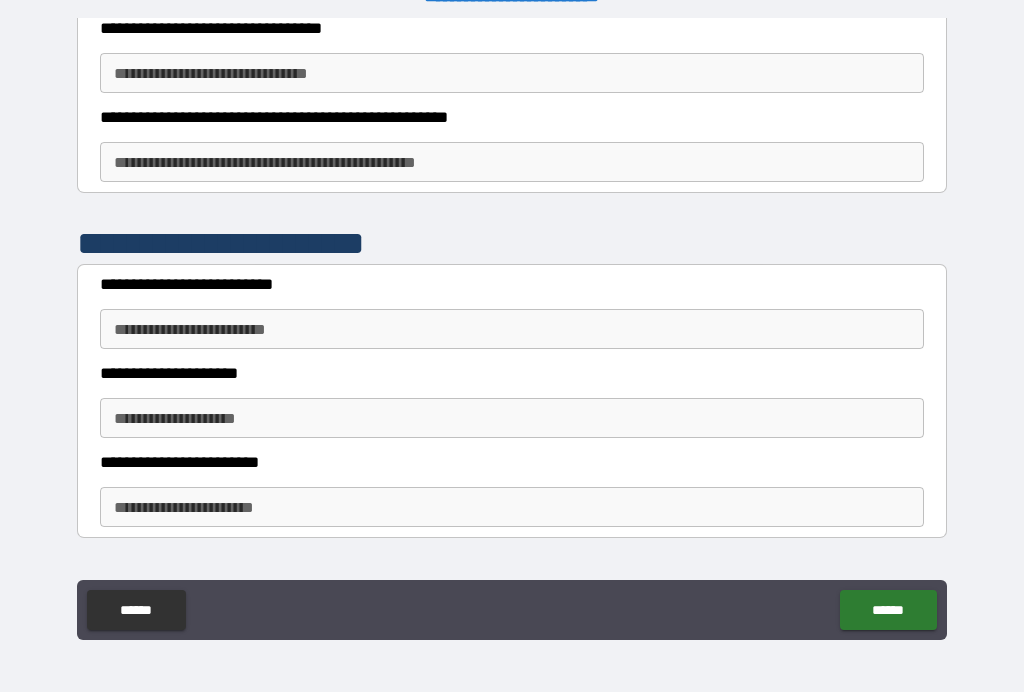 click on "**********" at bounding box center (512, 162) 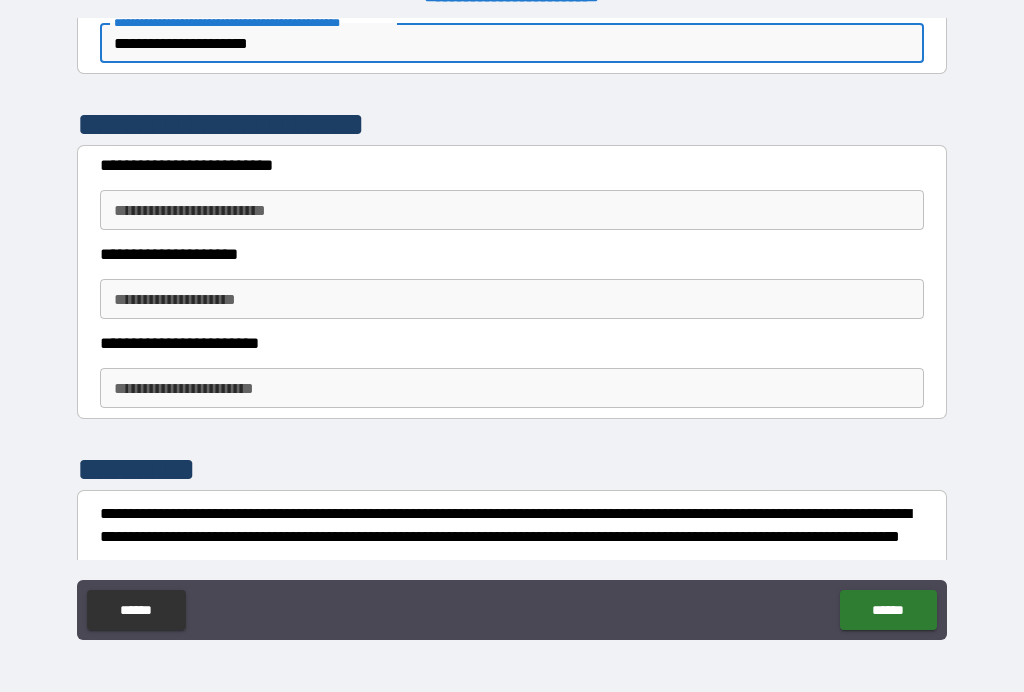 scroll, scrollTop: 6049, scrollLeft: 0, axis: vertical 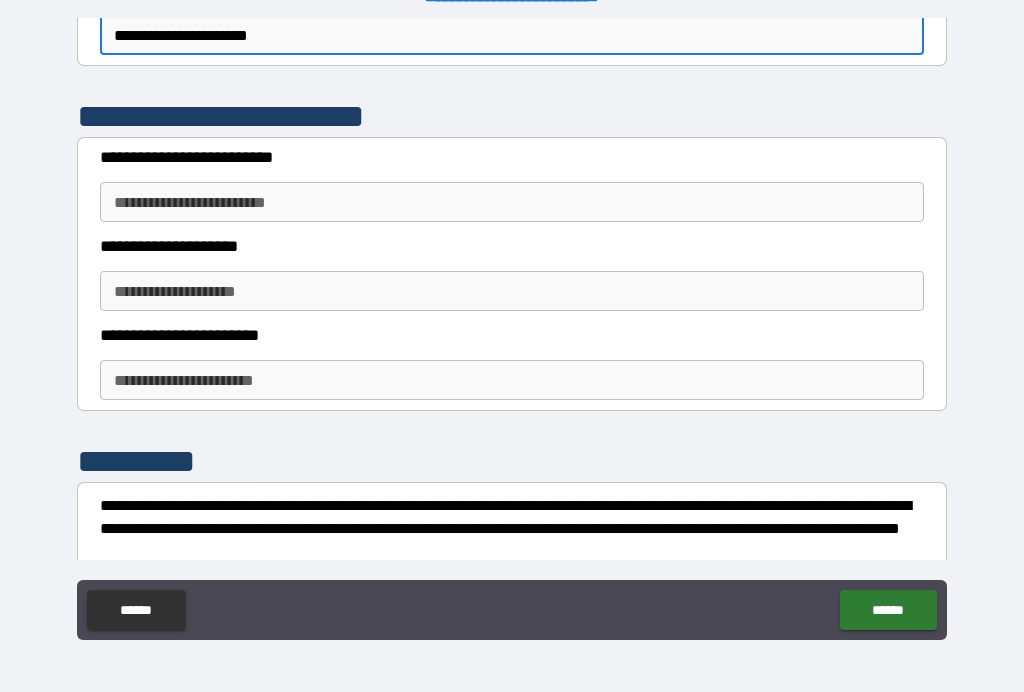click on "**********" at bounding box center (512, 202) 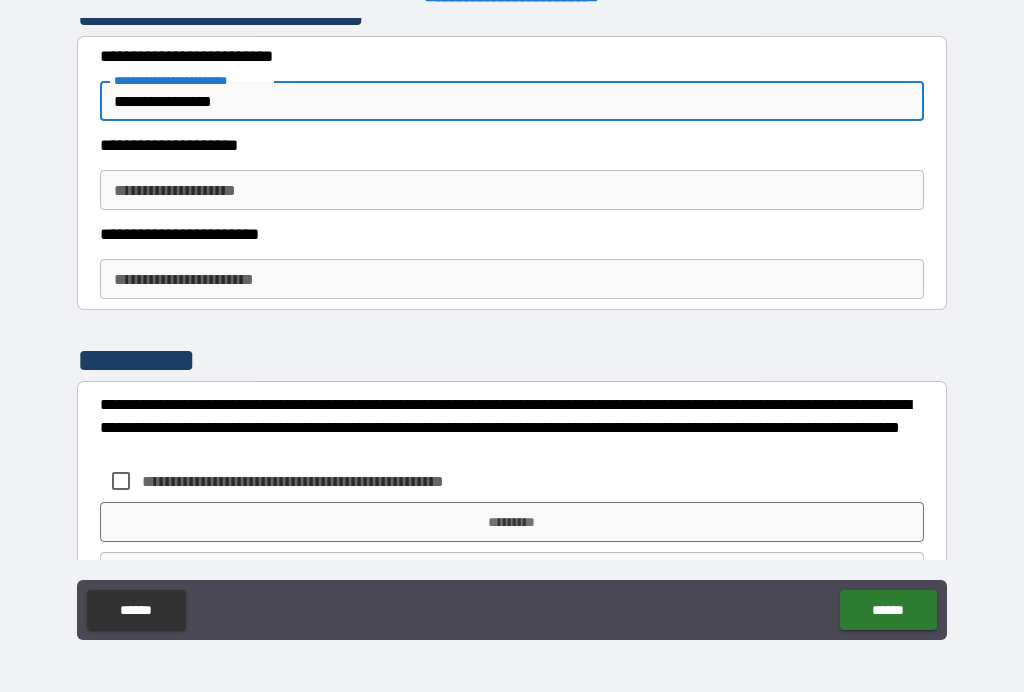 scroll, scrollTop: 6151, scrollLeft: 0, axis: vertical 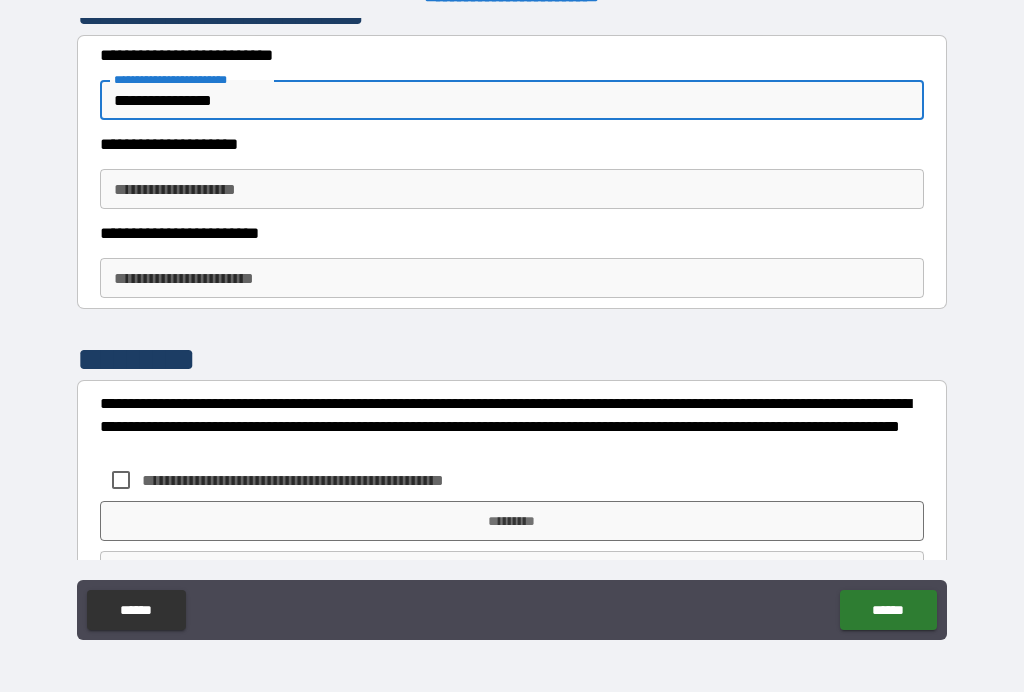 click on "**********" at bounding box center (512, 189) 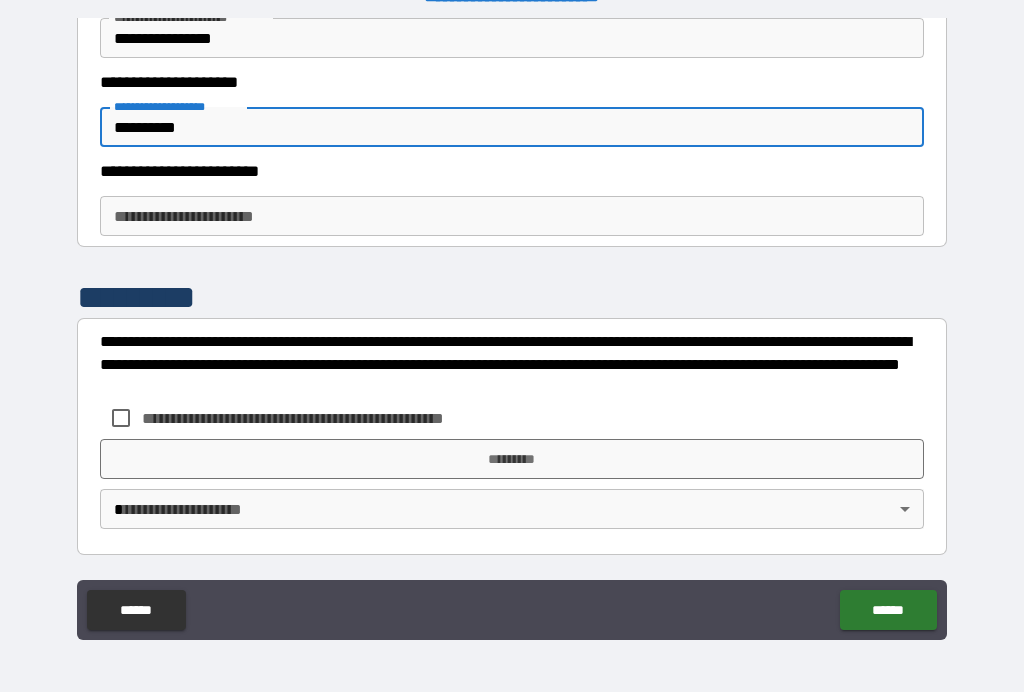 scroll, scrollTop: 6213, scrollLeft: 0, axis: vertical 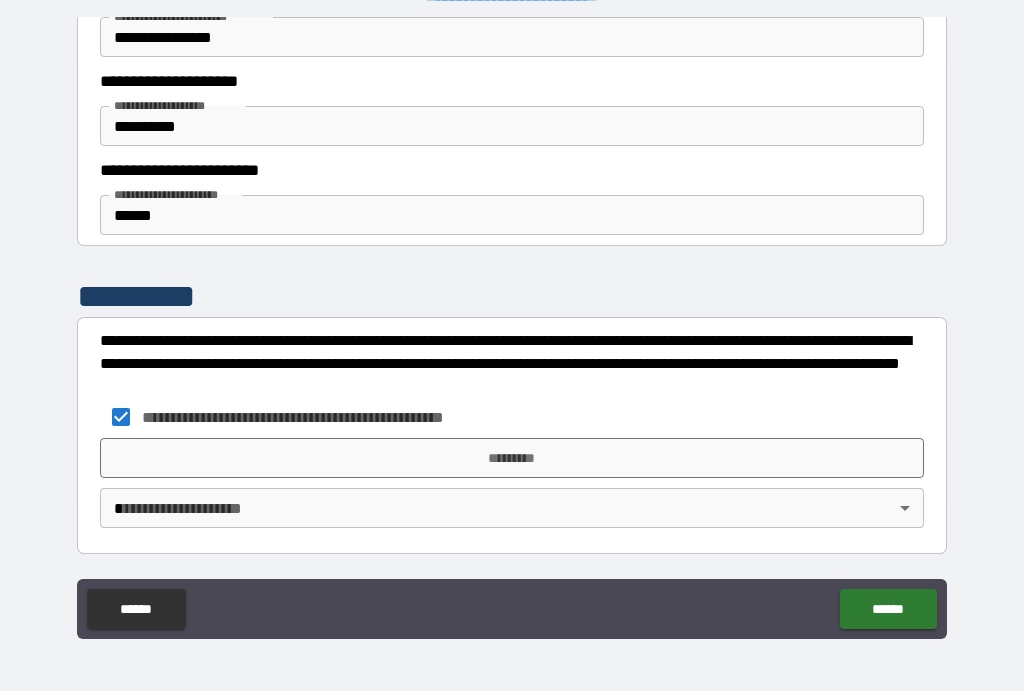 click on "*********" at bounding box center (512, 459) 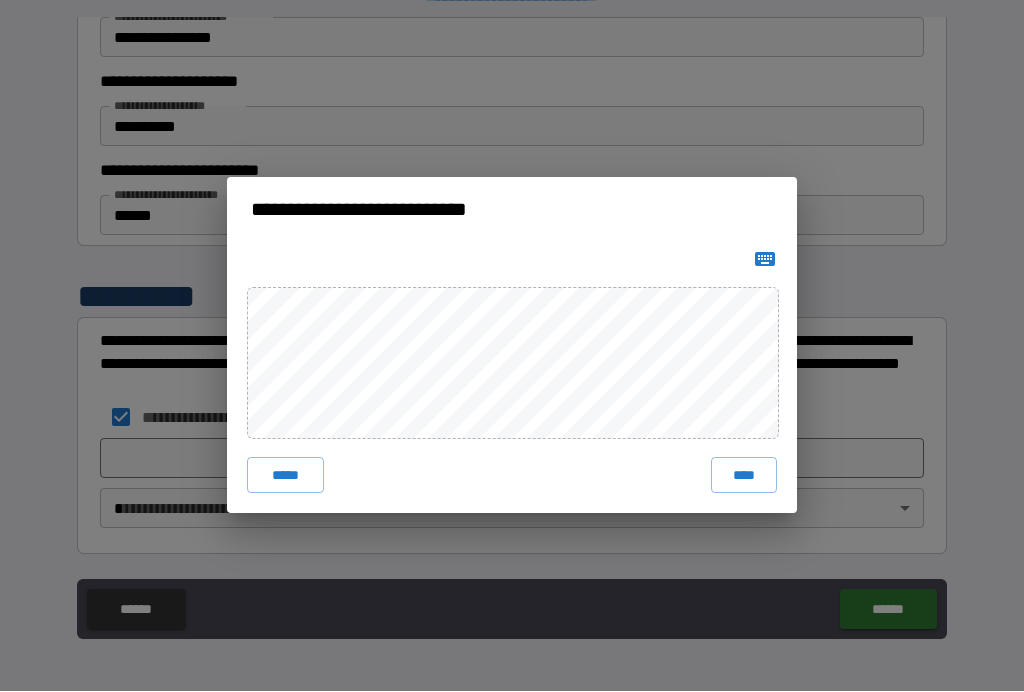 click on "****" at bounding box center [744, 476] 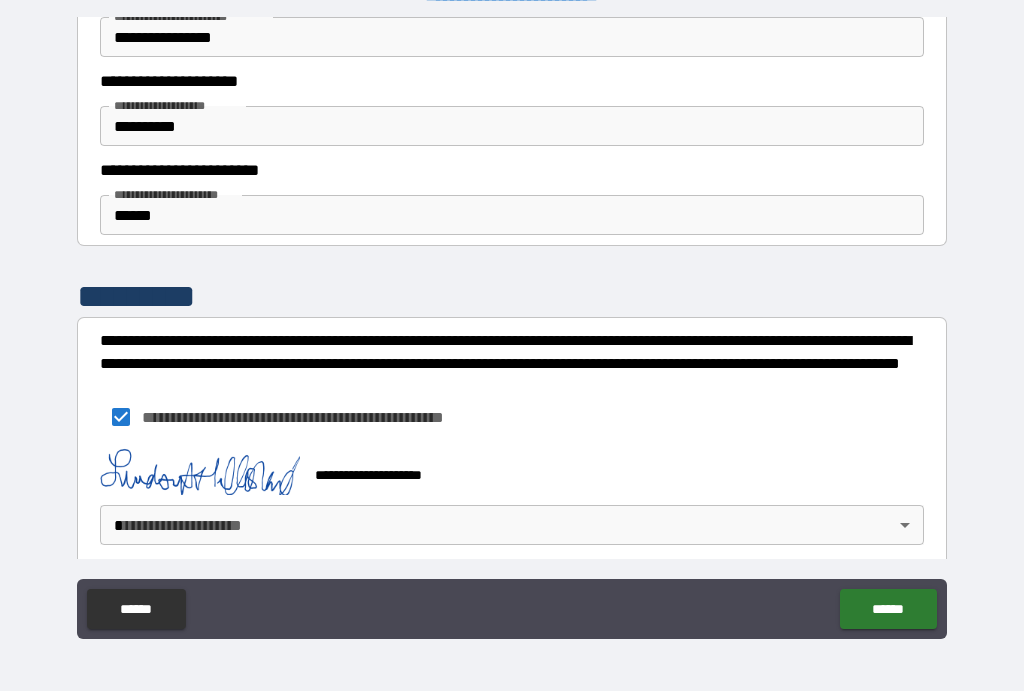 click on "**********" at bounding box center [512, 329] 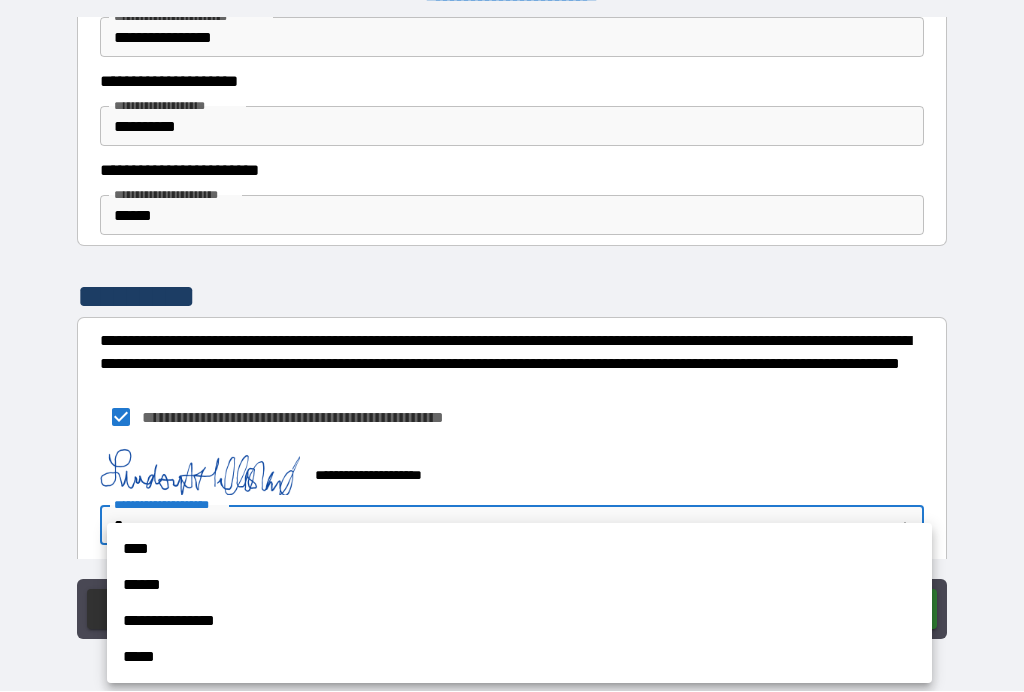 click on "****" at bounding box center (519, 550) 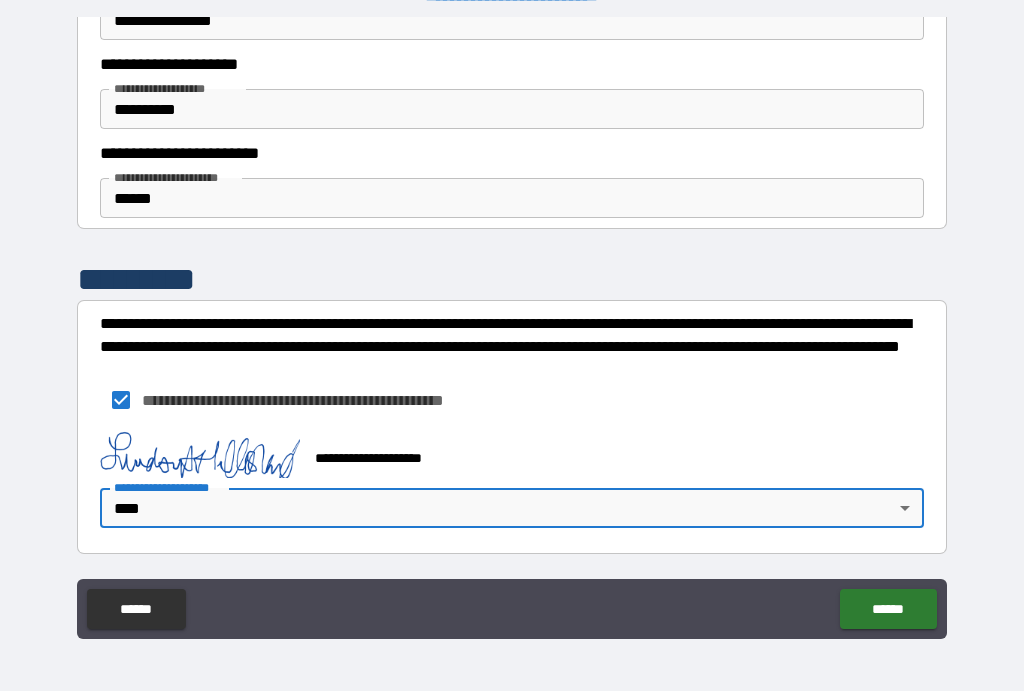 scroll, scrollTop: 6231, scrollLeft: 0, axis: vertical 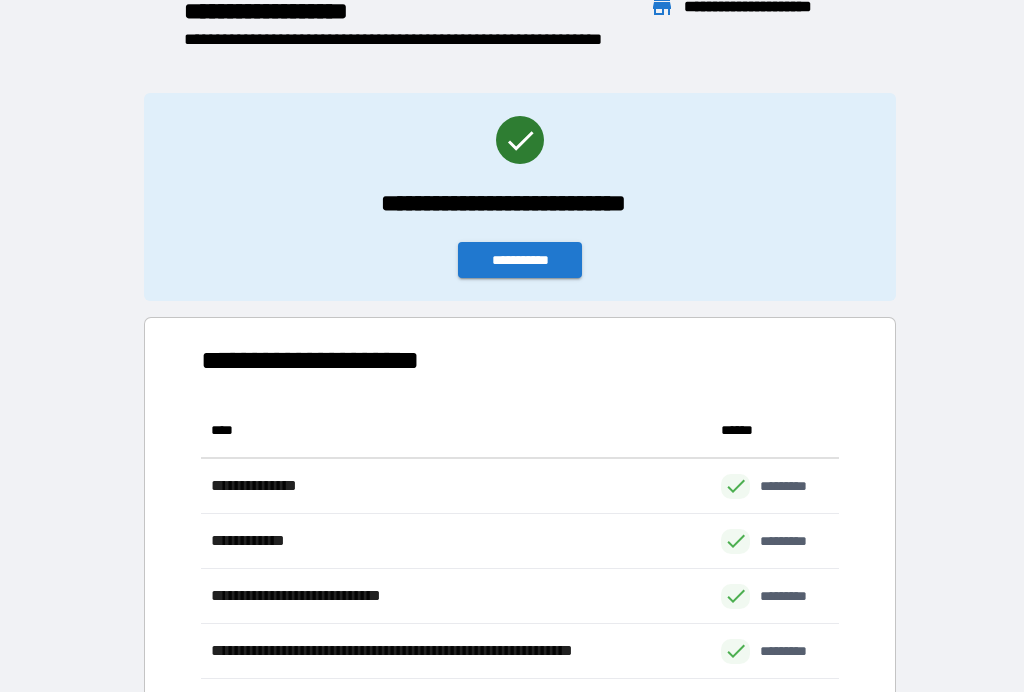 click on "**********" at bounding box center (512, 410) 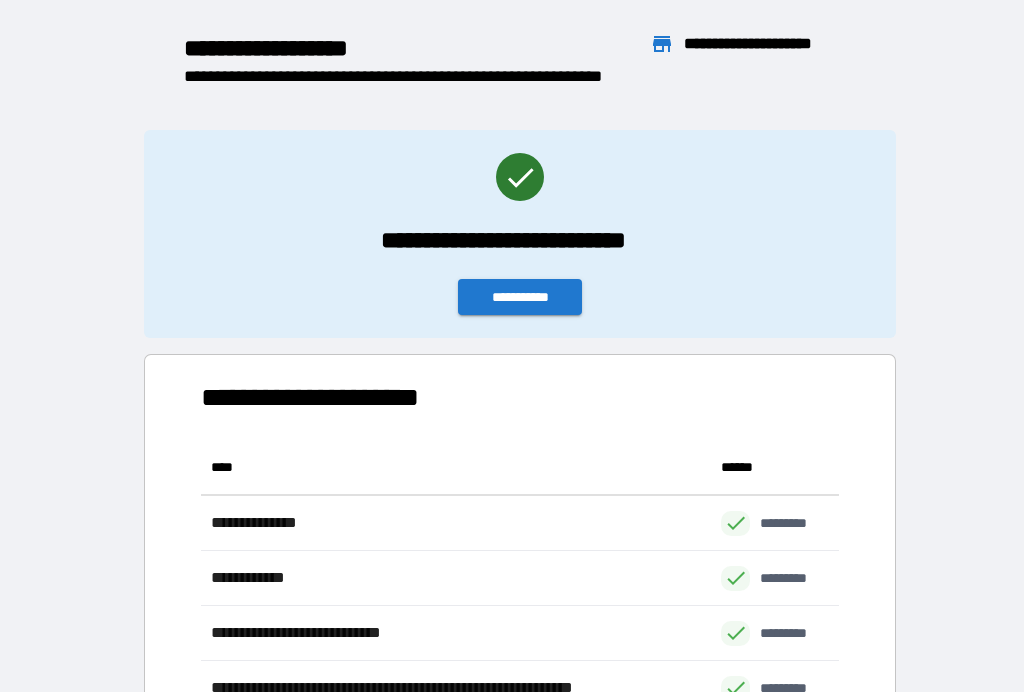 scroll, scrollTop: 0, scrollLeft: 0, axis: both 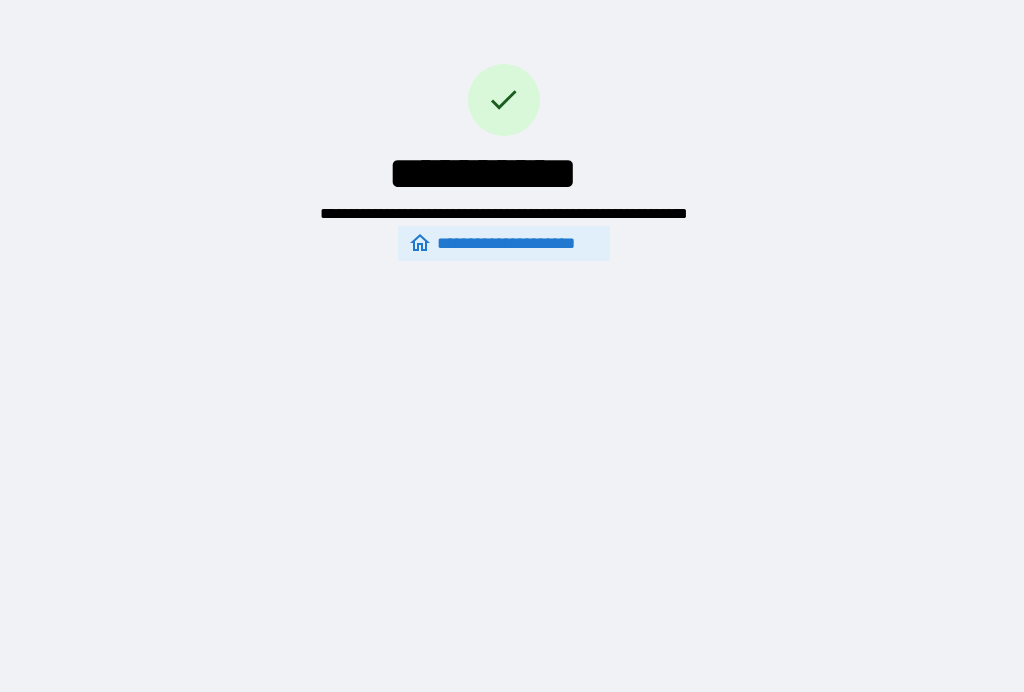 click on "**********" at bounding box center [504, 110] 